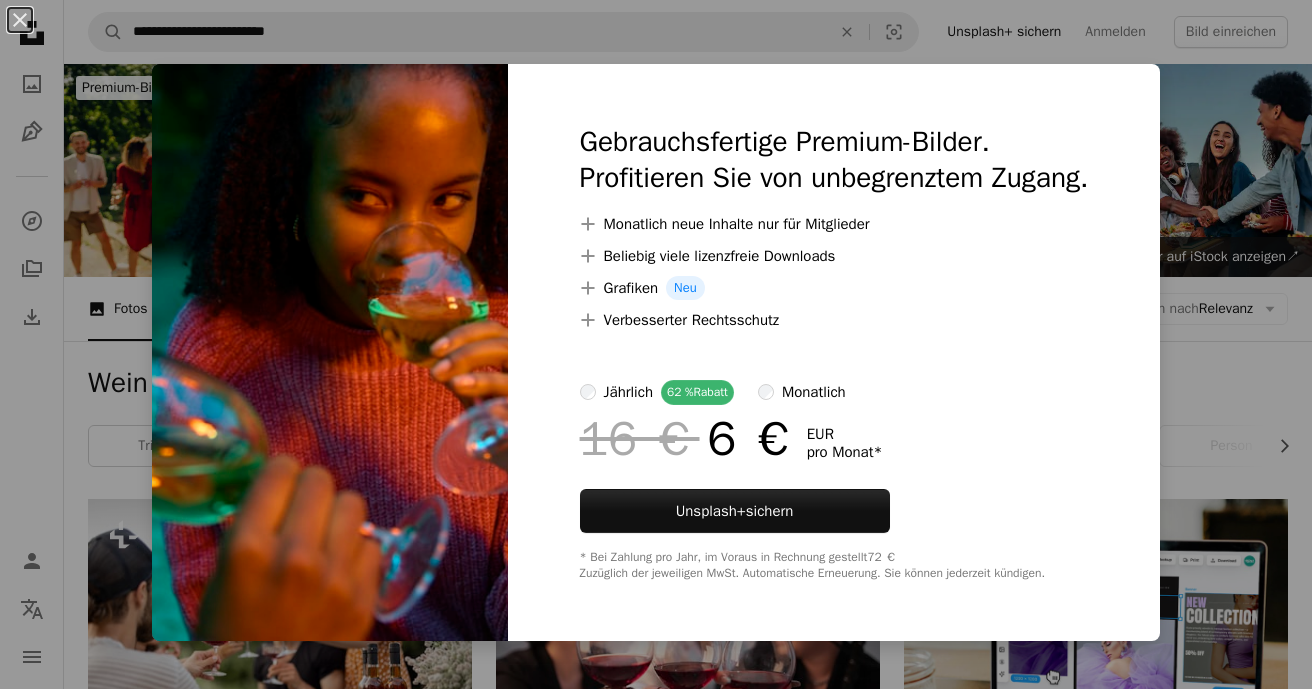 scroll, scrollTop: 13480, scrollLeft: 0, axis: vertical 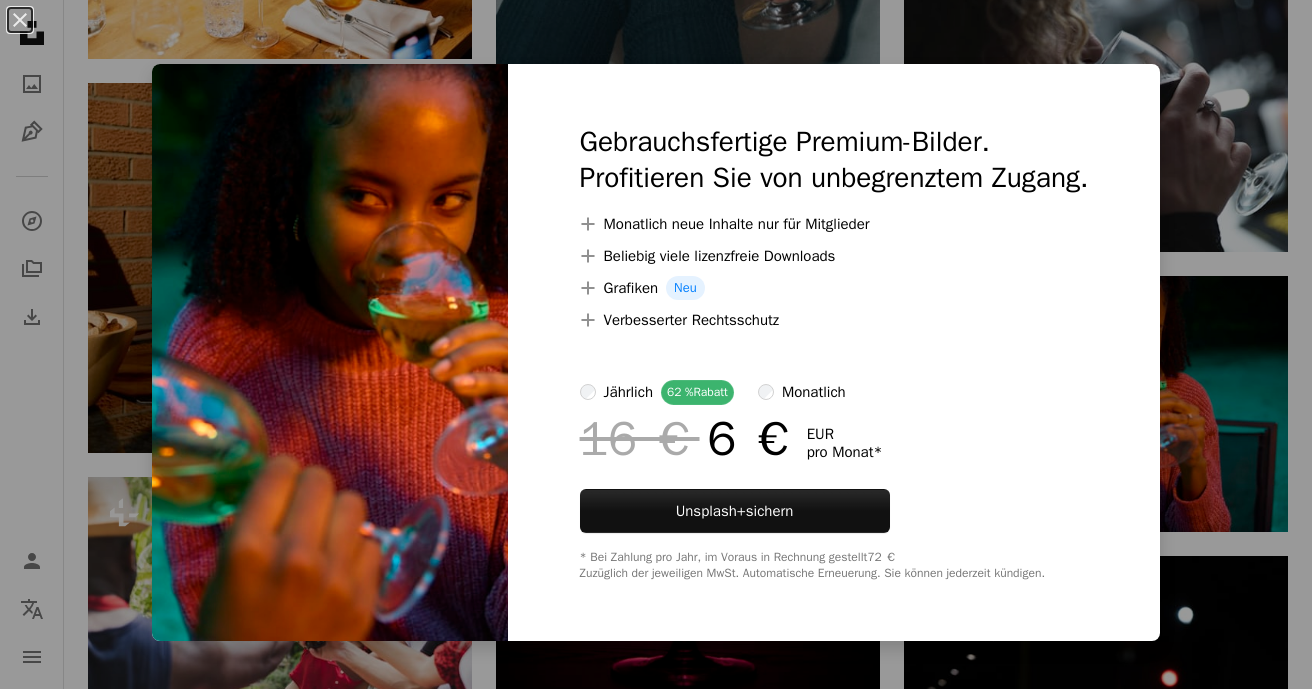 click on "An X shape Gebrauchsfertige Premium-Bilder. Profitieren Sie von unbegrenztem Zugang. A plus sign Monatlich neue Inhalte nur für Mitglieder A plus sign Beliebig viele lizenzfreie Downloads A plus sign Grafiken  Neu A plus sign Verbesserter Rechtsschutz jährlich 62 %  Rabatt monatlich 16 €   6 € EUR pro Monat * Unsplash+  sichern * Bei Zahlung pro Jahr, im Voraus in Rechnung gestellt  72 € Zuzüglich der jeweiligen MwSt. Automatische Erneuerung. Sie können jederzeit kündigen." at bounding box center (656, 344) 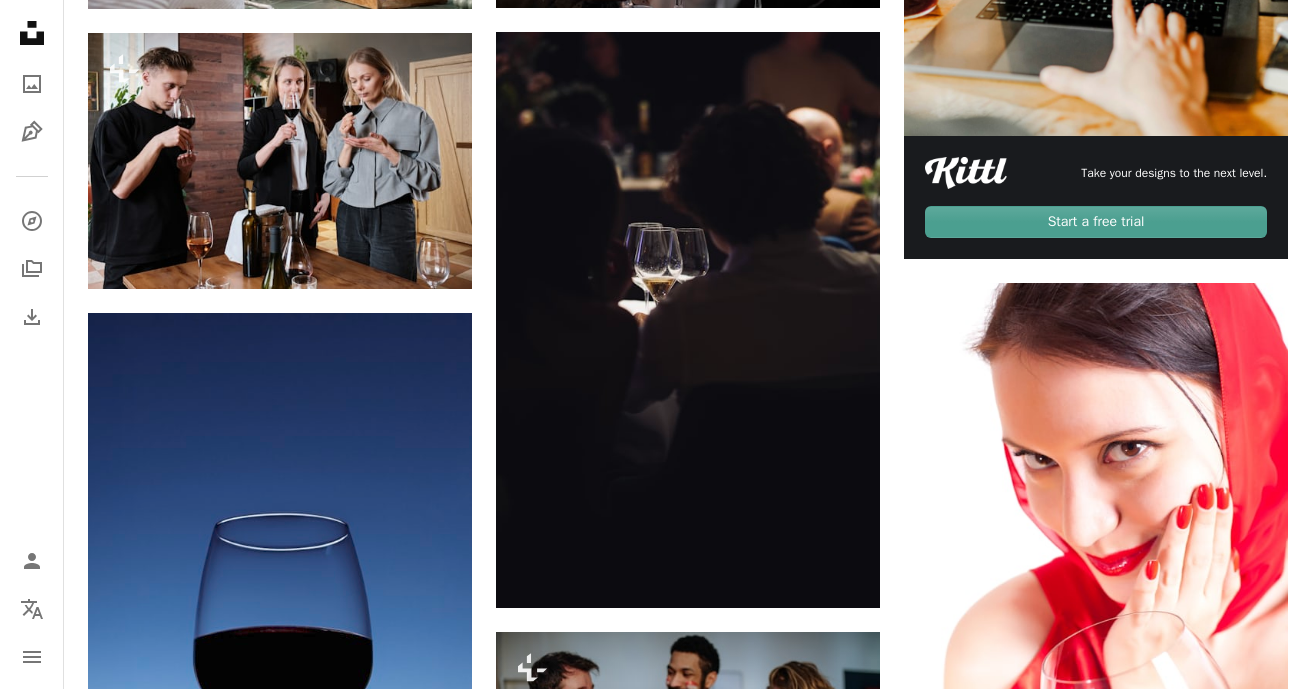 scroll, scrollTop: 0, scrollLeft: 0, axis: both 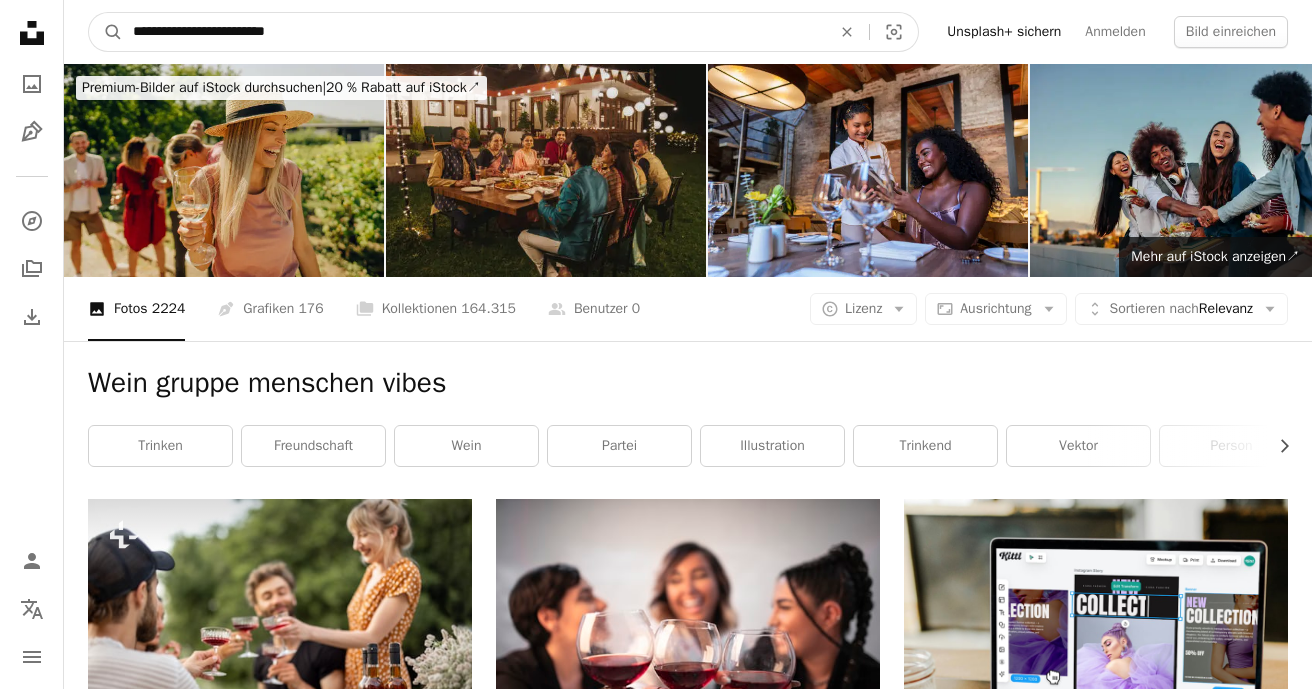click on "**********" at bounding box center (474, 32) 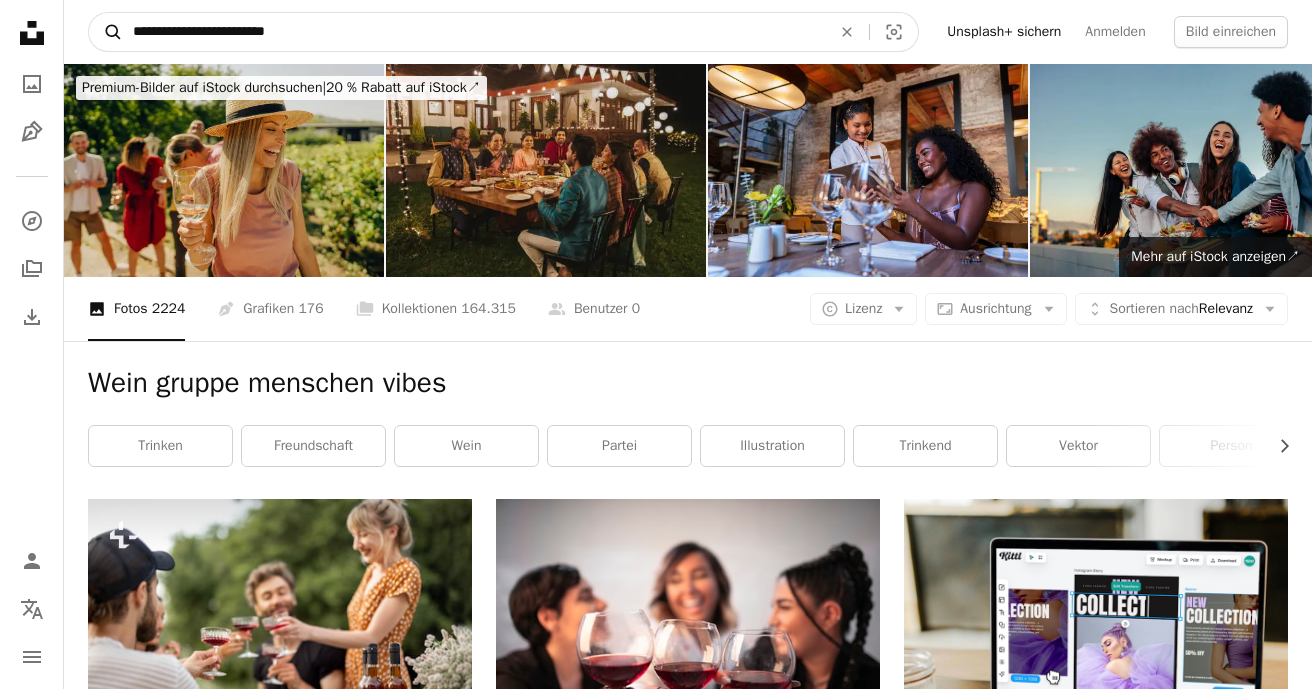 drag, startPoint x: 346, startPoint y: 31, endPoint x: 106, endPoint y: 25, distance: 240.07498 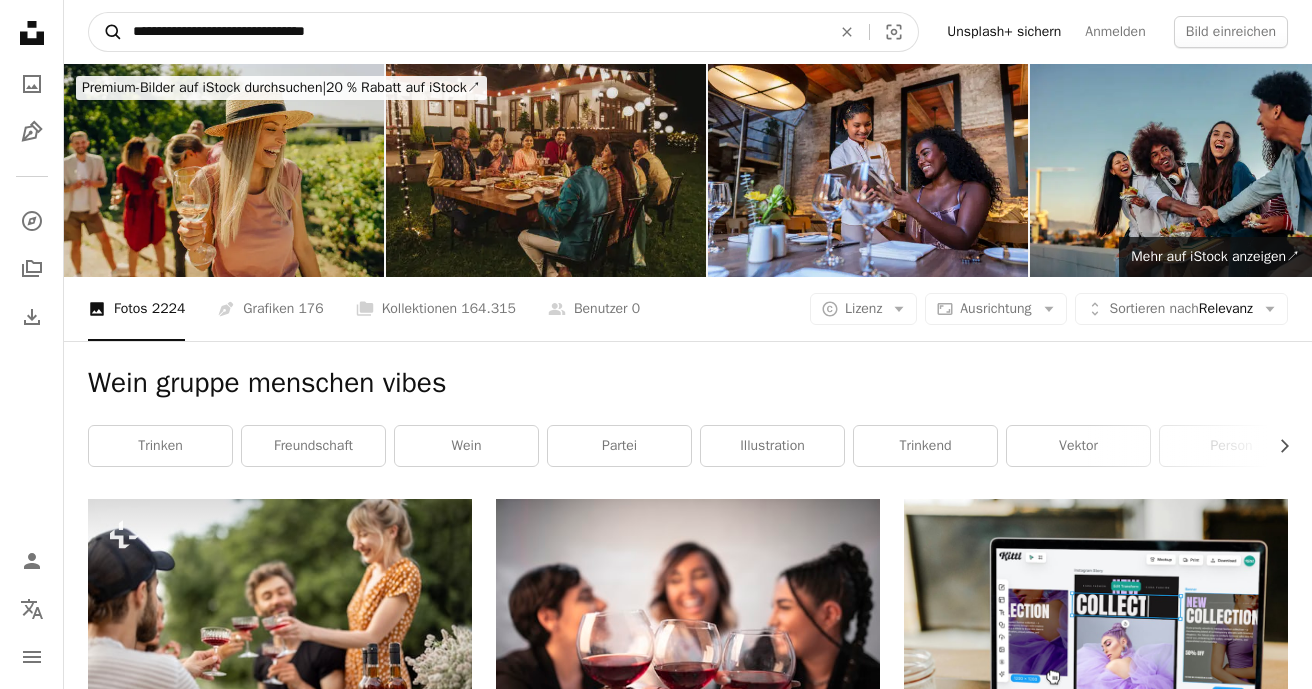 type on "**********" 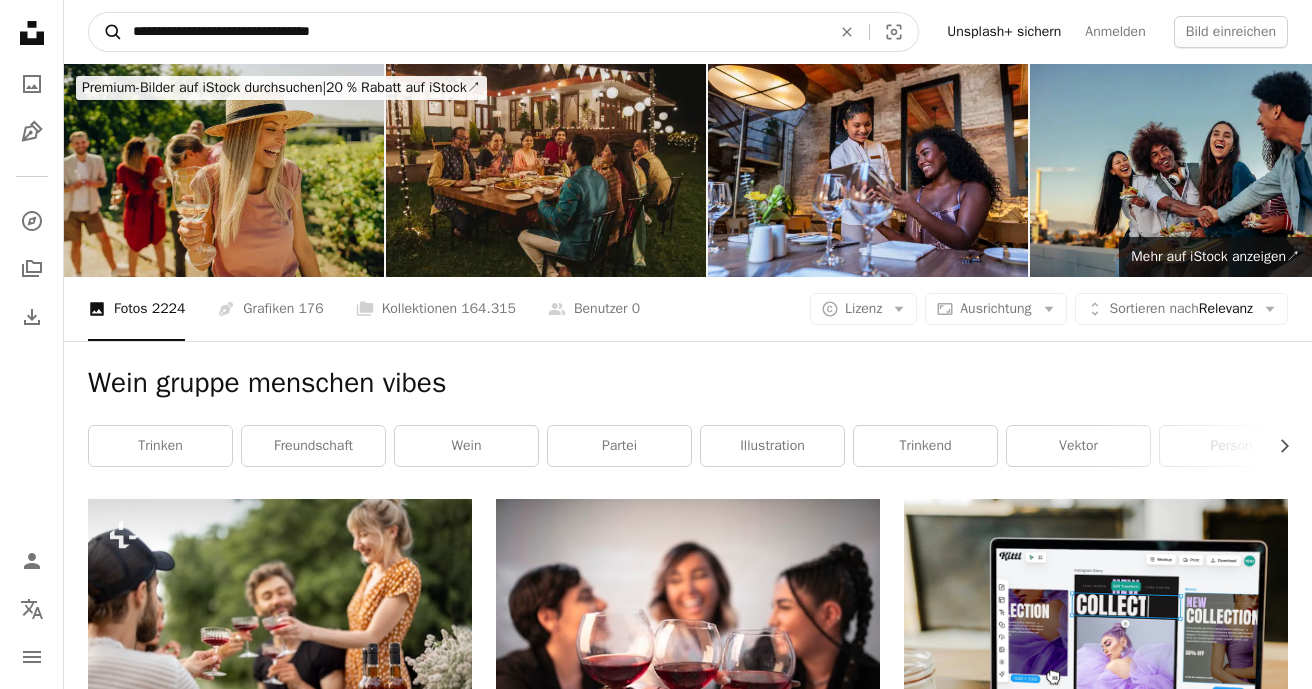 click on "A magnifying glass" at bounding box center [106, 32] 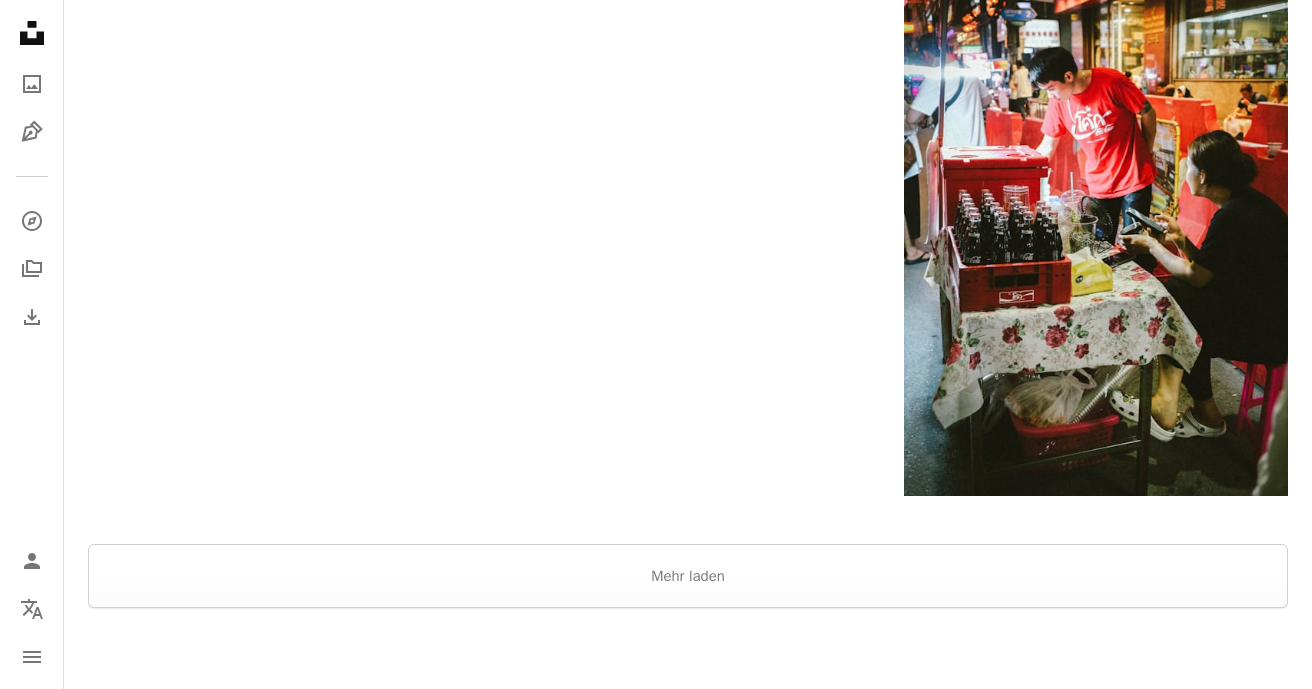 scroll, scrollTop: 3035, scrollLeft: 0, axis: vertical 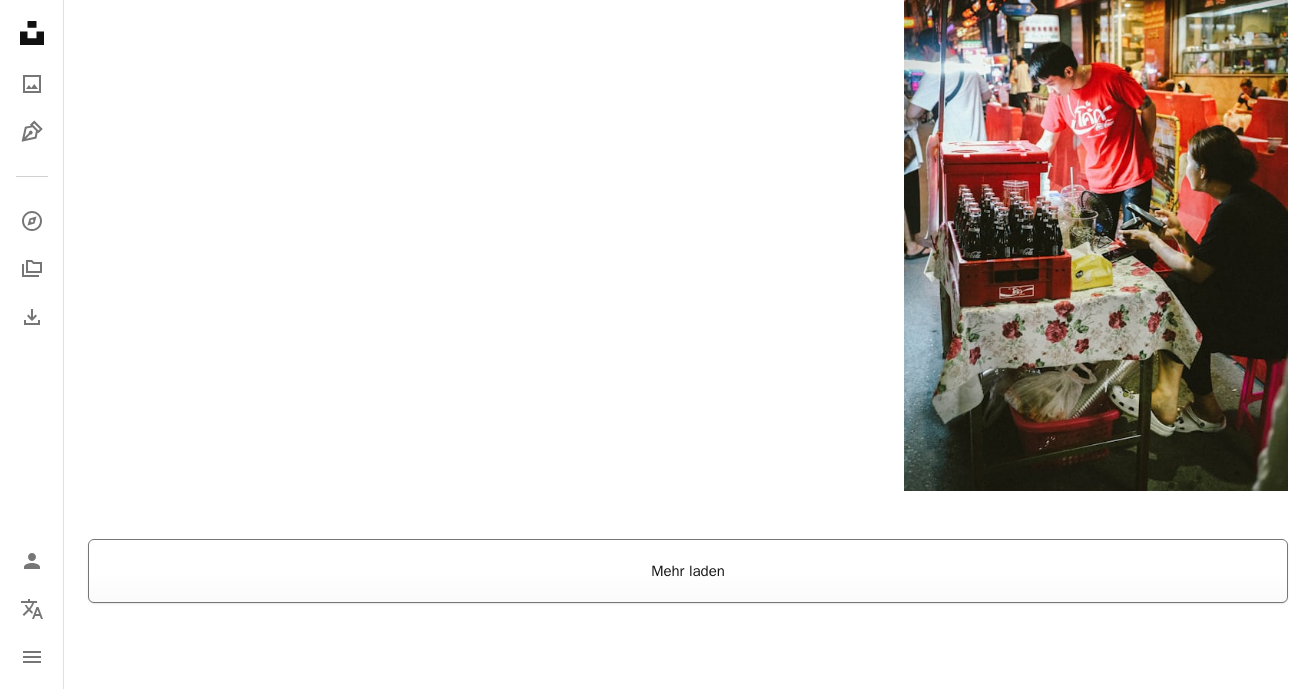 click on "Mehr laden" at bounding box center [688, 571] 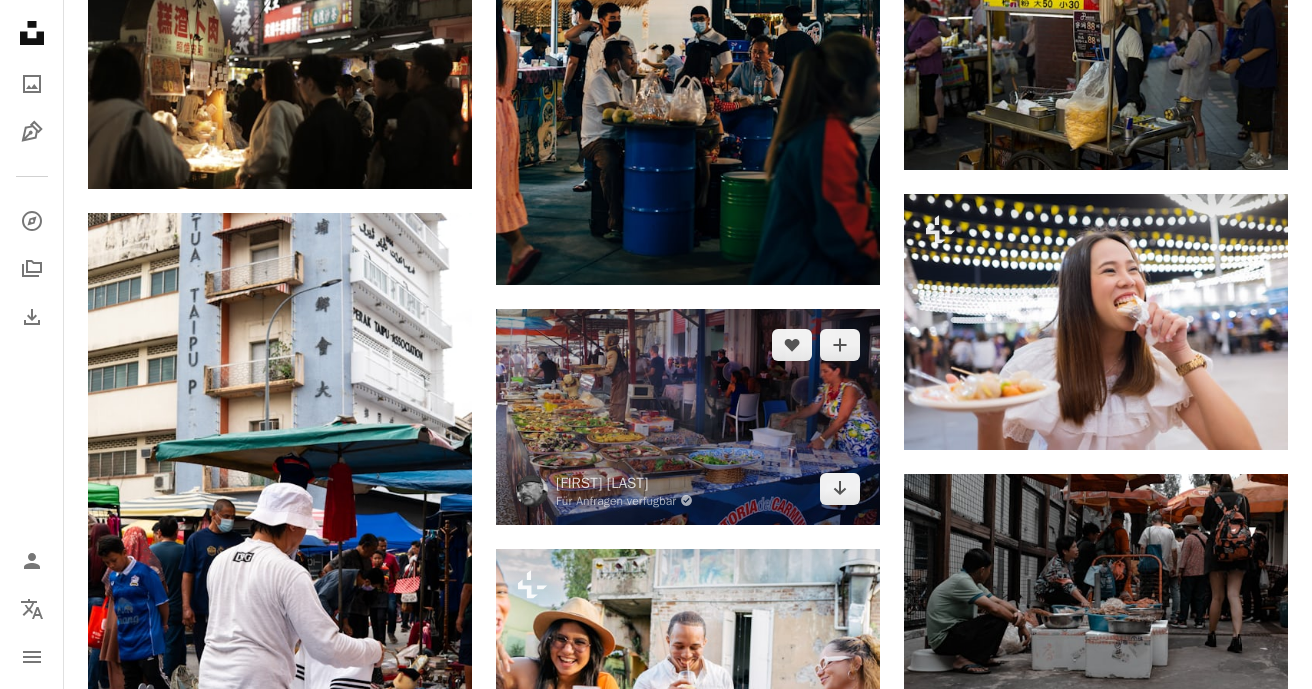 scroll, scrollTop: 4772, scrollLeft: 0, axis: vertical 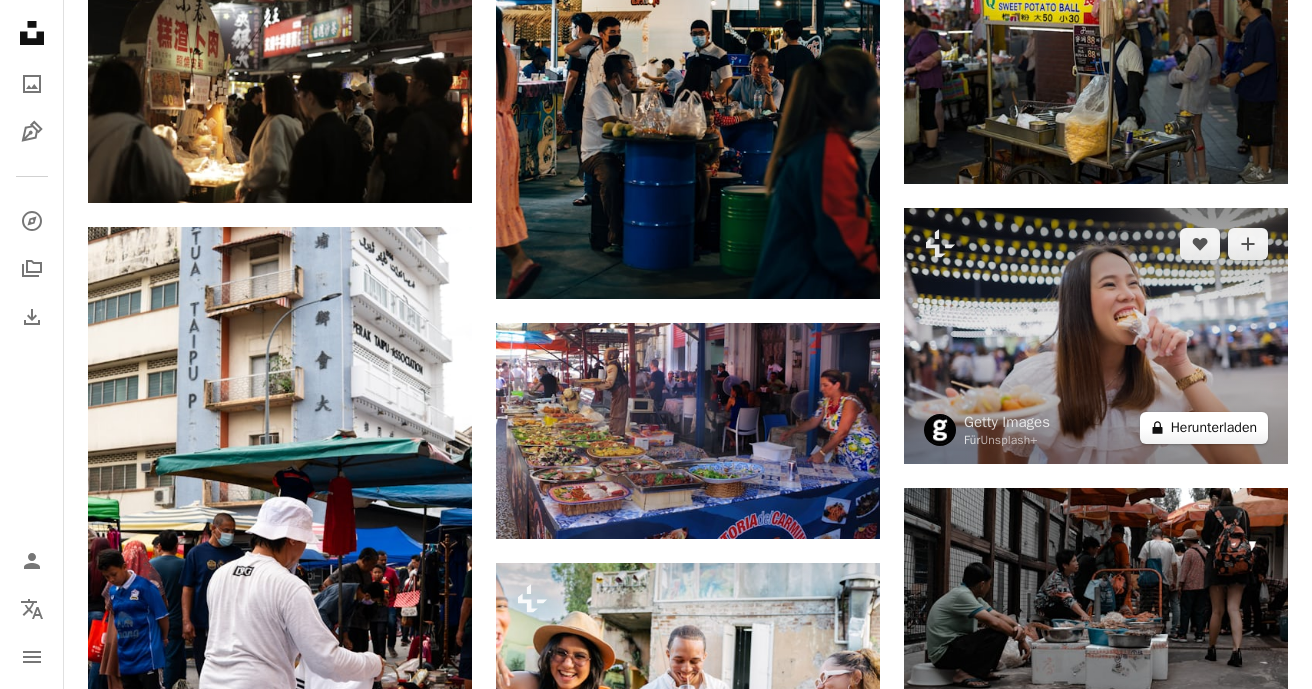 click on "A lock Herunterladen" at bounding box center (1204, 428) 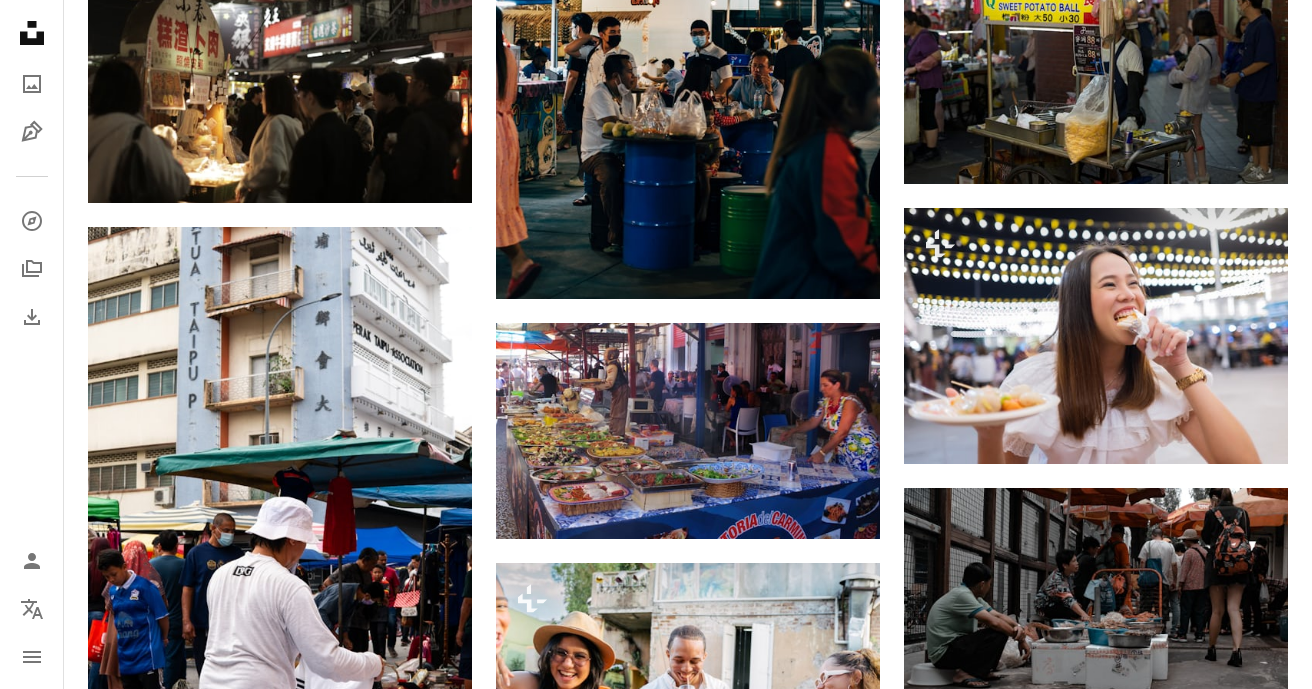 click on "Gebrauchsfertige Premium-Bilder. Profitieren Sie von unbegrenztem Zugang. A plus sign Monatlich neue Inhalte nur für Mitglieder A plus sign Beliebig viele lizenzfreie Downloads A plus sign Grafiken  Neu A plus sign Verbesserter Rechtsschutz jährlich 62 %  Rabatt monatlich 16 €   6 € EUR pro Monat * Unsplash+  sichern * Bei Zahlung pro Jahr, im Voraus in Rechnung gestellt  72 € Zuzüglich der jeweiligen MwSt. Automatische Erneuerung. Sie können jederzeit kündigen." at bounding box center [834, 3855] 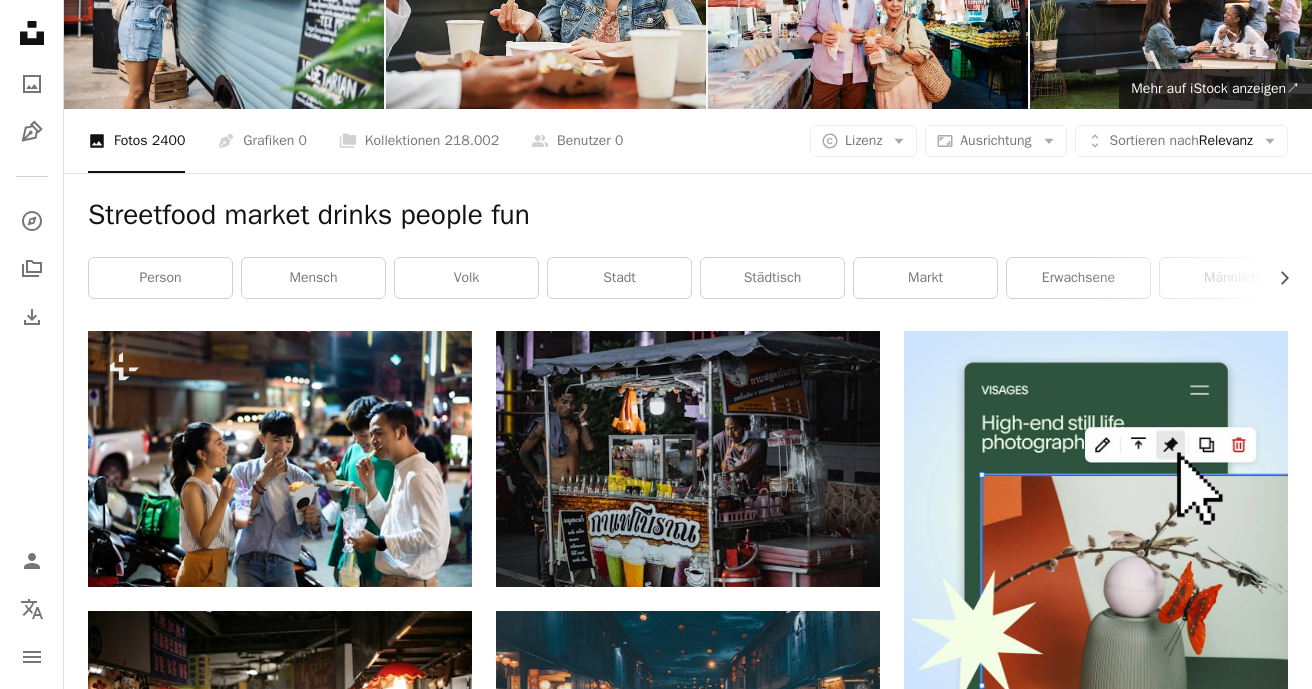 scroll, scrollTop: 0, scrollLeft: 0, axis: both 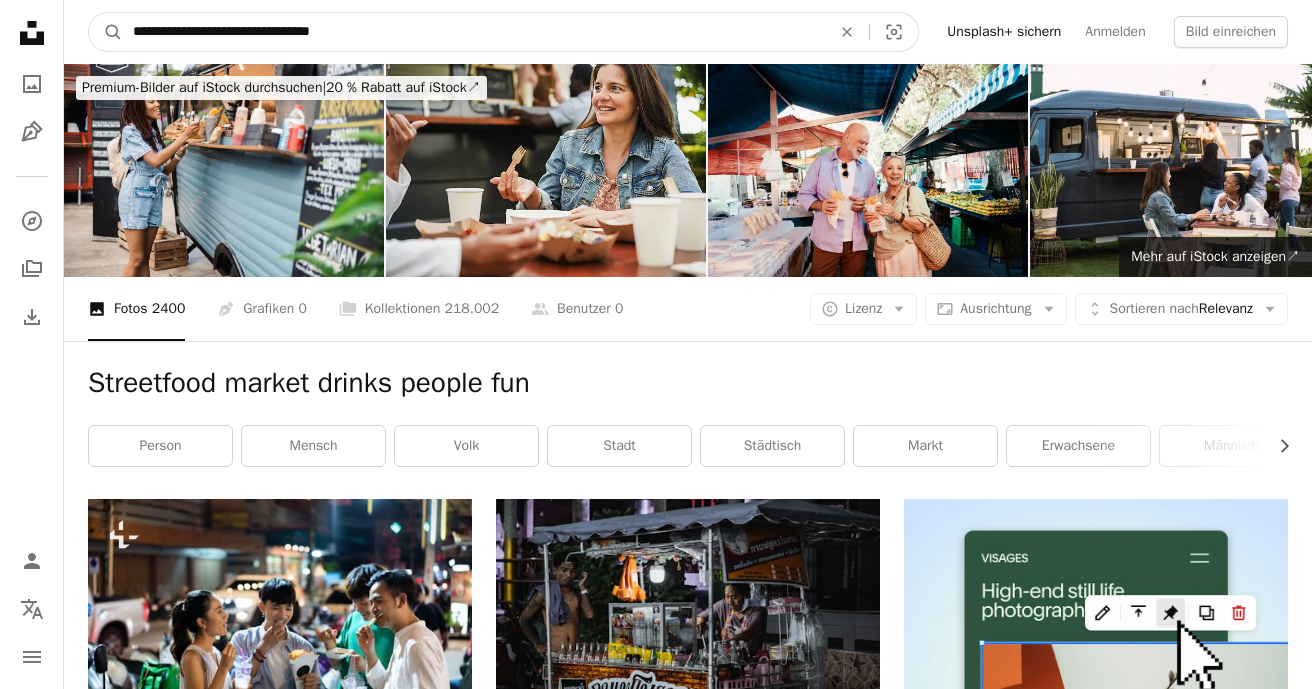 click on "**********" at bounding box center (474, 32) 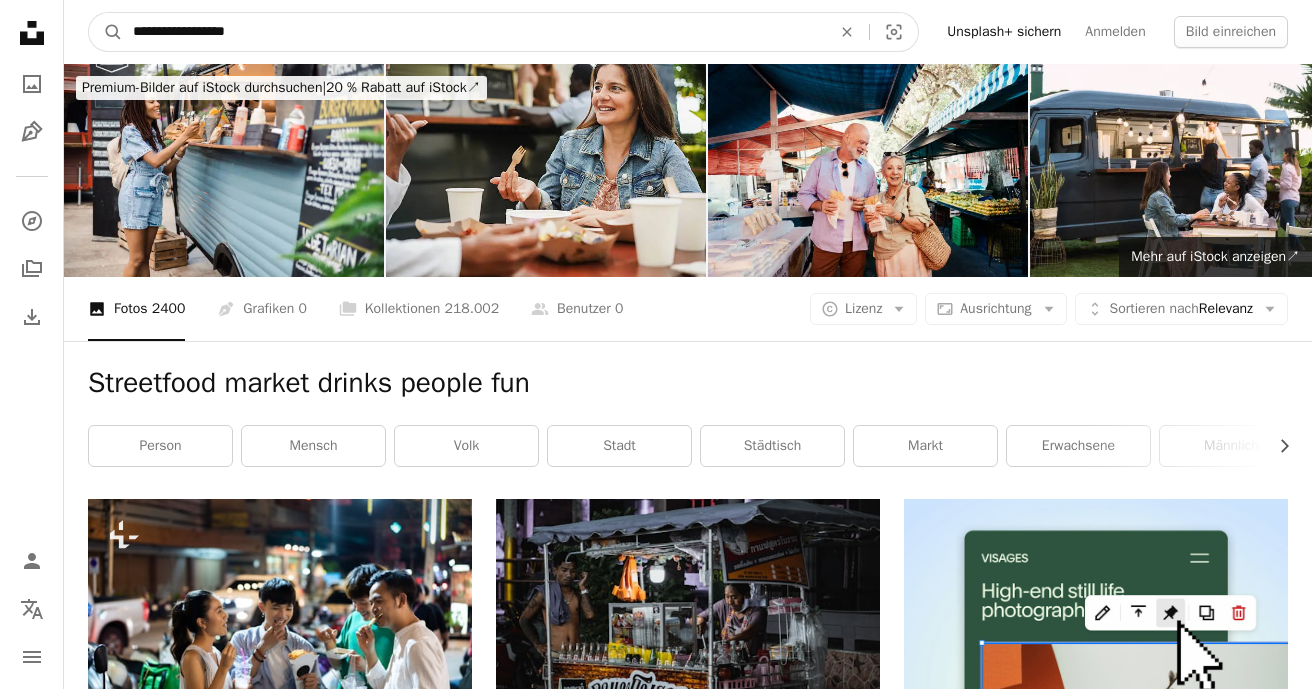click on "A magnifying glass" at bounding box center (106, 32) 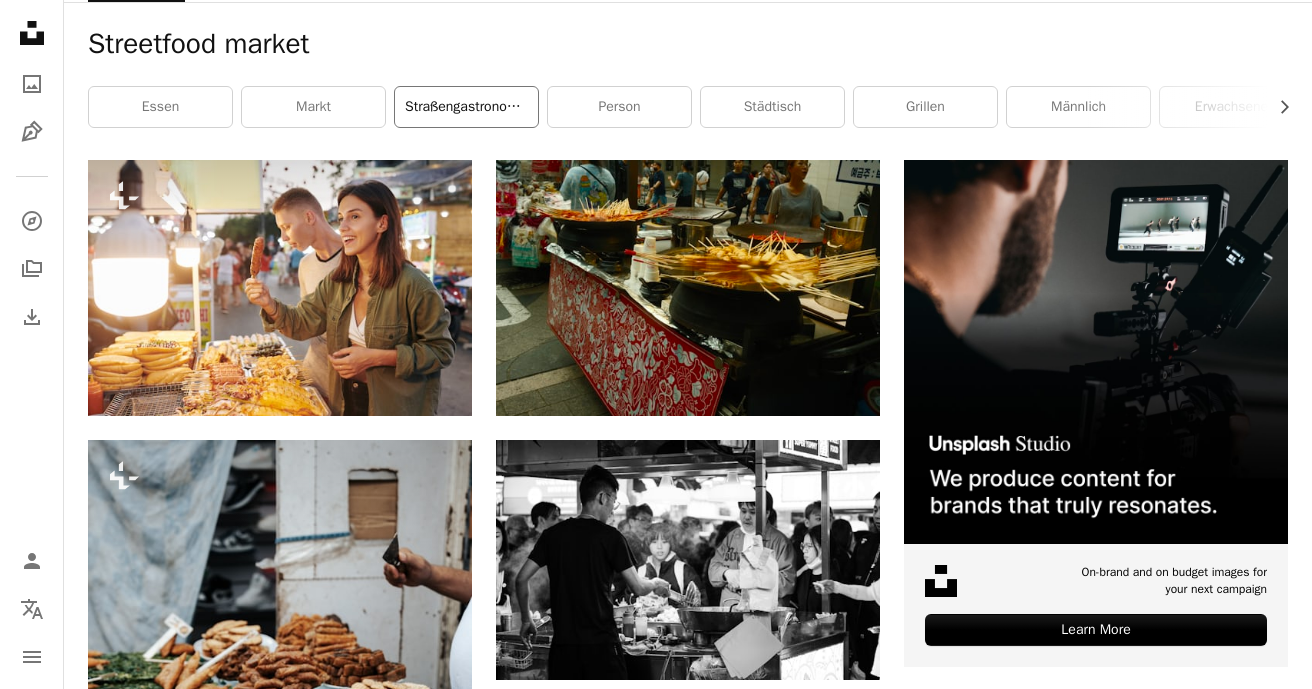 scroll, scrollTop: 0, scrollLeft: 0, axis: both 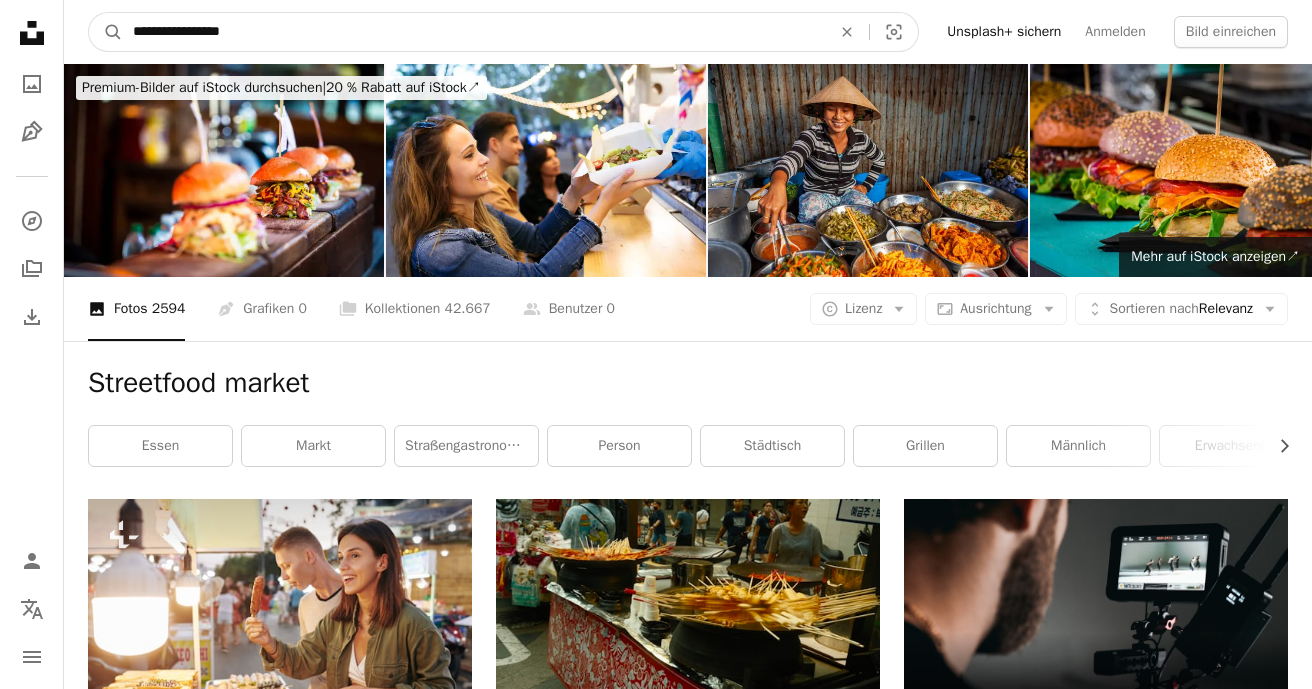 click on "**********" at bounding box center [474, 32] 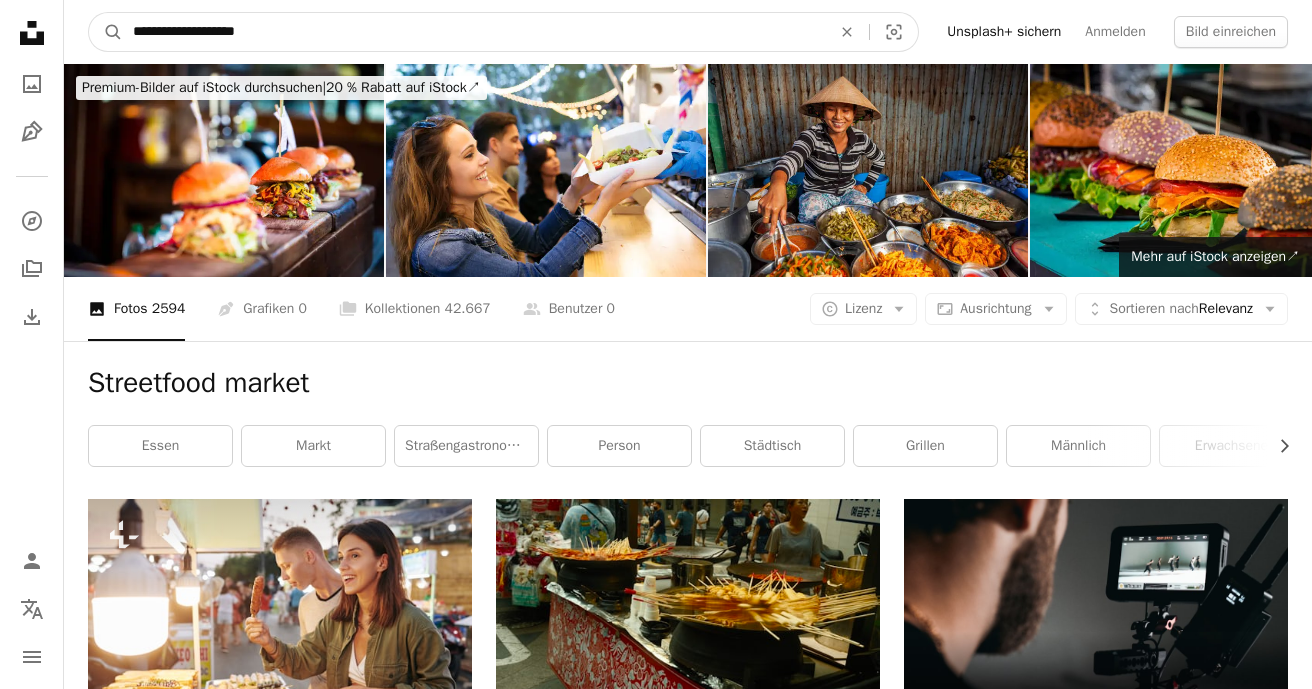 type on "**********" 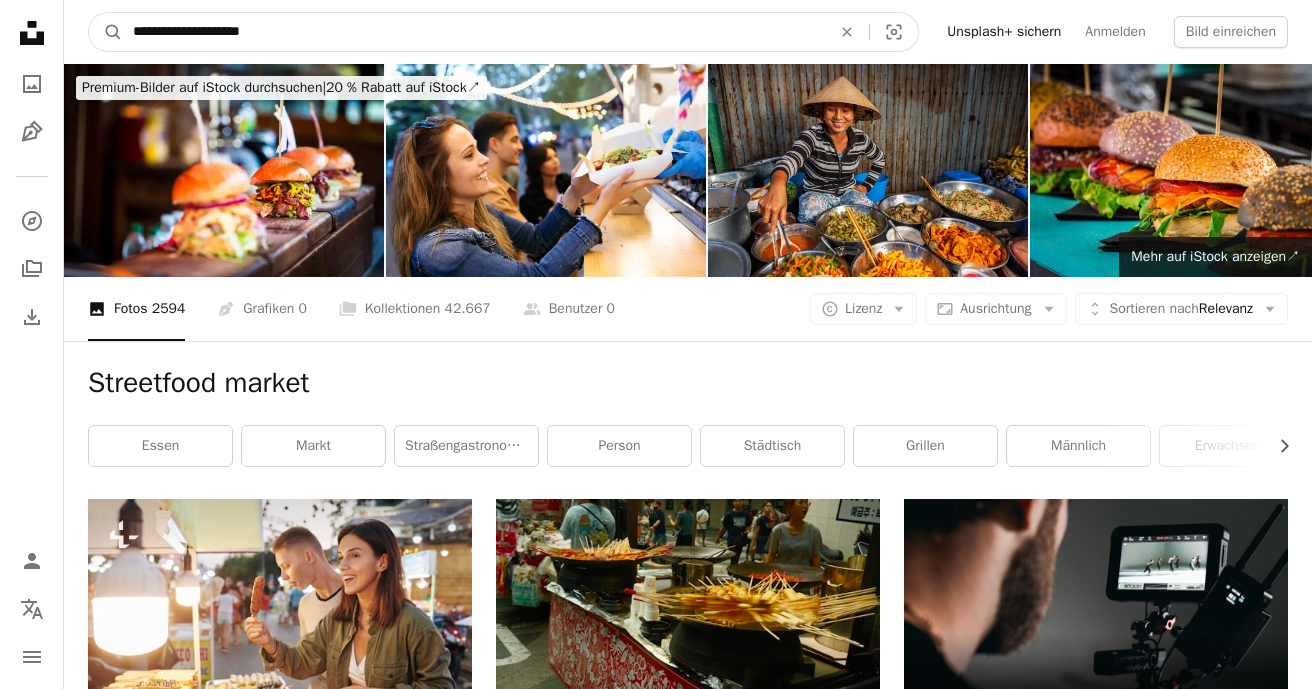 click on "A magnifying glass" at bounding box center (106, 32) 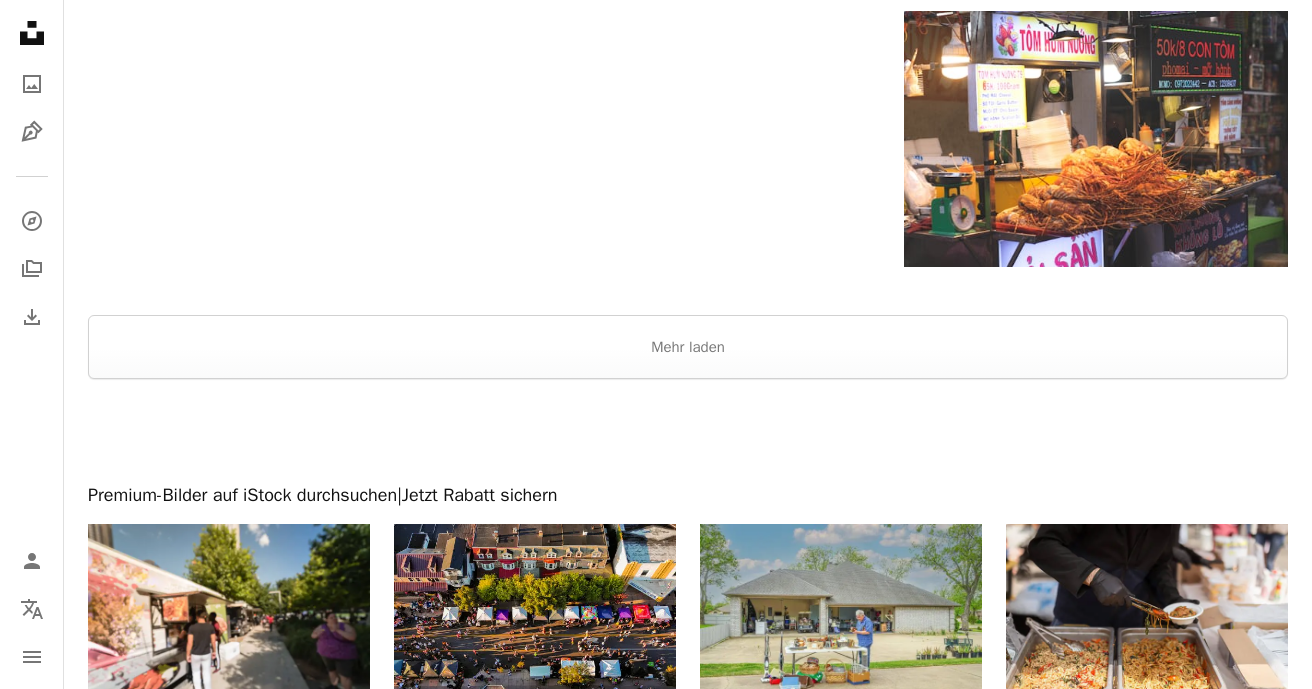 scroll, scrollTop: 2991, scrollLeft: 0, axis: vertical 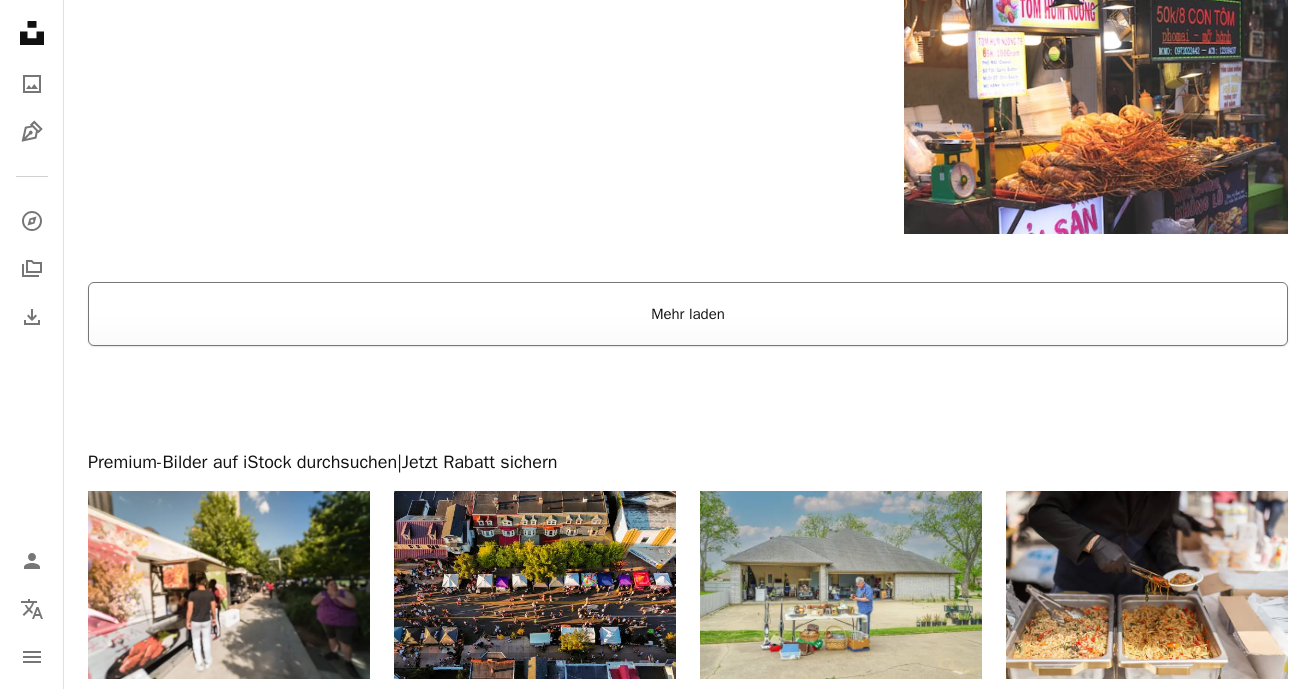click on "Mehr laden" at bounding box center [688, 314] 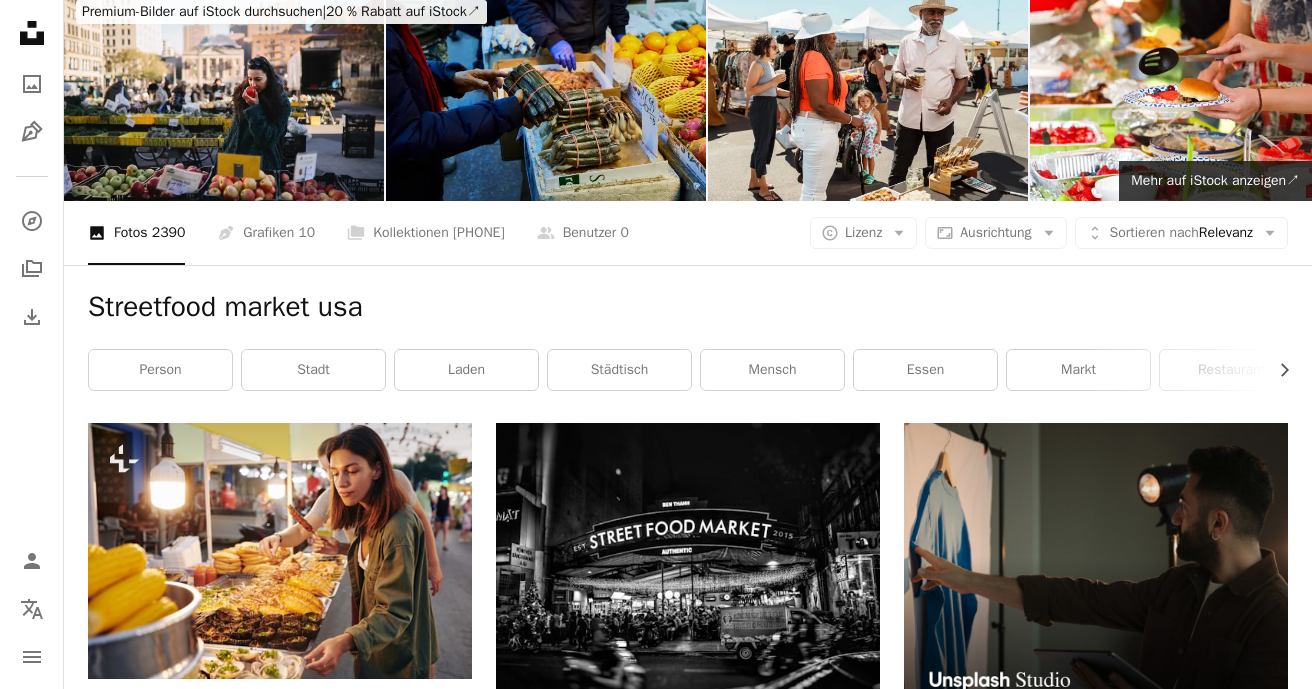 scroll, scrollTop: 0, scrollLeft: 0, axis: both 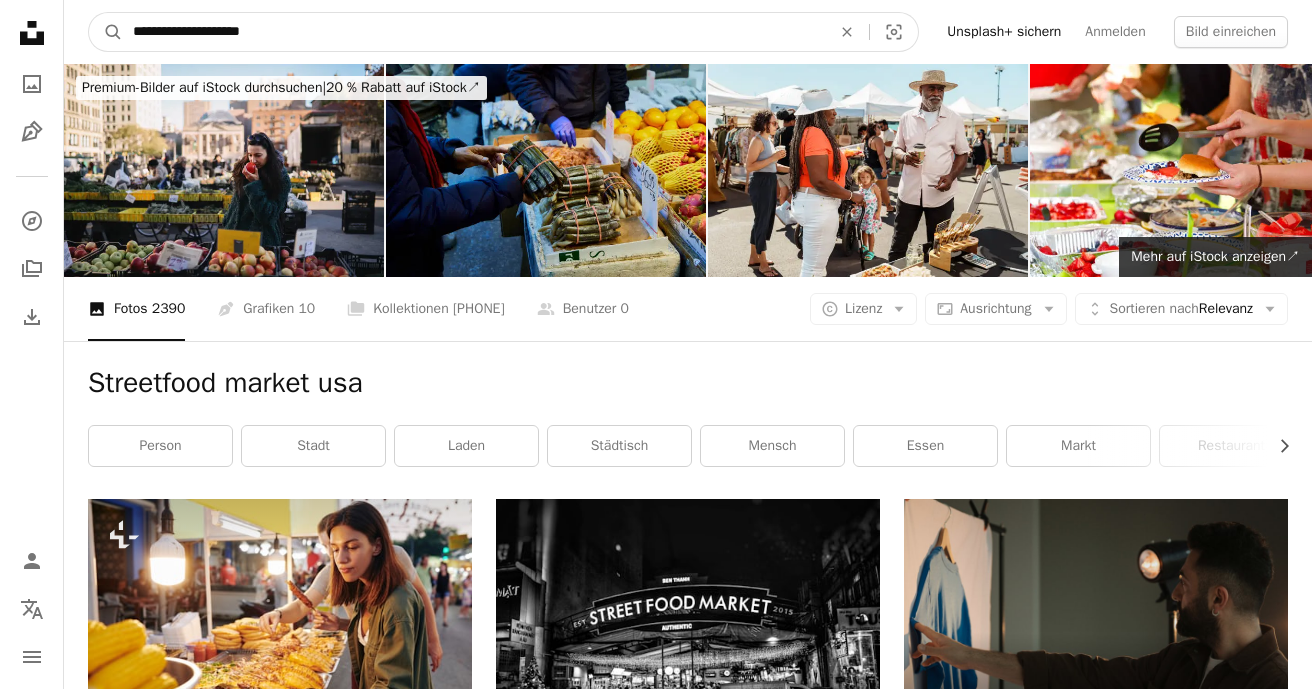 click on "**********" at bounding box center (474, 32) 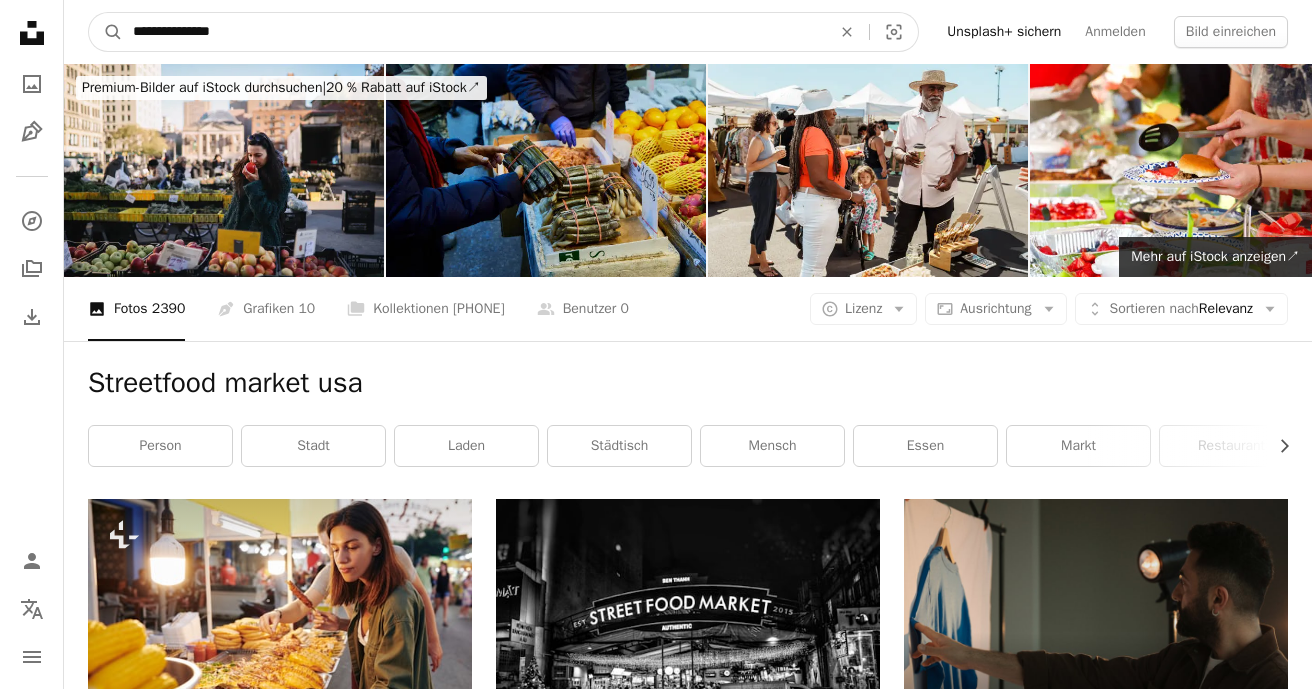 type on "**********" 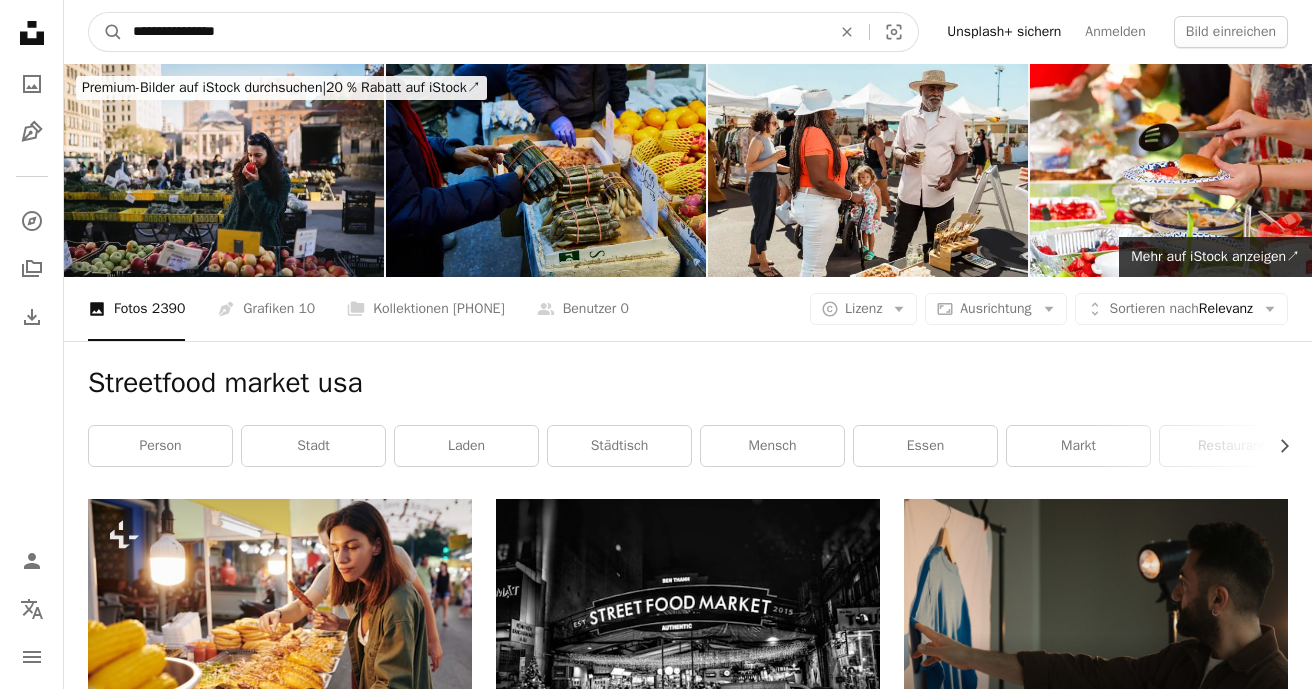 click on "A magnifying glass" at bounding box center [106, 32] 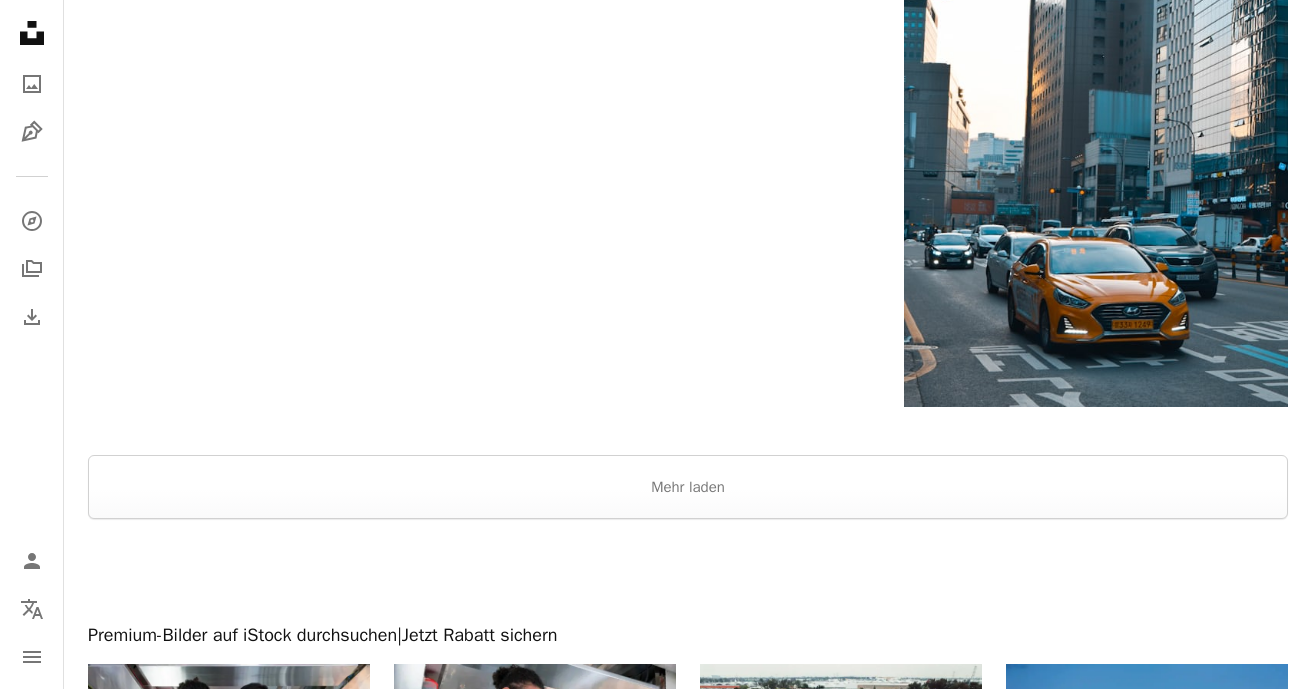 scroll, scrollTop: 3177, scrollLeft: 0, axis: vertical 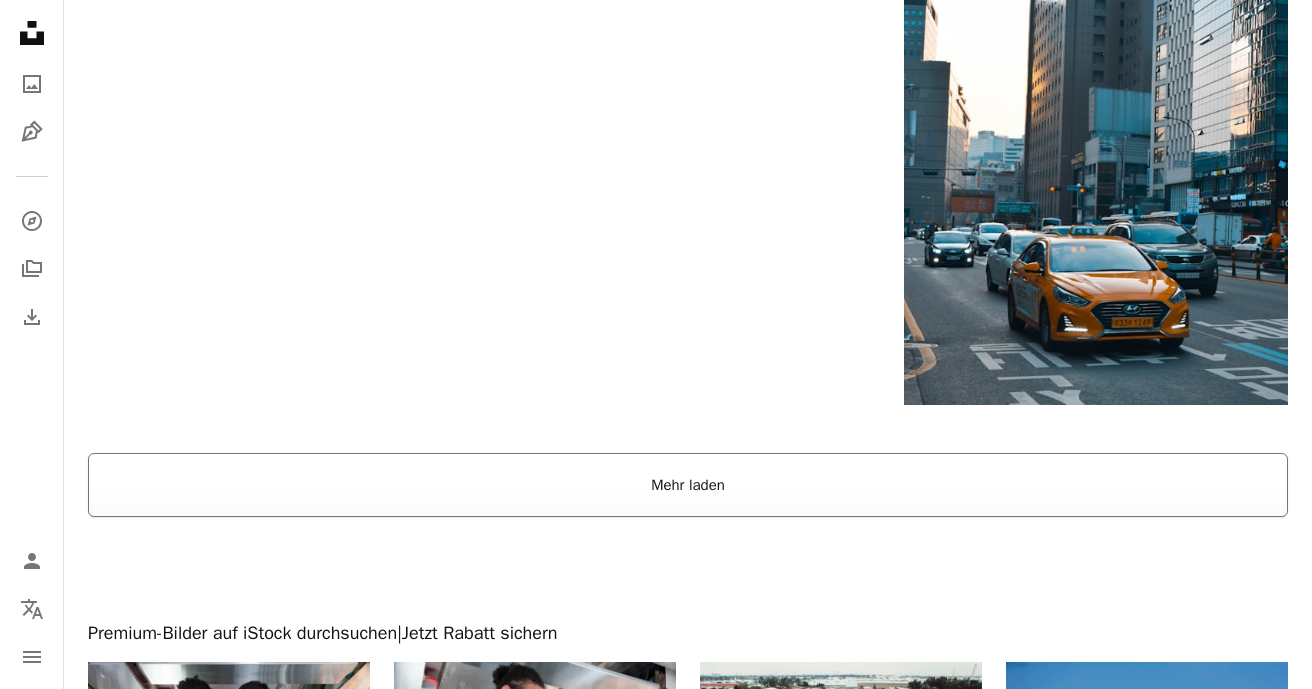 click on "Mehr laden" at bounding box center (688, 485) 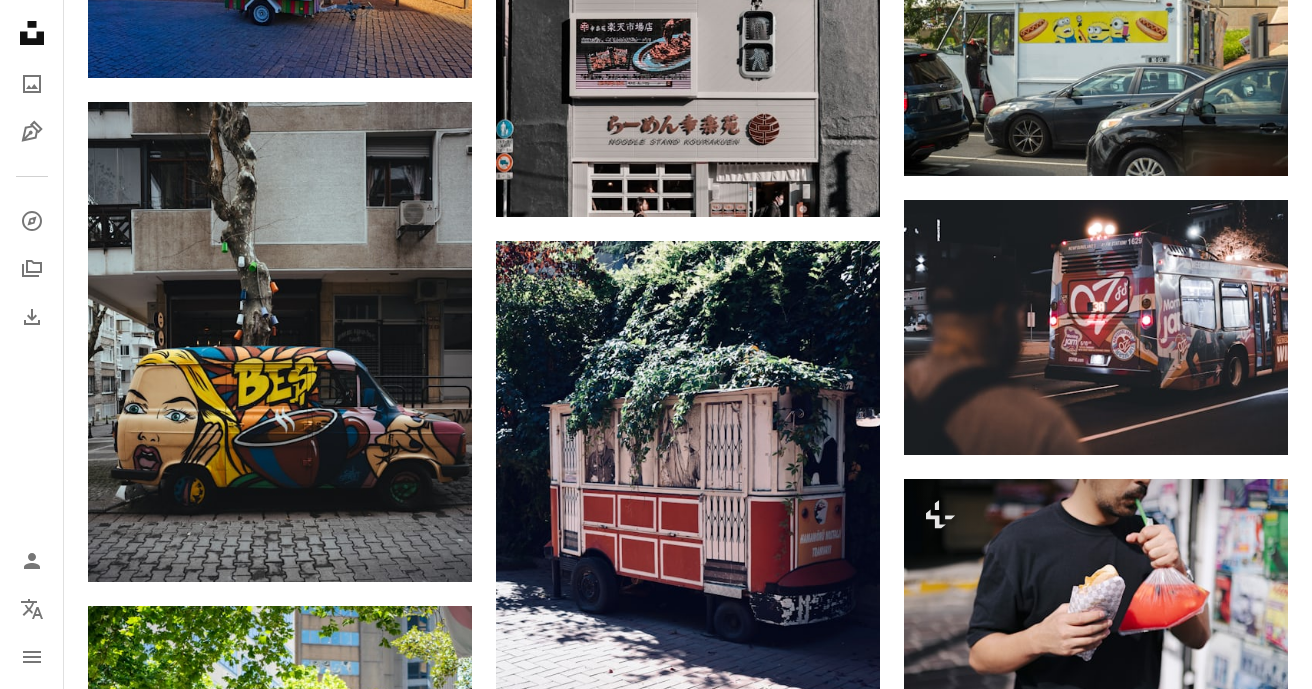 scroll, scrollTop: 21601, scrollLeft: 0, axis: vertical 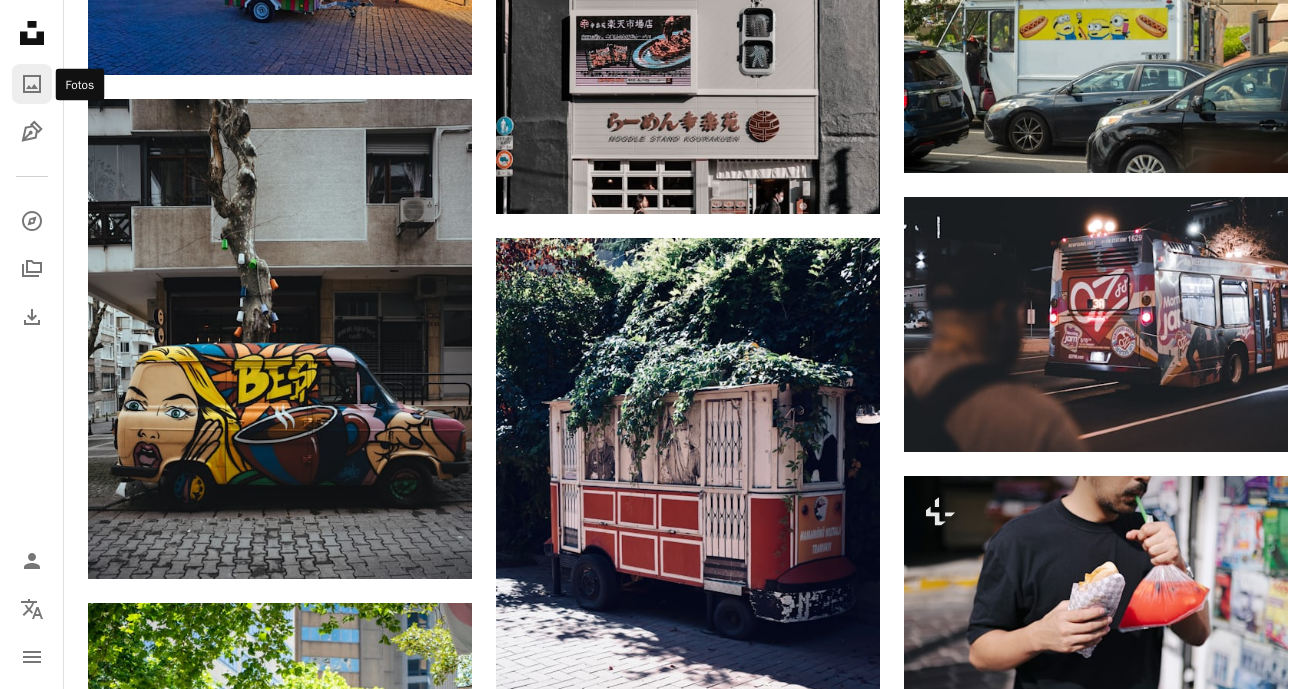 click on "A photo" 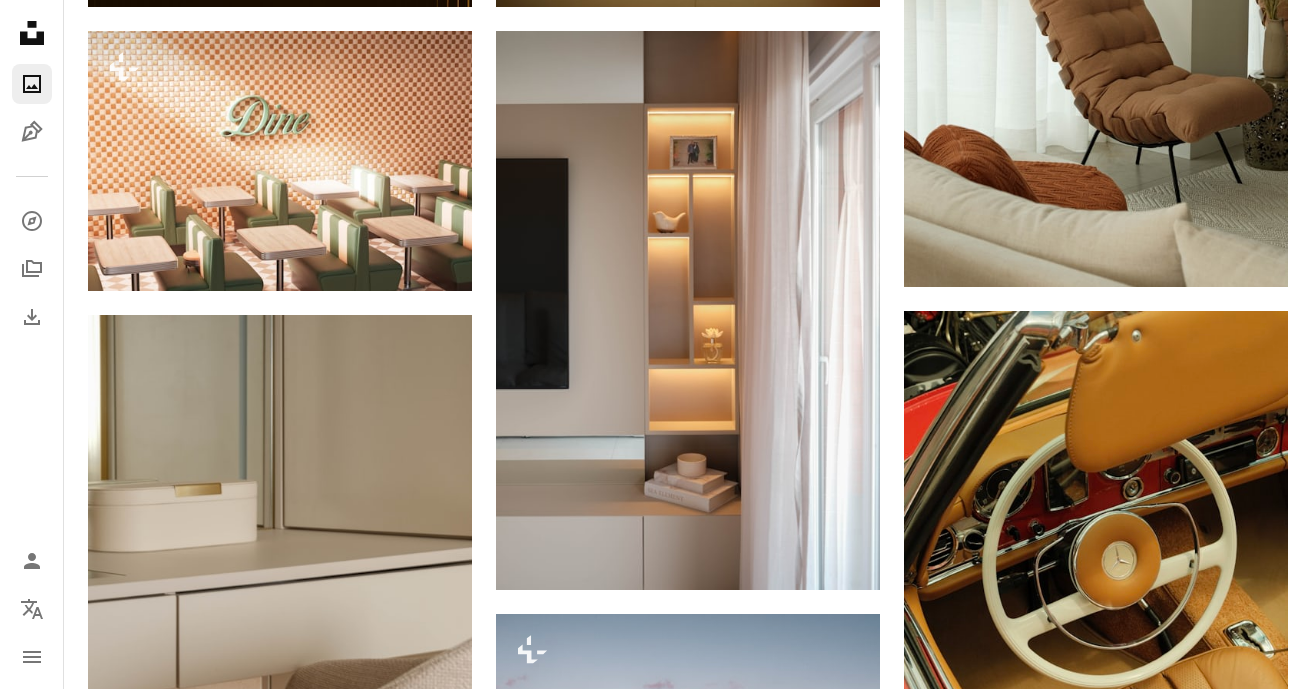 scroll, scrollTop: 0, scrollLeft: 0, axis: both 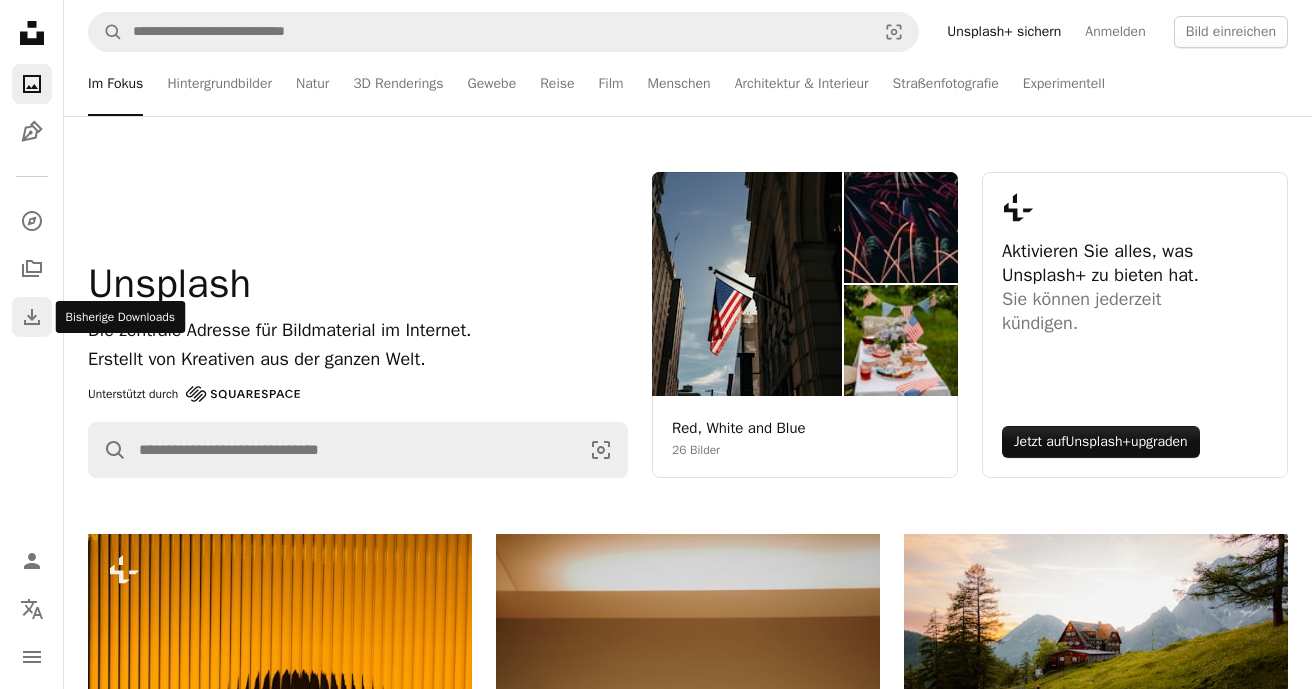 click on "Download" 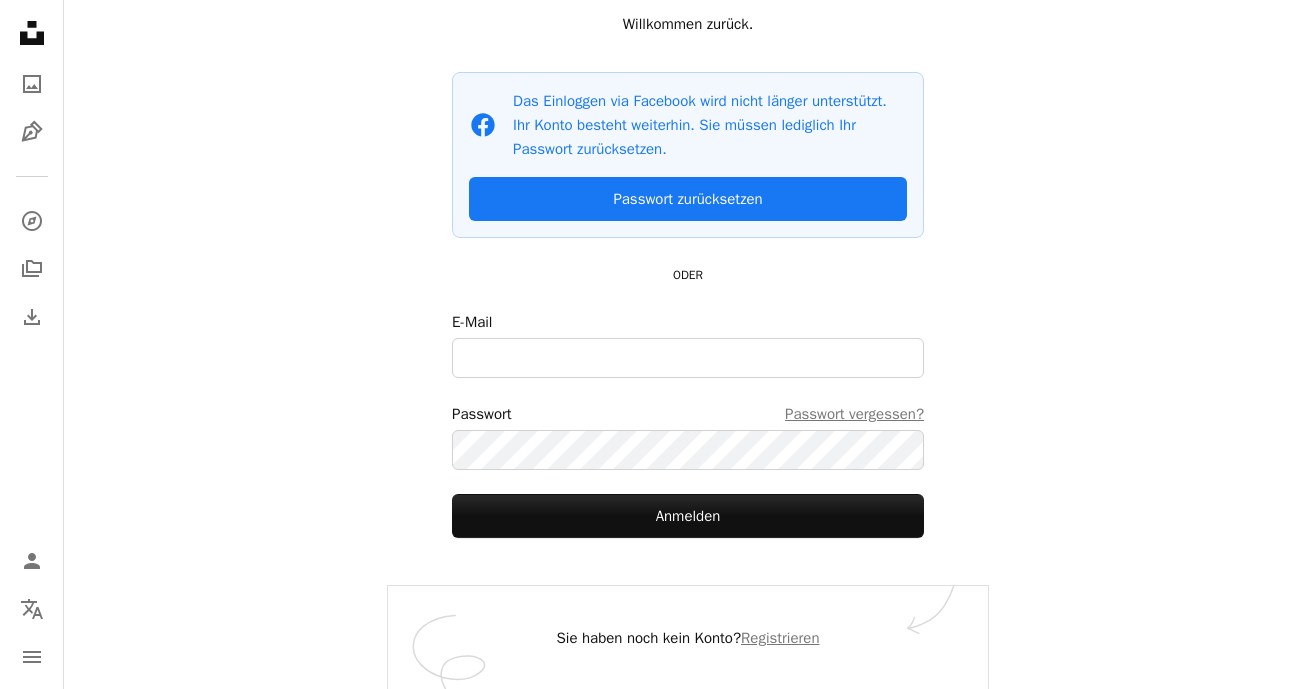 scroll, scrollTop: 169, scrollLeft: 0, axis: vertical 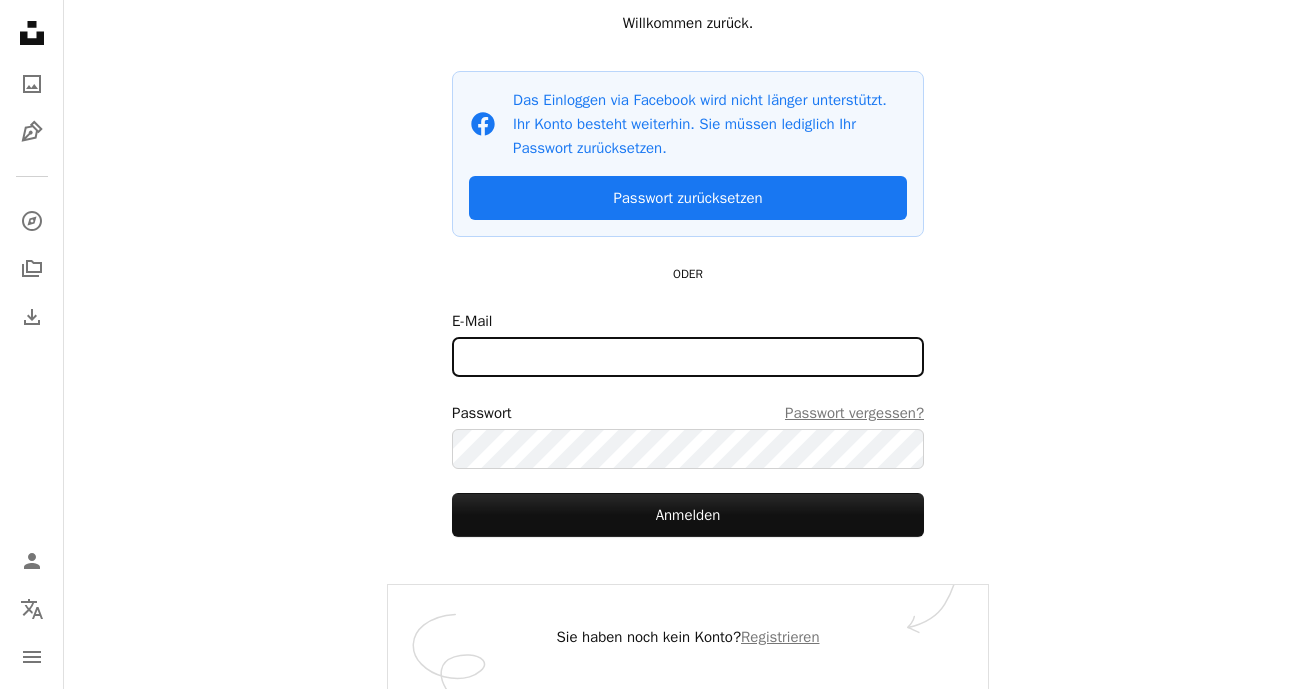 click on "E-Mail" at bounding box center (688, 357) 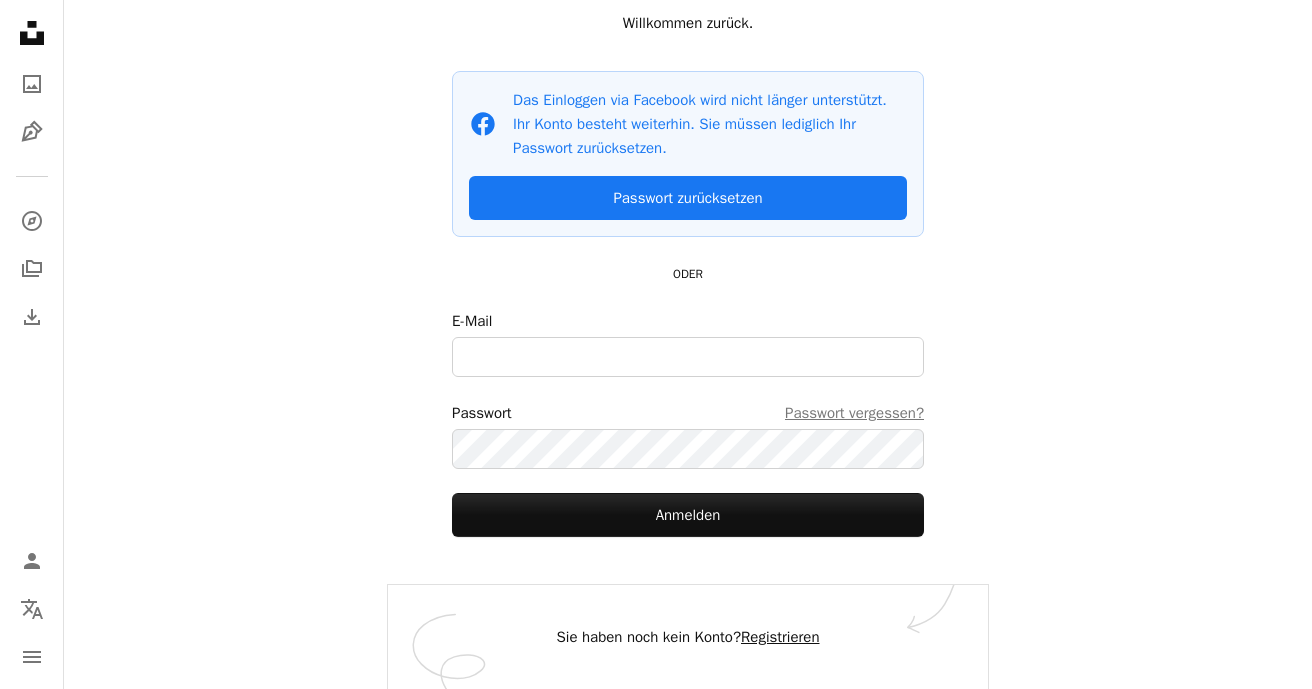 click on "Registrieren" at bounding box center [780, 637] 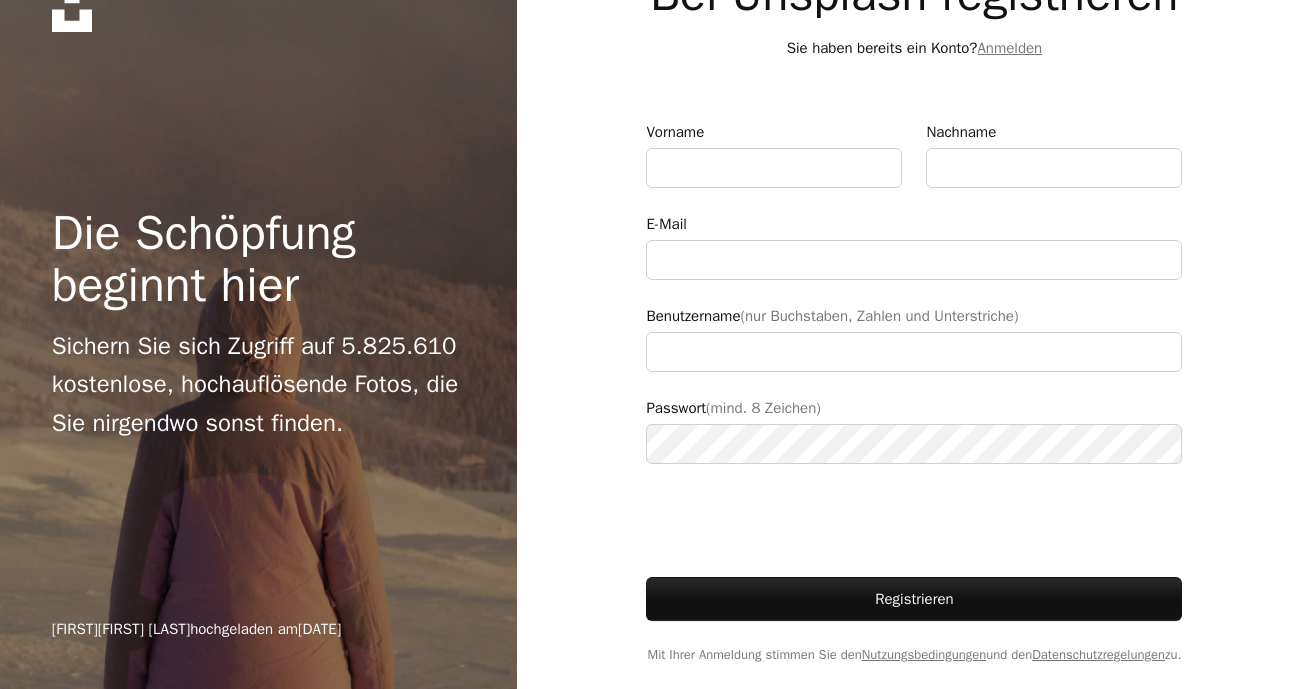 scroll, scrollTop: 0, scrollLeft: 0, axis: both 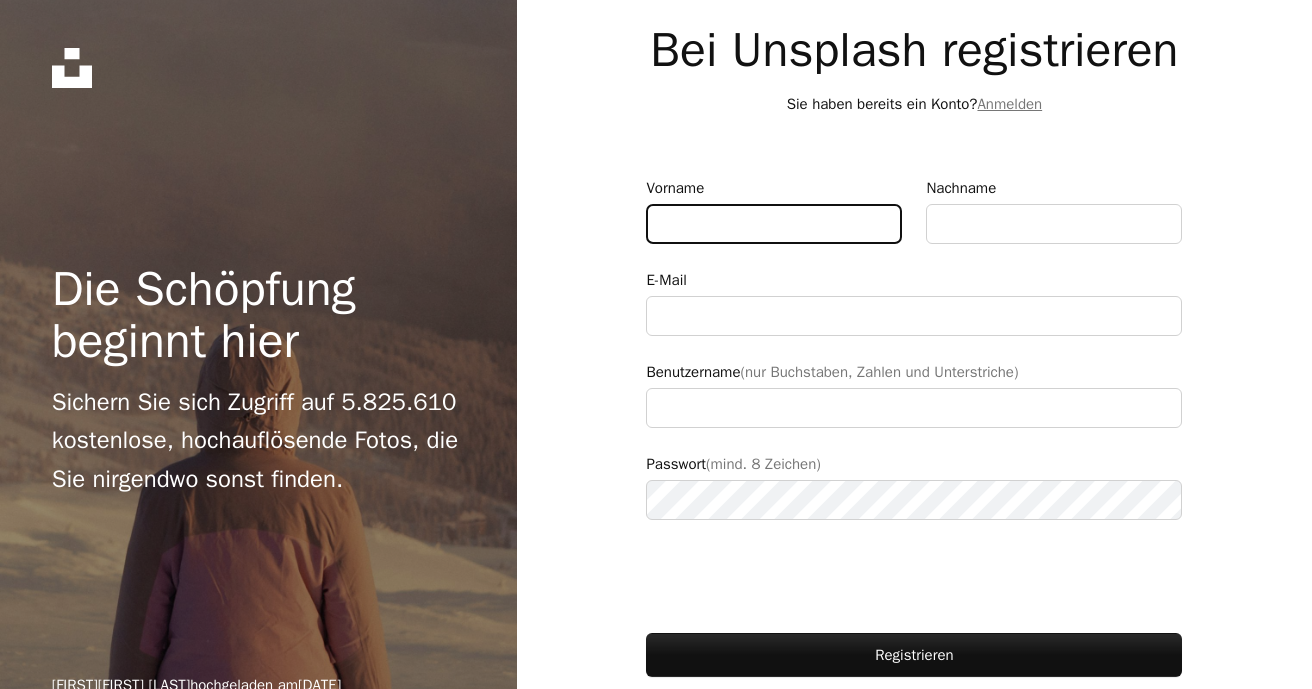 click on "Vorname" at bounding box center [774, 224] 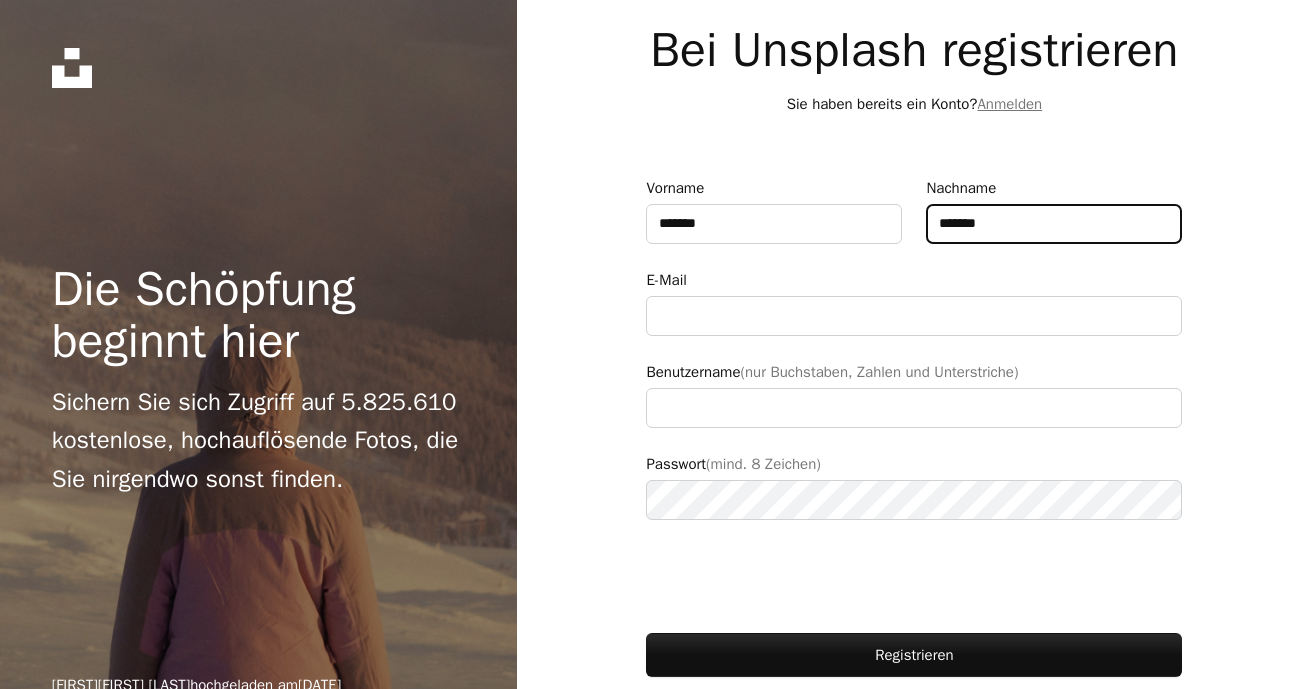 click on "*******" at bounding box center (1054, 224) 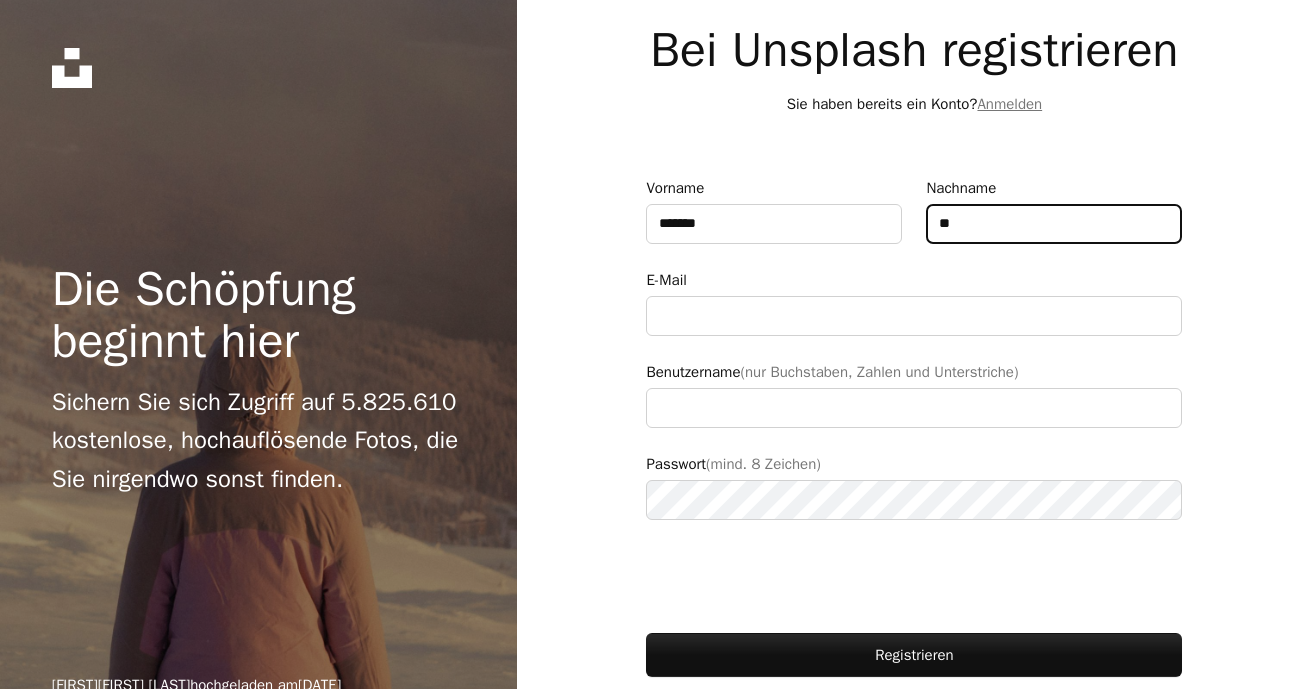 type on "*" 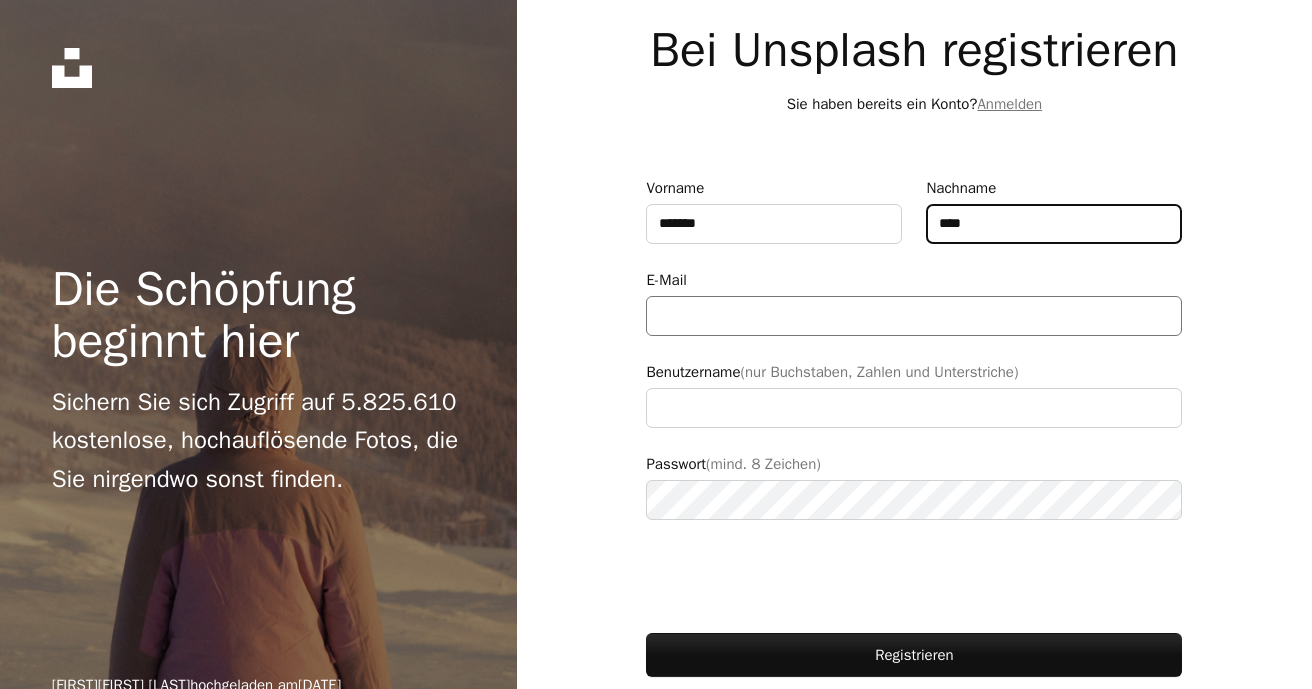type on "****" 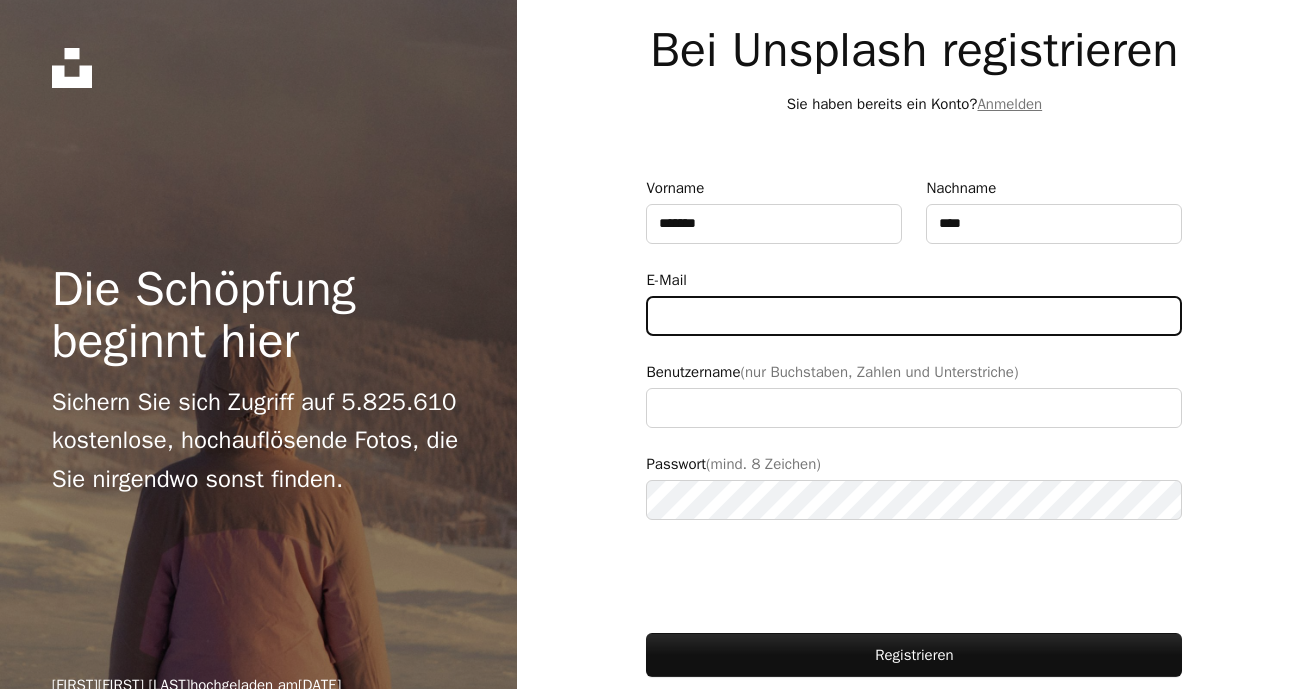 click on "E-Mail" at bounding box center (914, 316) 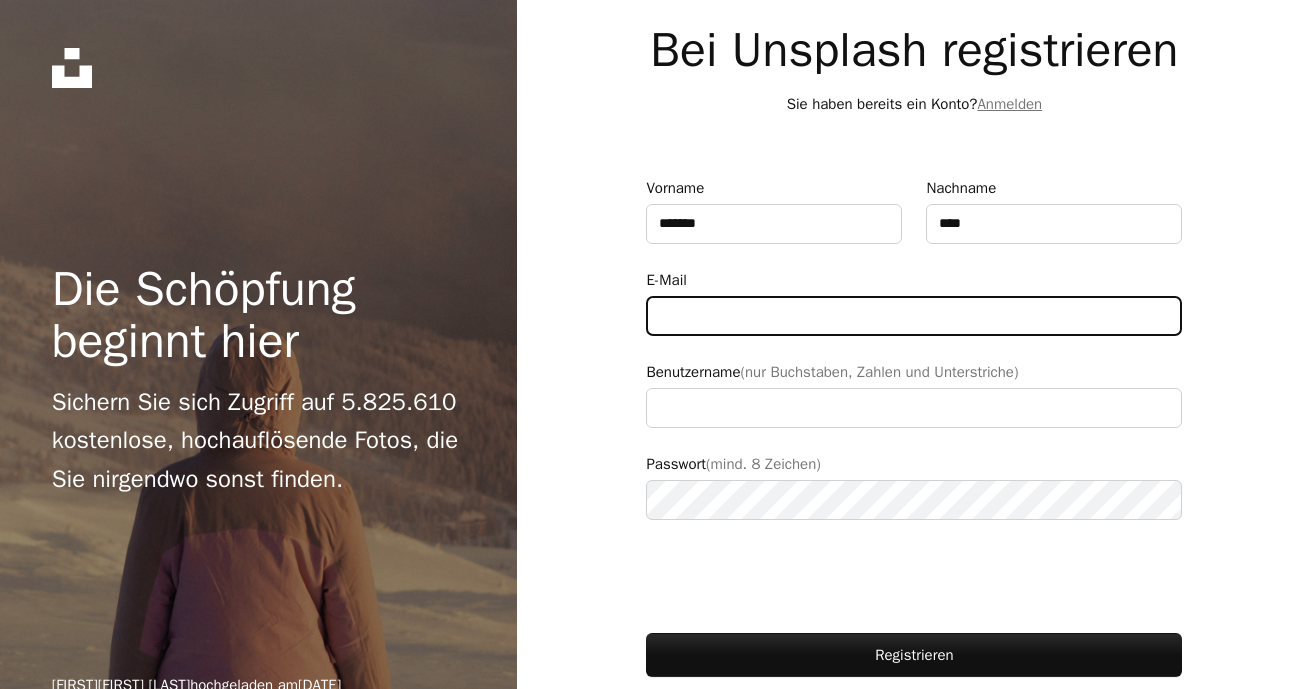 type on "**********" 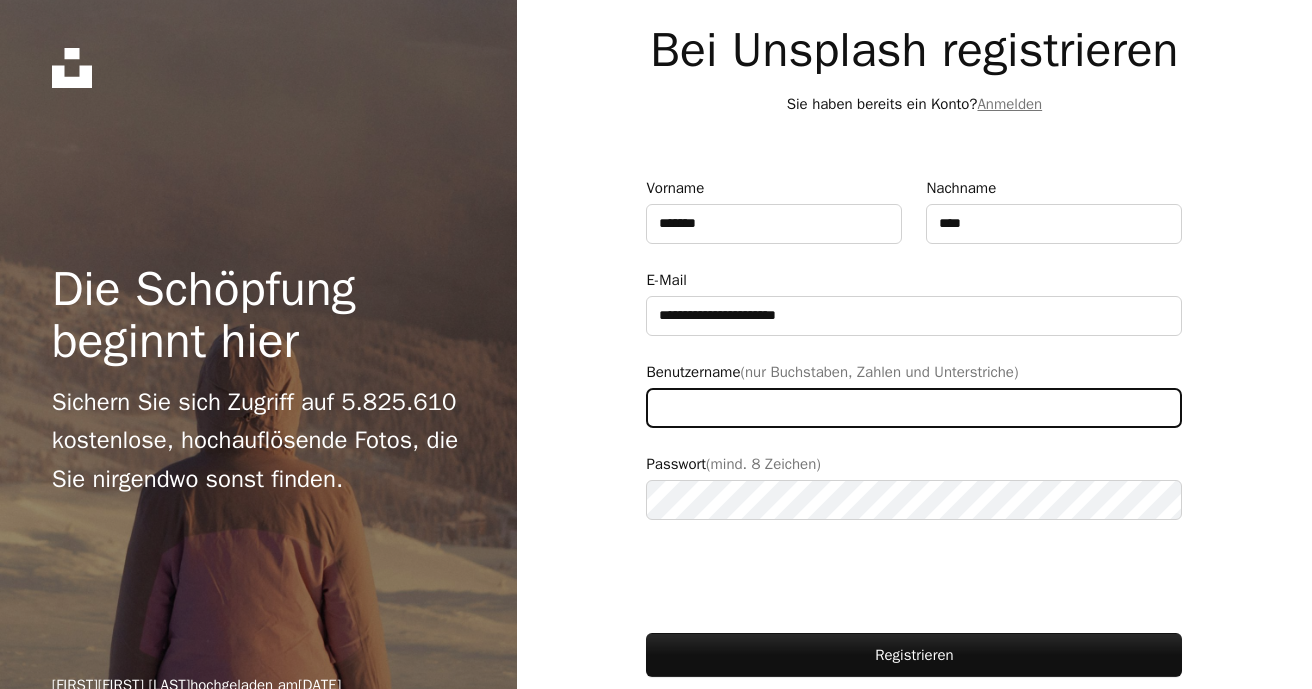 click on "Benutzername  (nur Buchstaben, Zahlen und Unterstriche)" at bounding box center [914, 408] 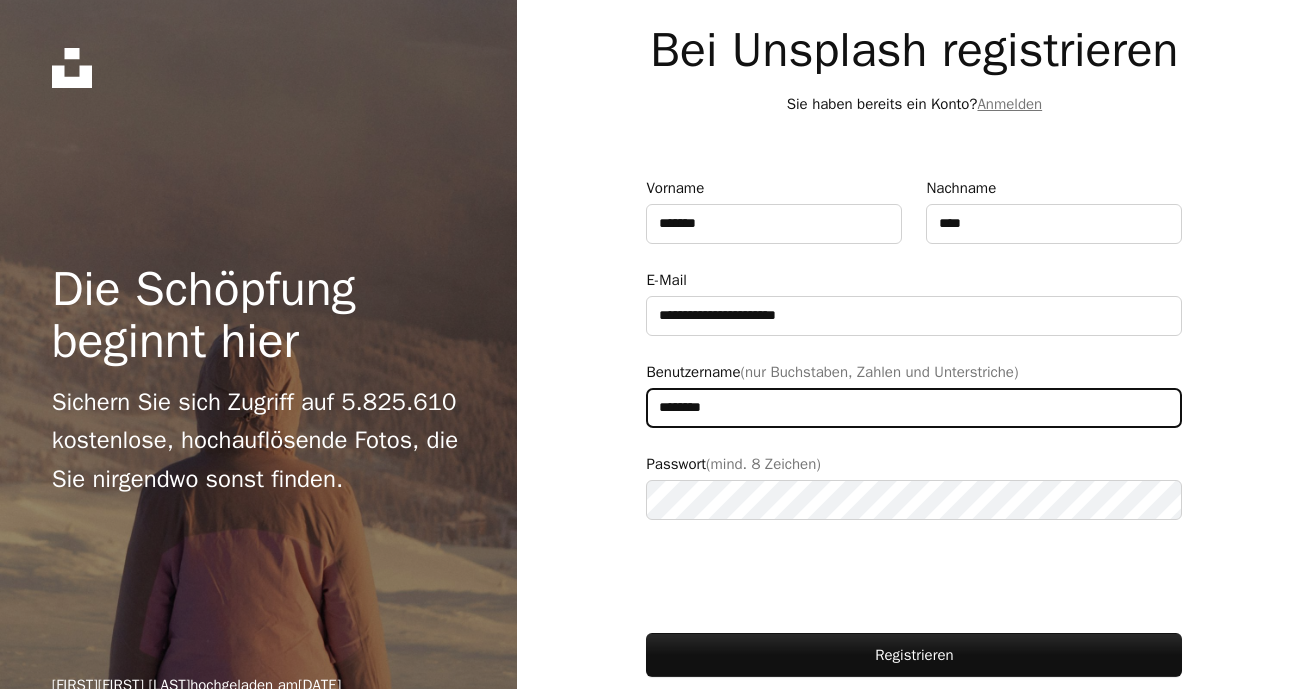 click on "********" at bounding box center (914, 408) 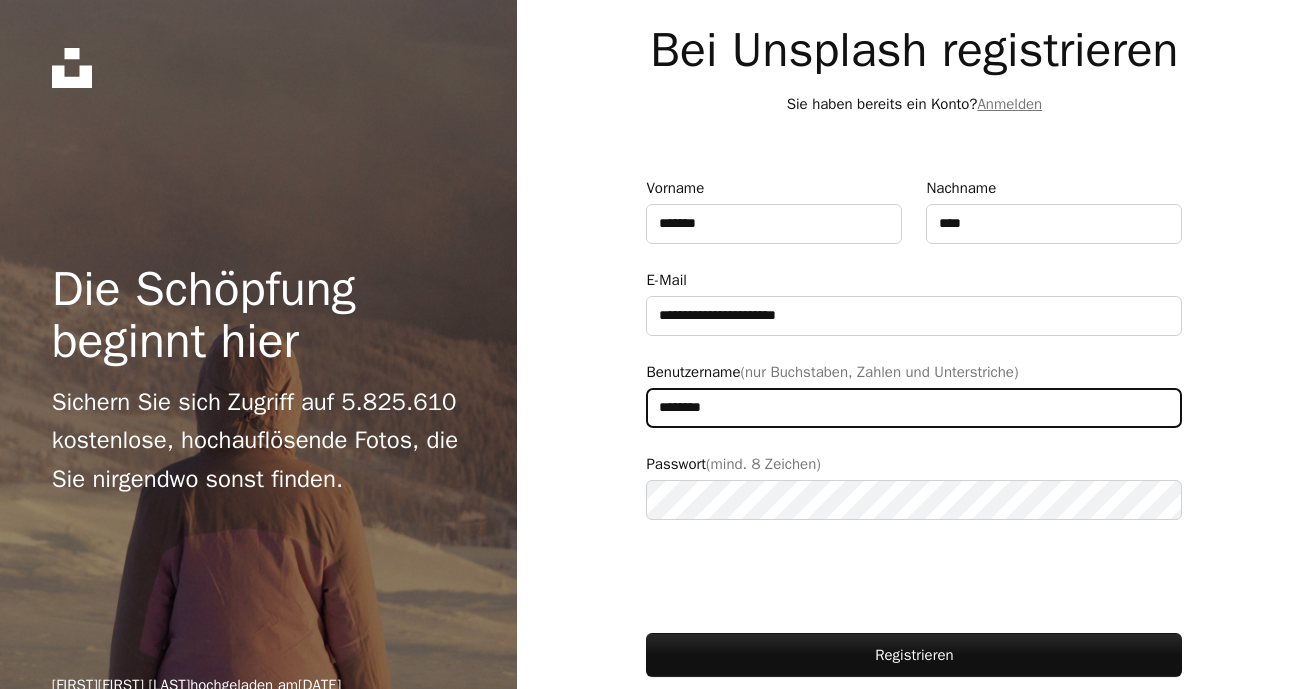 scroll, scrollTop: 128, scrollLeft: 0, axis: vertical 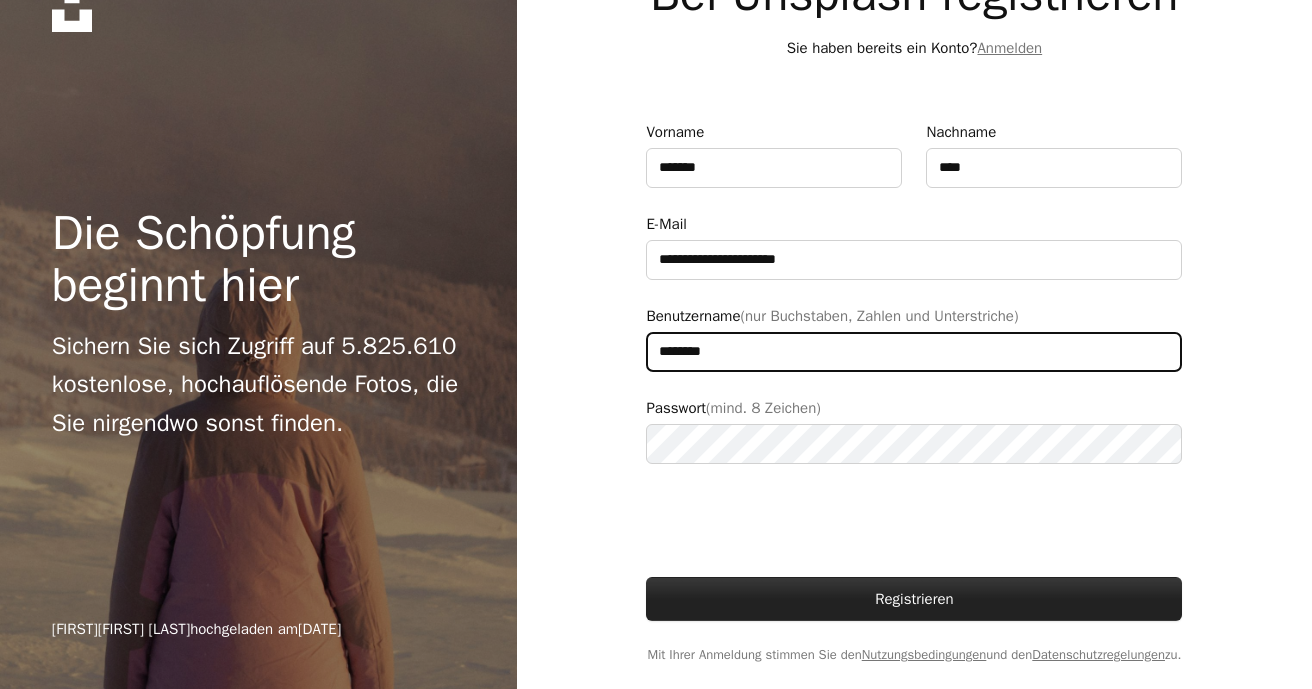 type on "********" 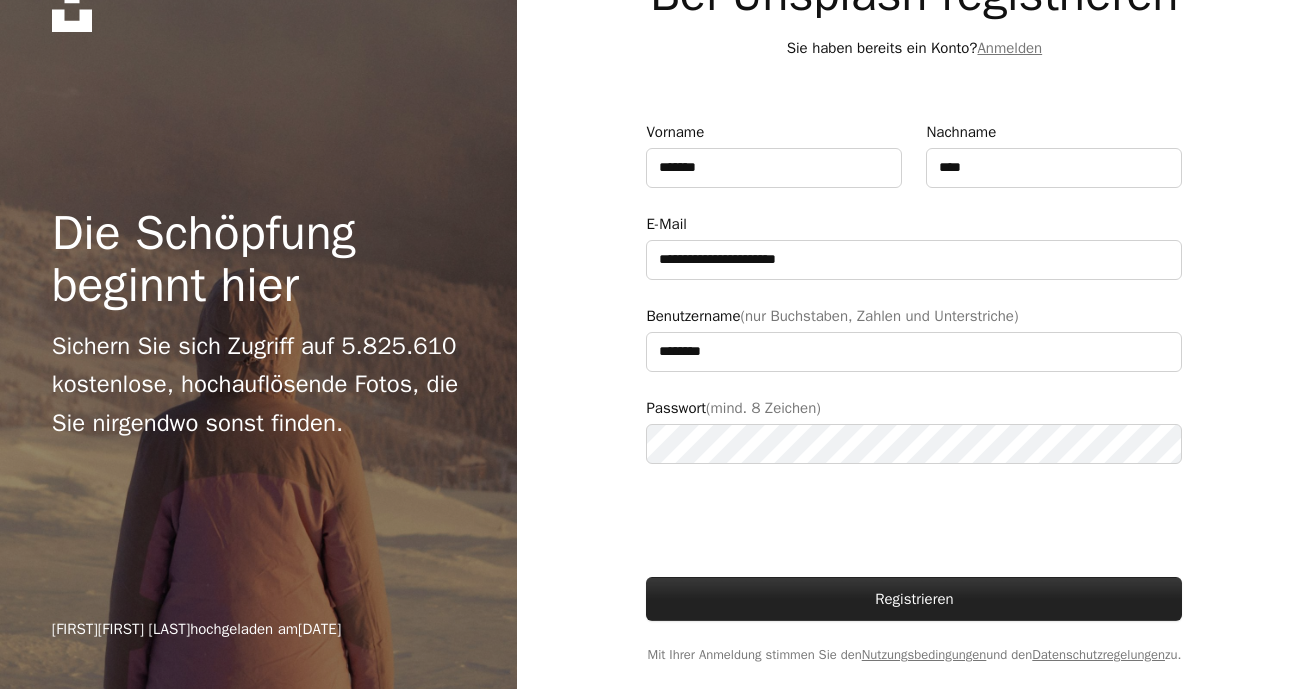 click on "Registrieren" at bounding box center (914, 599) 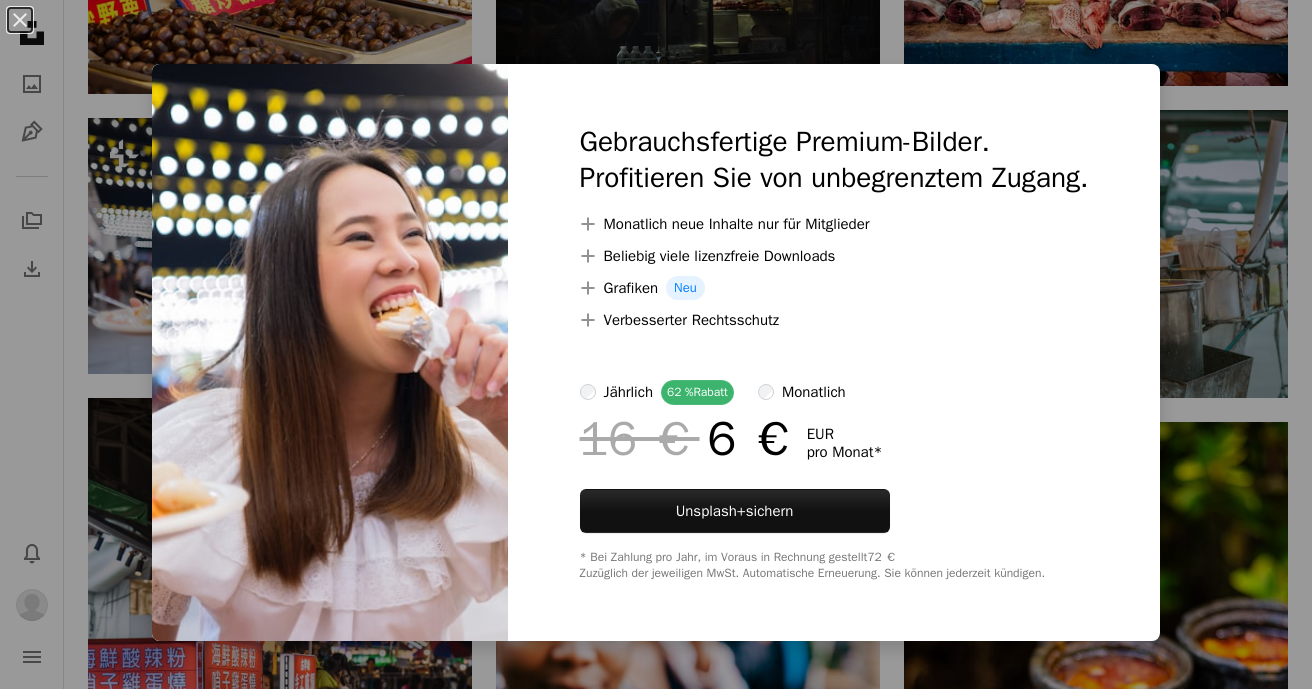 scroll, scrollTop: 23765, scrollLeft: 0, axis: vertical 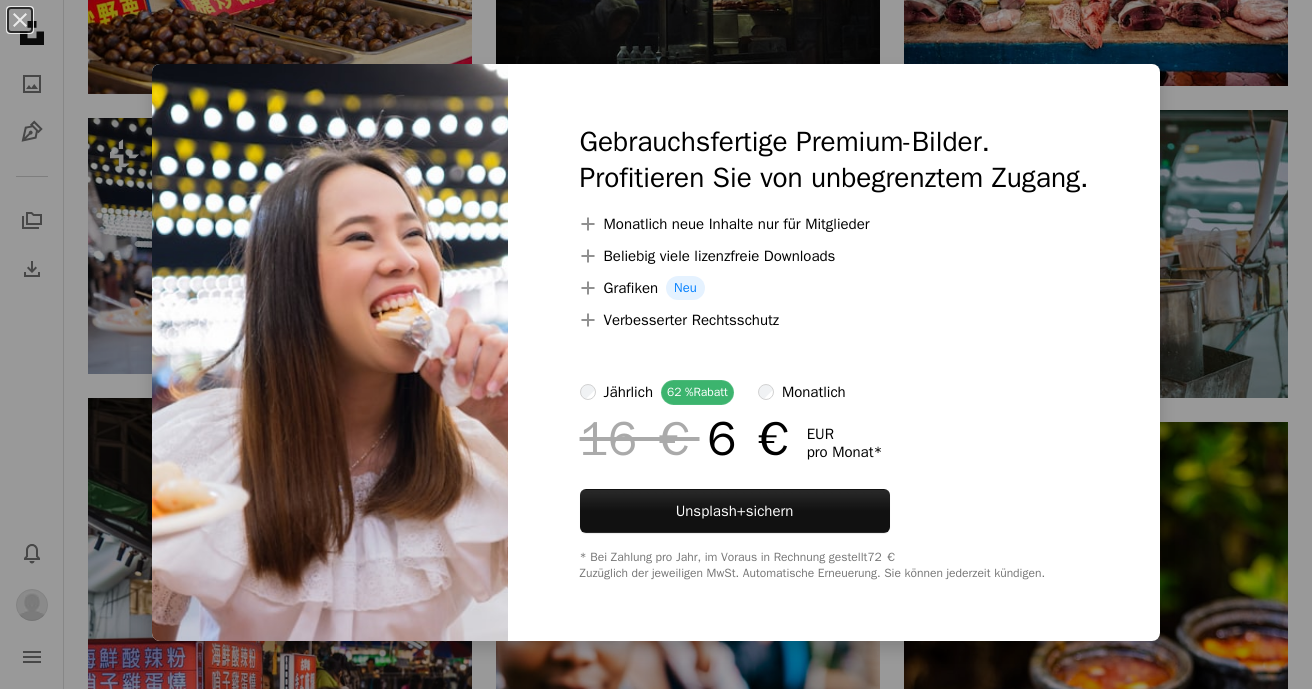 click on "An X shape Gebrauchsfertige Premium-Bilder. Profitieren Sie von unbegrenztem Zugang. A plus sign Monatlich neue Inhalte nur für Mitglieder A plus sign Beliebig viele lizenzfreie Downloads A plus sign Grafiken  Neu A plus sign Verbesserter Rechtsschutz jährlich 62 %  Rabatt monatlich 16 €   6 € EUR pro Monat * Unsplash+  sichern * Bei Zahlung pro Jahr, im Voraus in Rechnung gestellt  72 € Zuzüglich der jeweiligen MwSt. Automatische Erneuerung. Sie können jederzeit kündigen." at bounding box center (656, 344) 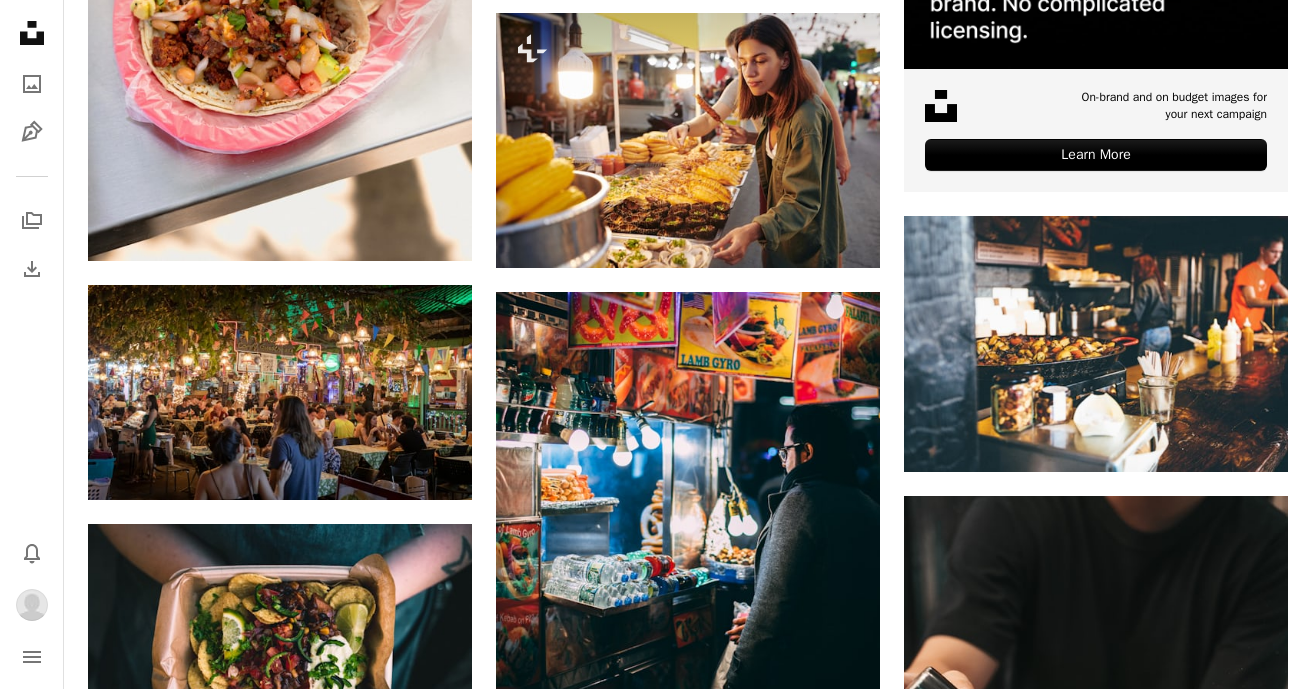 scroll, scrollTop: 0, scrollLeft: 0, axis: both 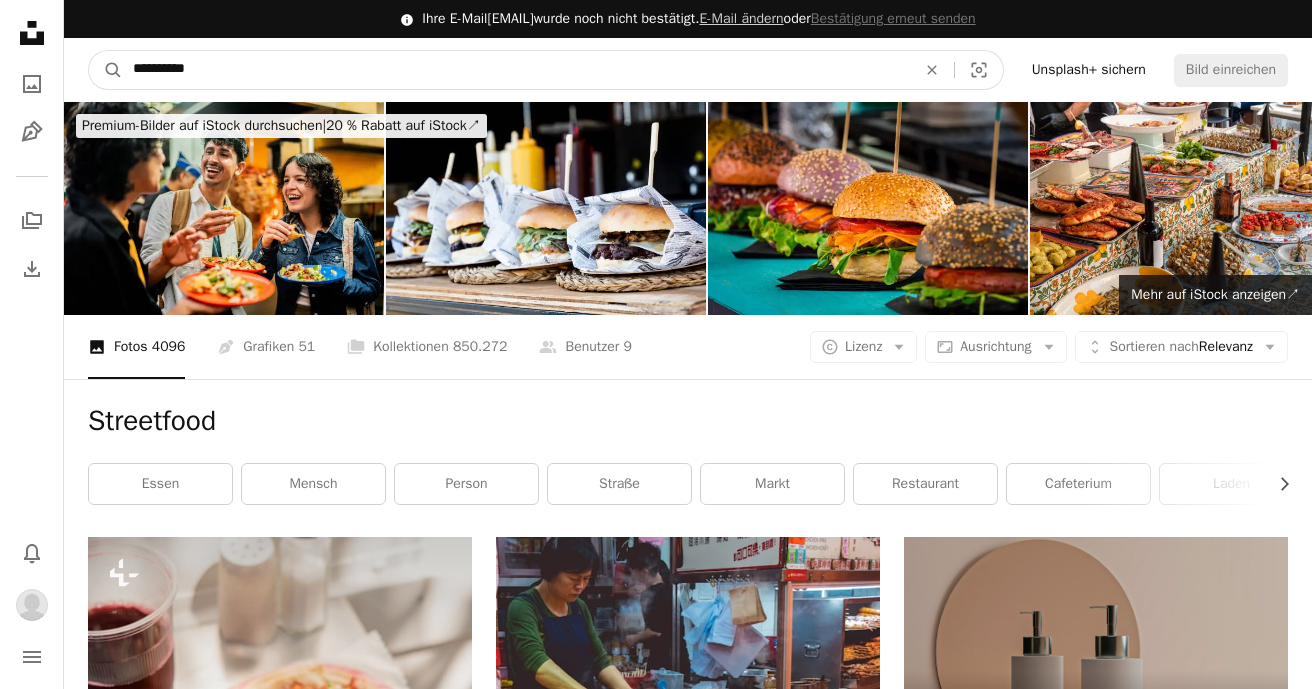 drag, startPoint x: 220, startPoint y: 71, endPoint x: 126, endPoint y: 58, distance: 94.89468 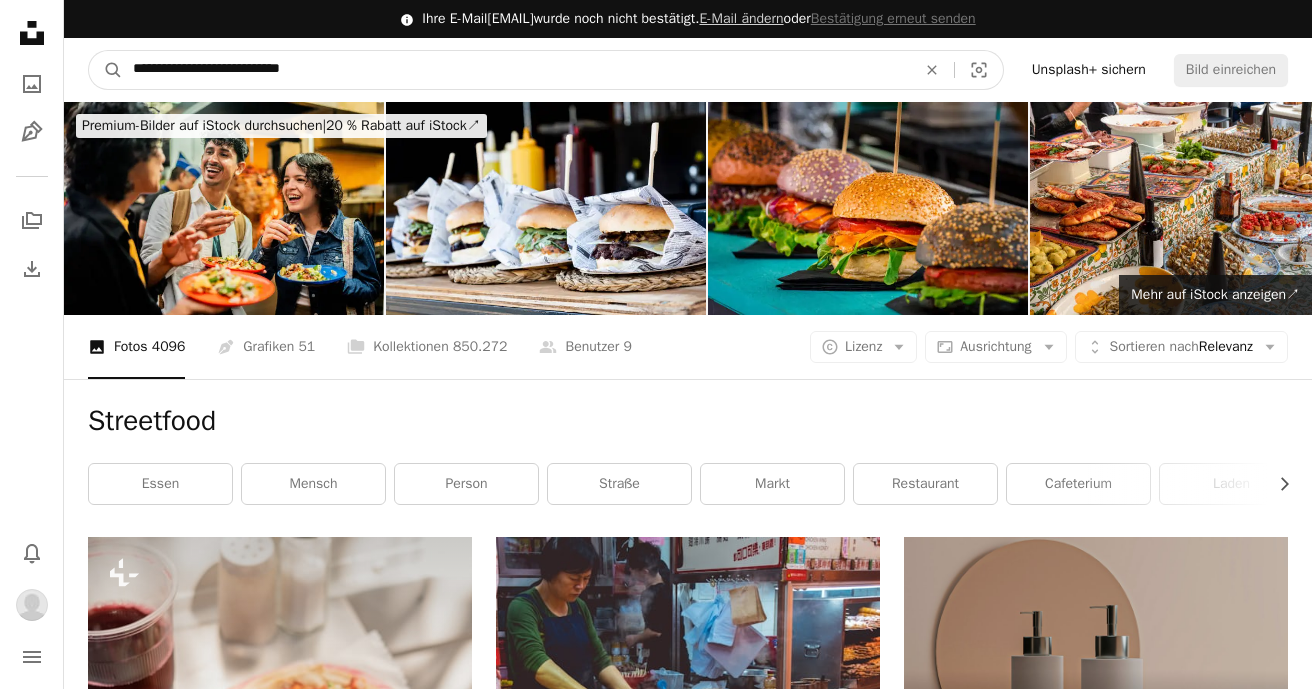 type on "**********" 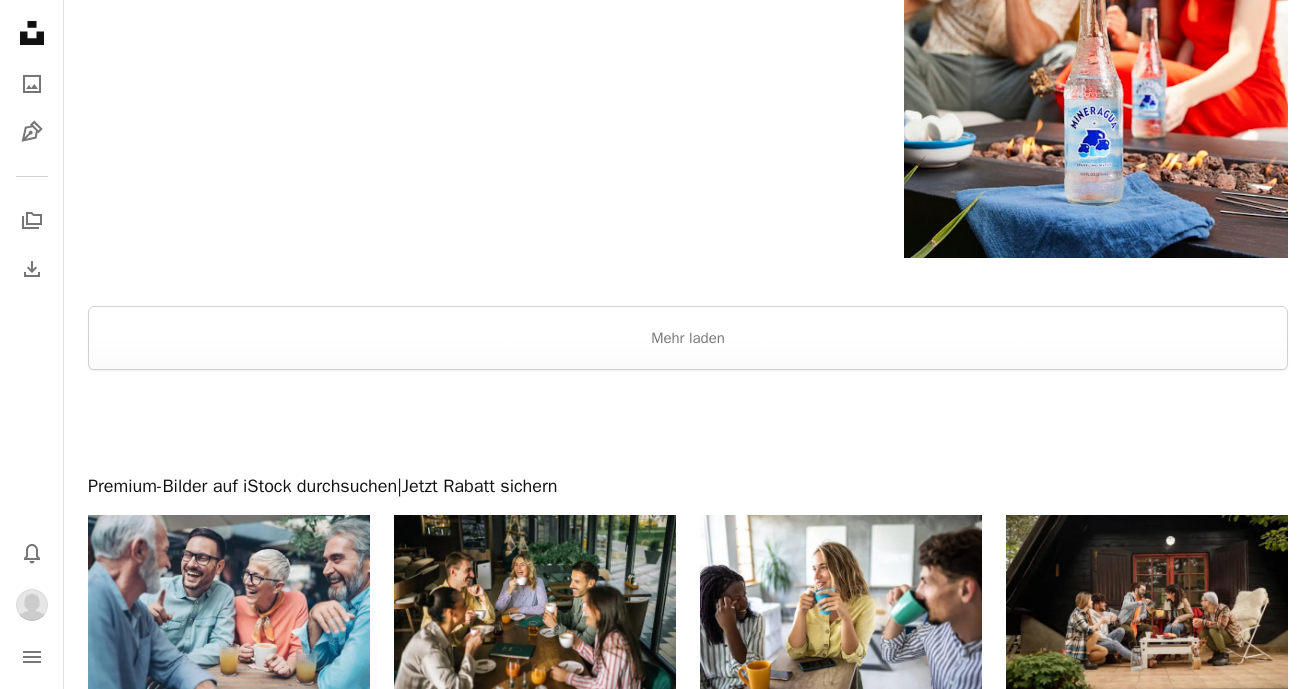 scroll, scrollTop: 3303, scrollLeft: 0, axis: vertical 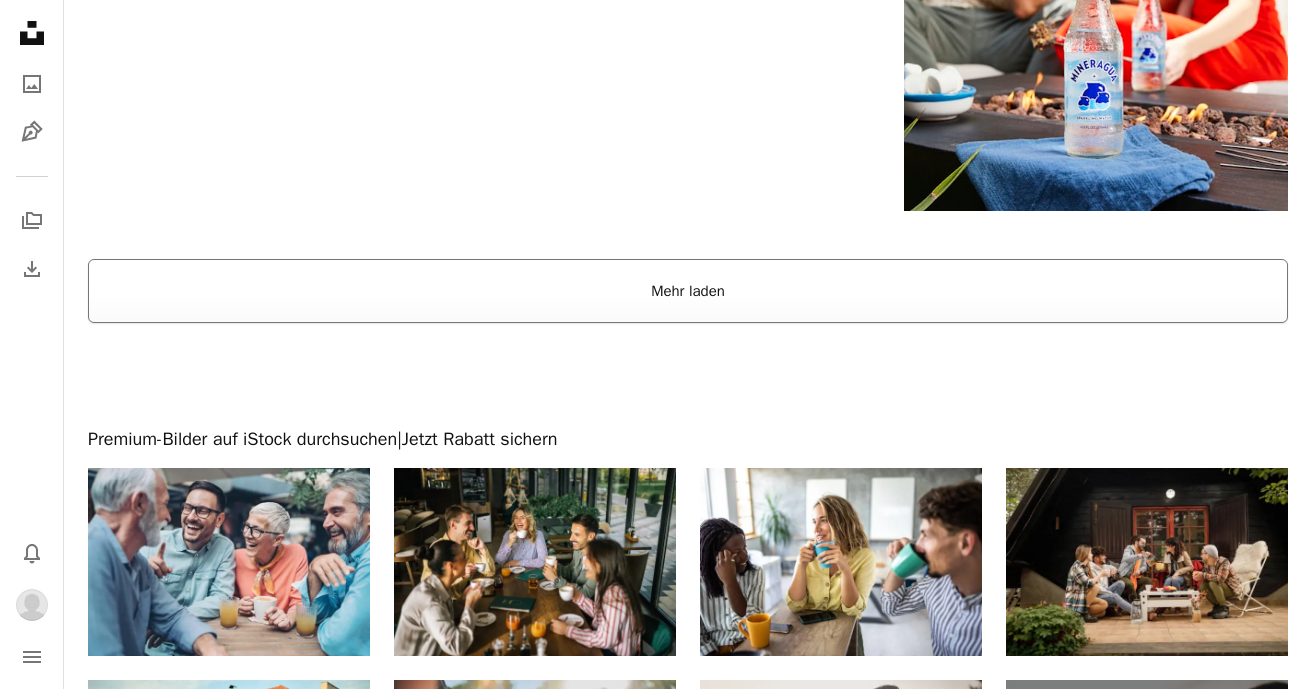 click on "Mehr laden" at bounding box center (688, 291) 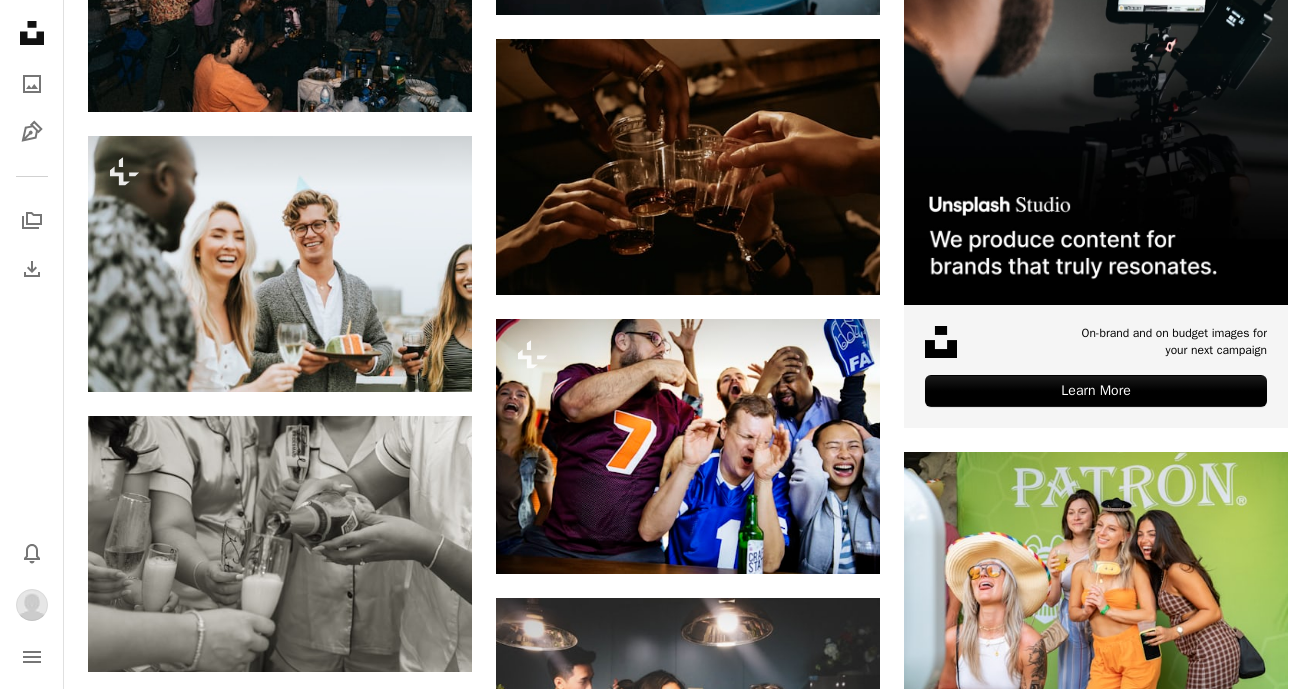 scroll, scrollTop: 6723, scrollLeft: 0, axis: vertical 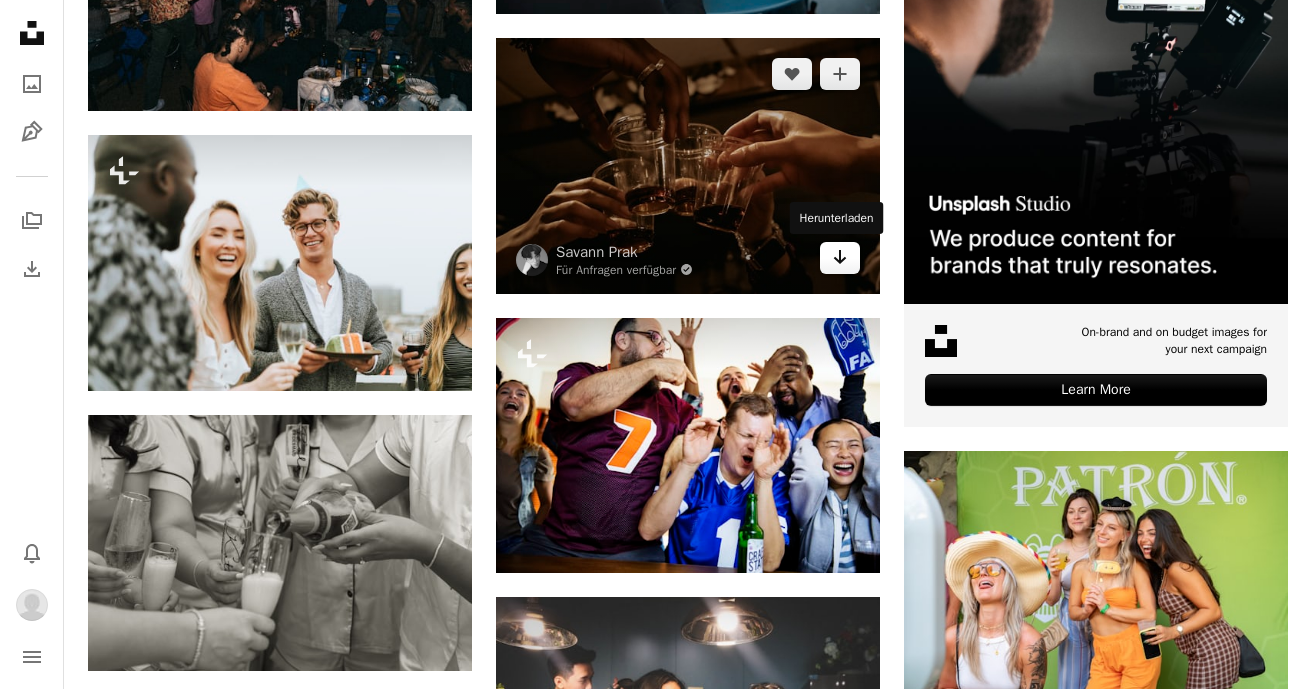 click on "Arrow pointing down" 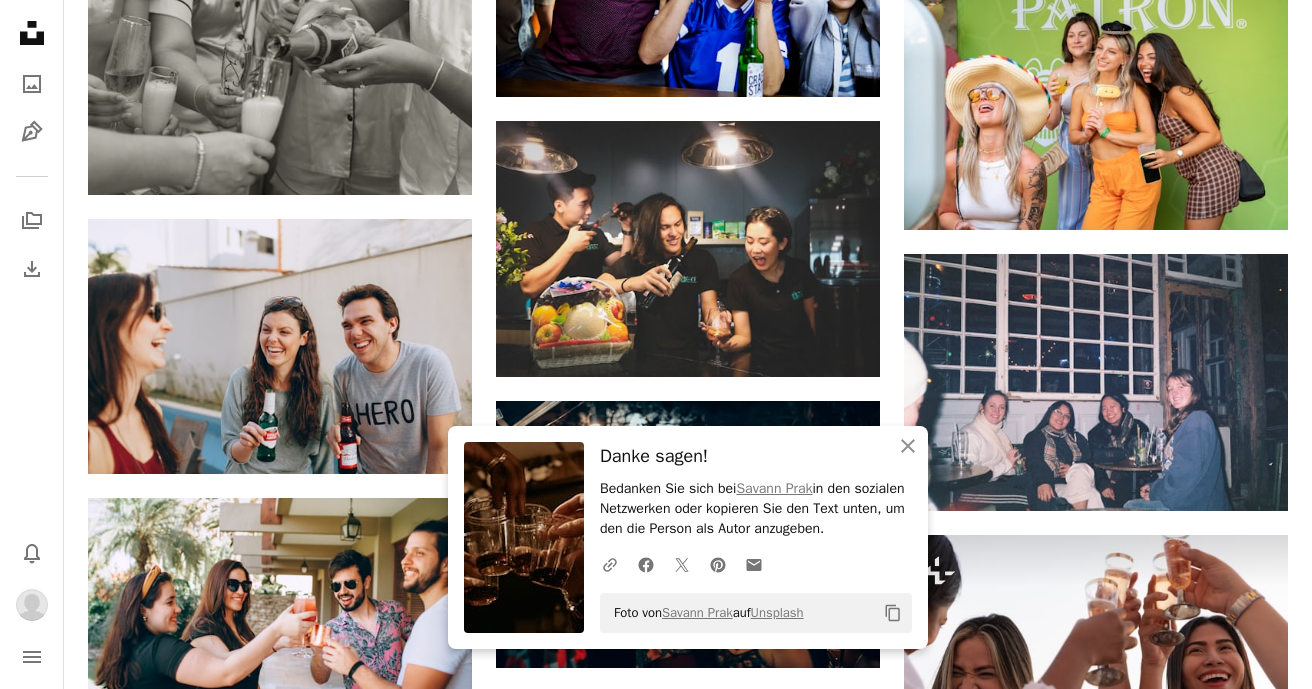 scroll, scrollTop: 7222, scrollLeft: 0, axis: vertical 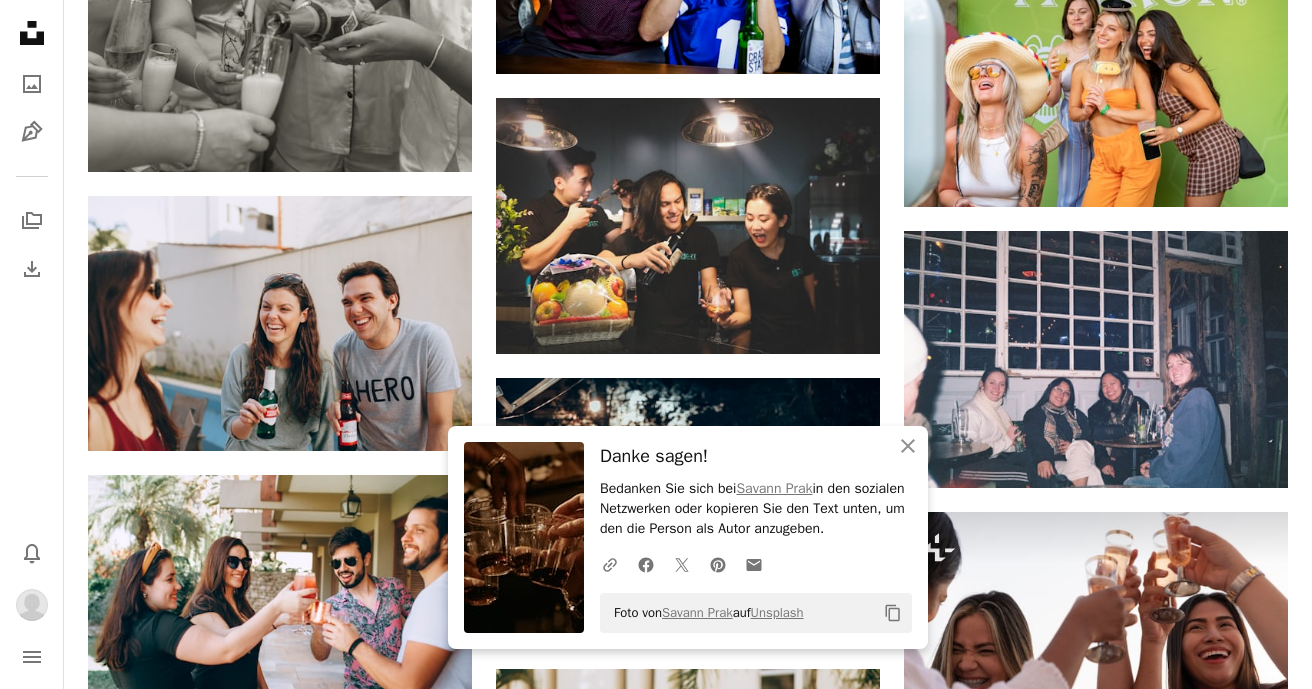 click on "[FIRST] [LAST] Für Anfragen verfügbar A checkmark inside of a circle Arrow pointing down A heart A plus sign [FIRST] [LAST] Für Anfragen verfügbar A checkmark inside of a circle Arrow pointing down A heart A plus sign [FIRST] [LAST] Arrow pointing down Plus sign for Unsplash+ A heart A plus sign [FIRST] [LAST] Für Unsplash+ A lock Herunterladen A heart A plus sign [FIRST] [LAST] Für Anfragen verfügbar A checkmark inside of a circle Arrow pointing down A heart A plus sign [FIRST] [LAST] Für Anfragen verfügbar A checkmark inside of a circle Arrow pointing down A heart A plus sign [FIRST] [LAST] Arrow pointing down A heart A plus sign [FIRST]" at bounding box center [1096, -1980] 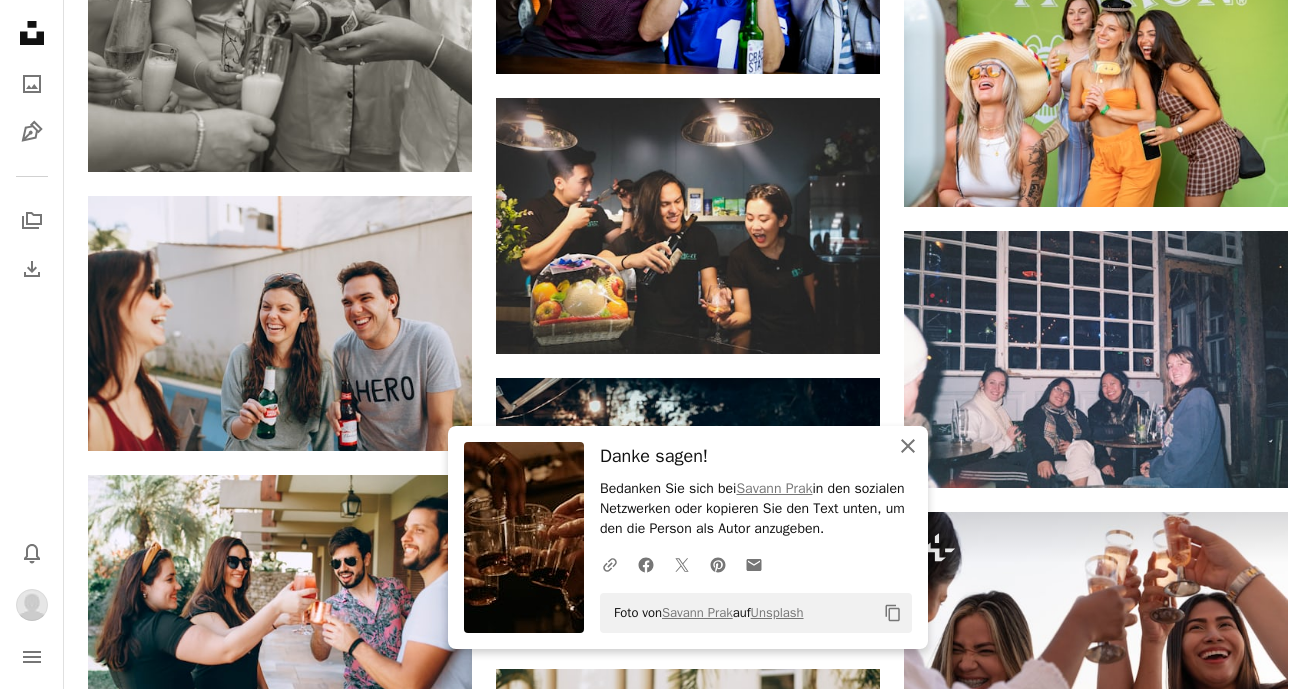 click on "An X shape" 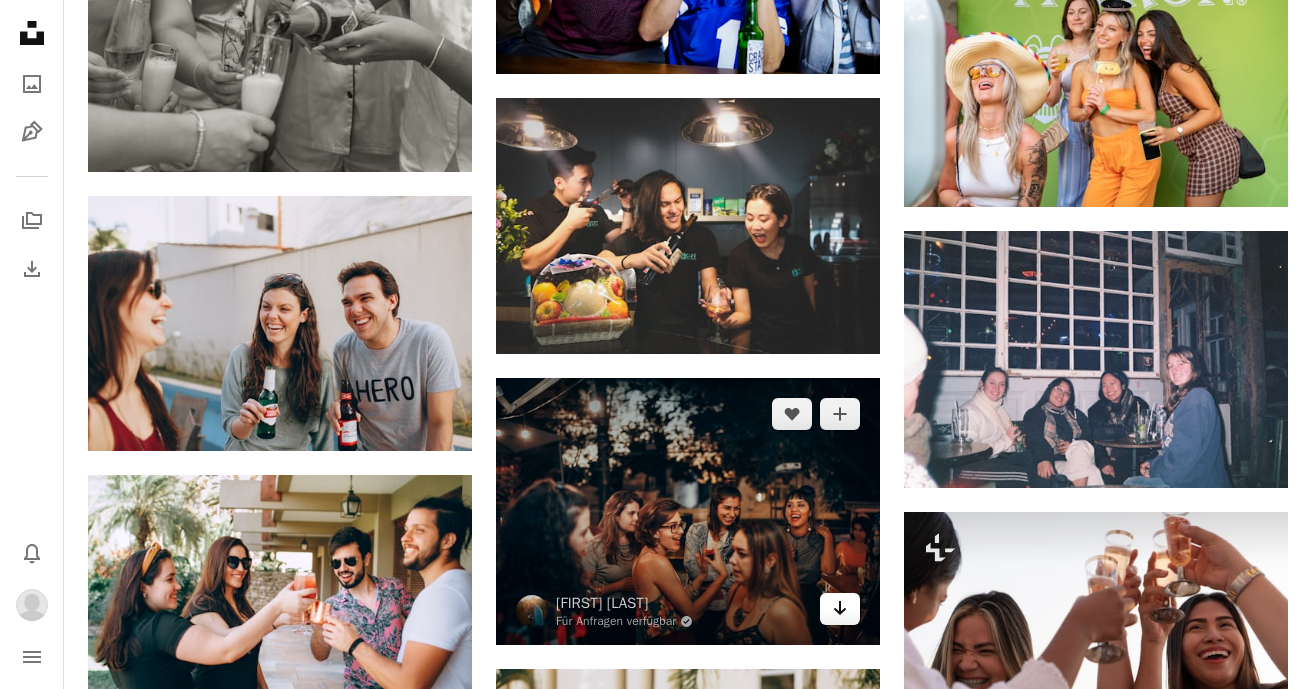 click on "Arrow pointing down" 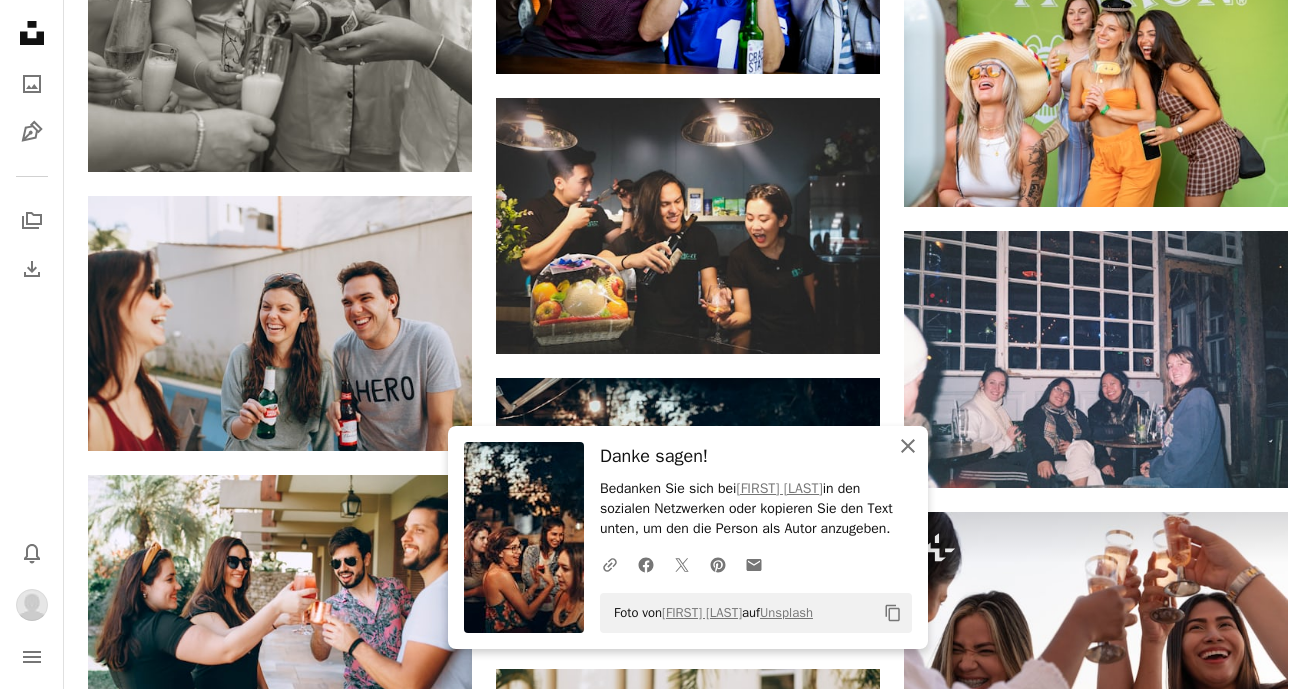click 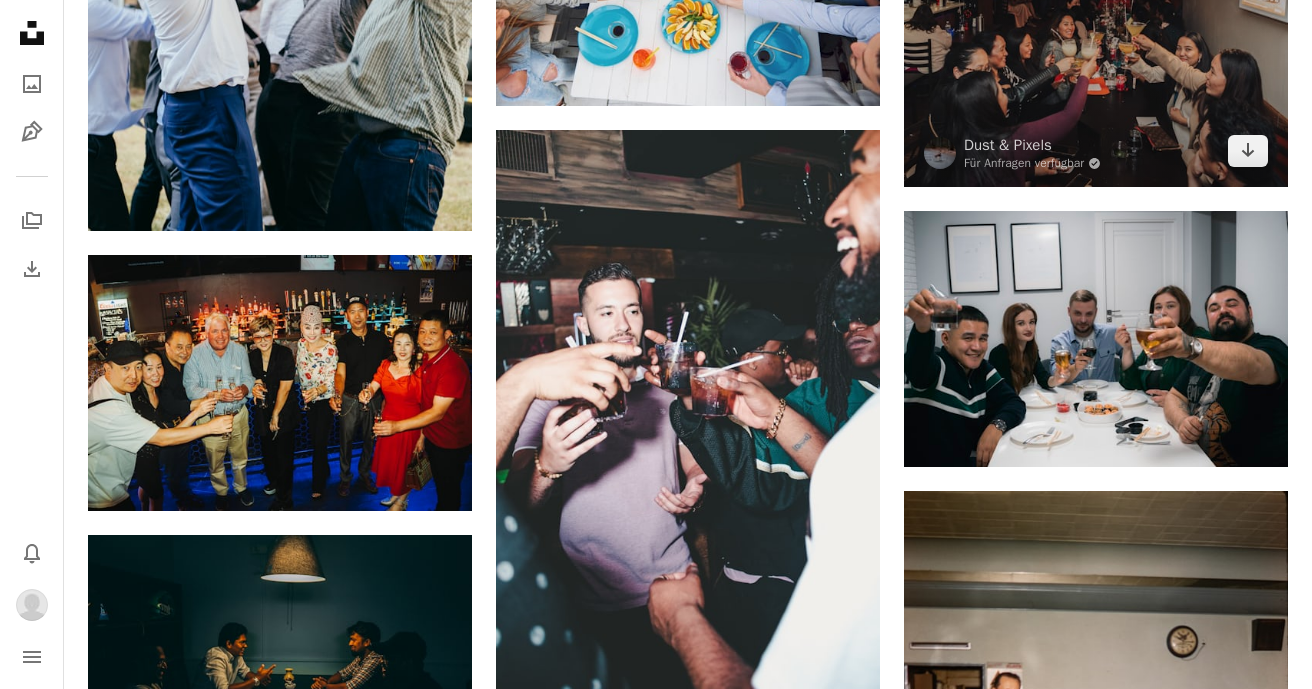 scroll, scrollTop: 8929, scrollLeft: 0, axis: vertical 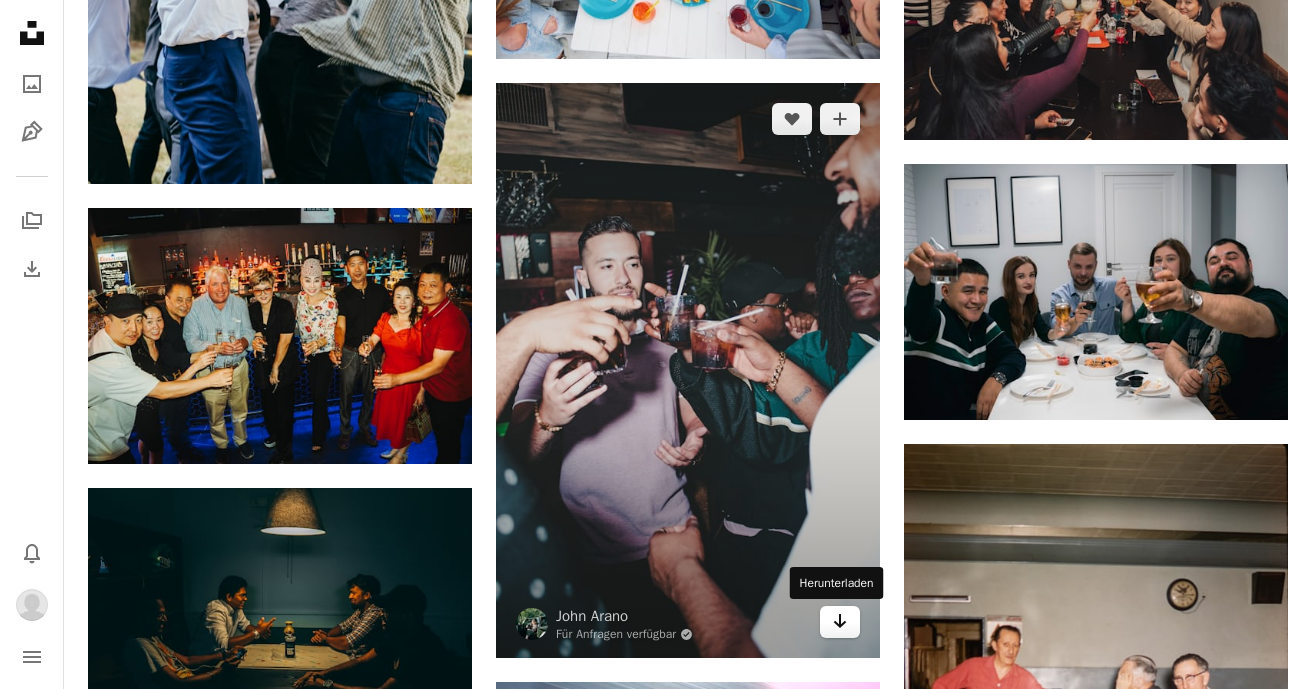 click on "Arrow pointing down" 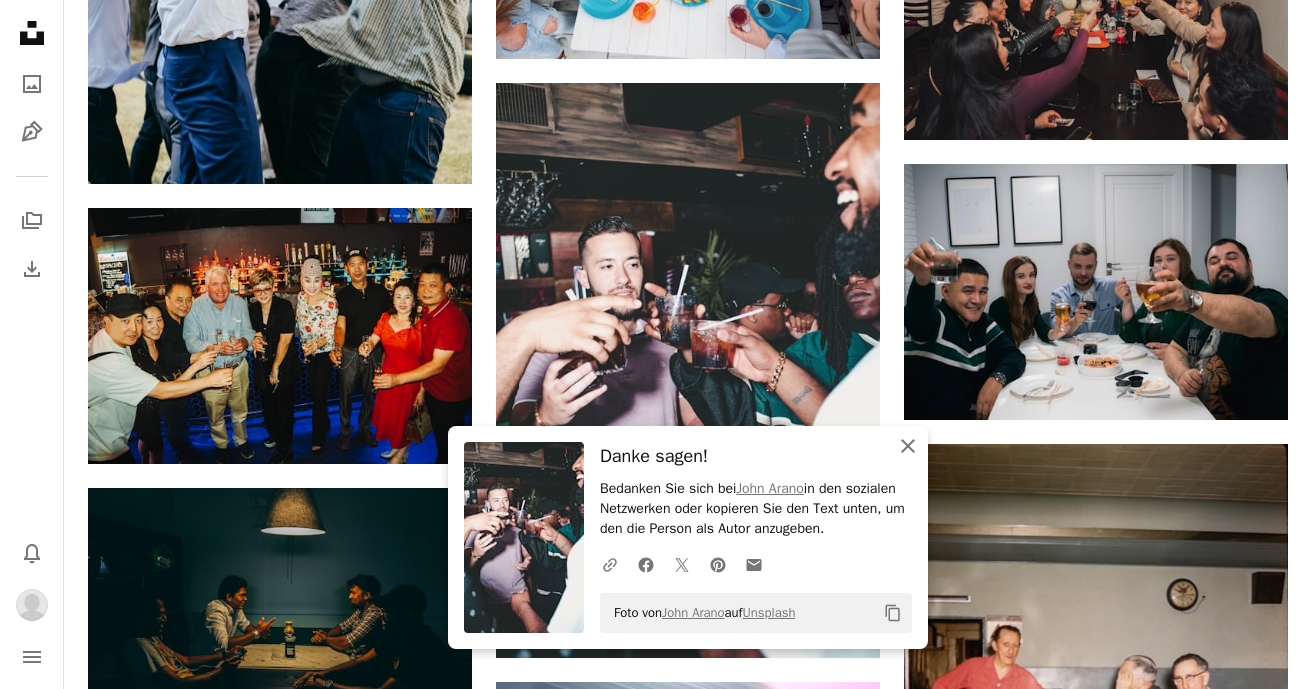 click on "An X shape" 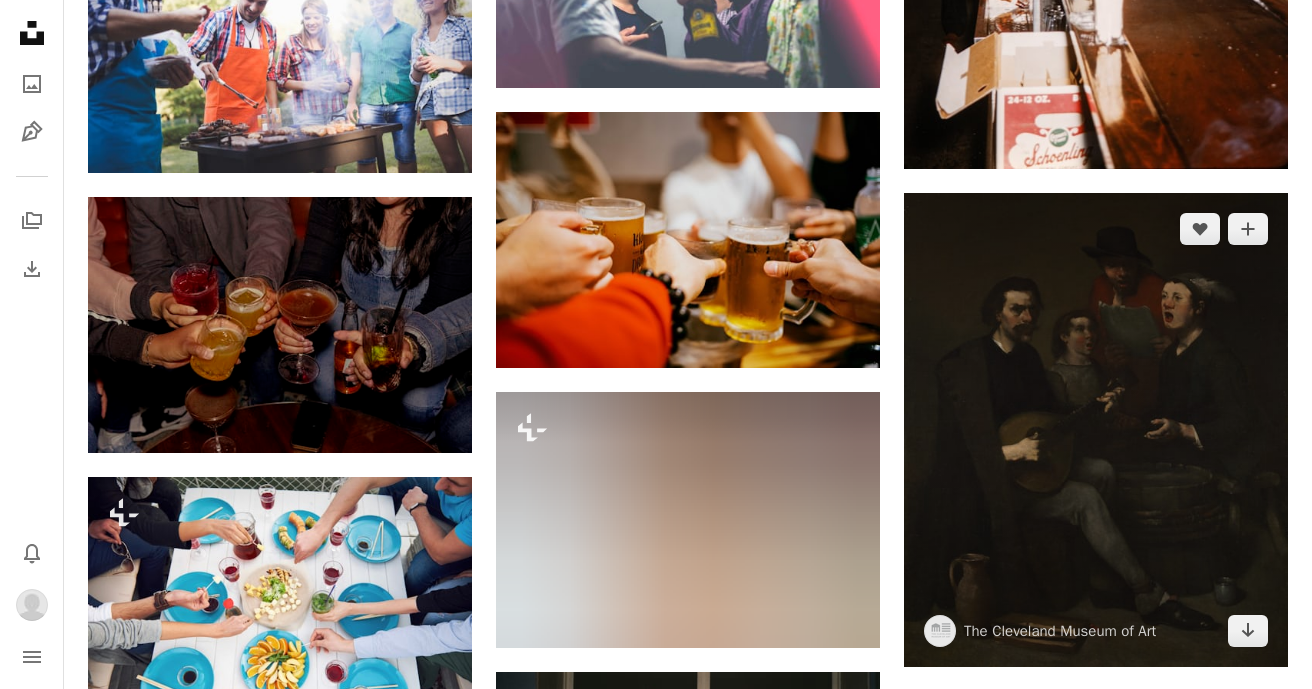 scroll, scrollTop: 9831, scrollLeft: 0, axis: vertical 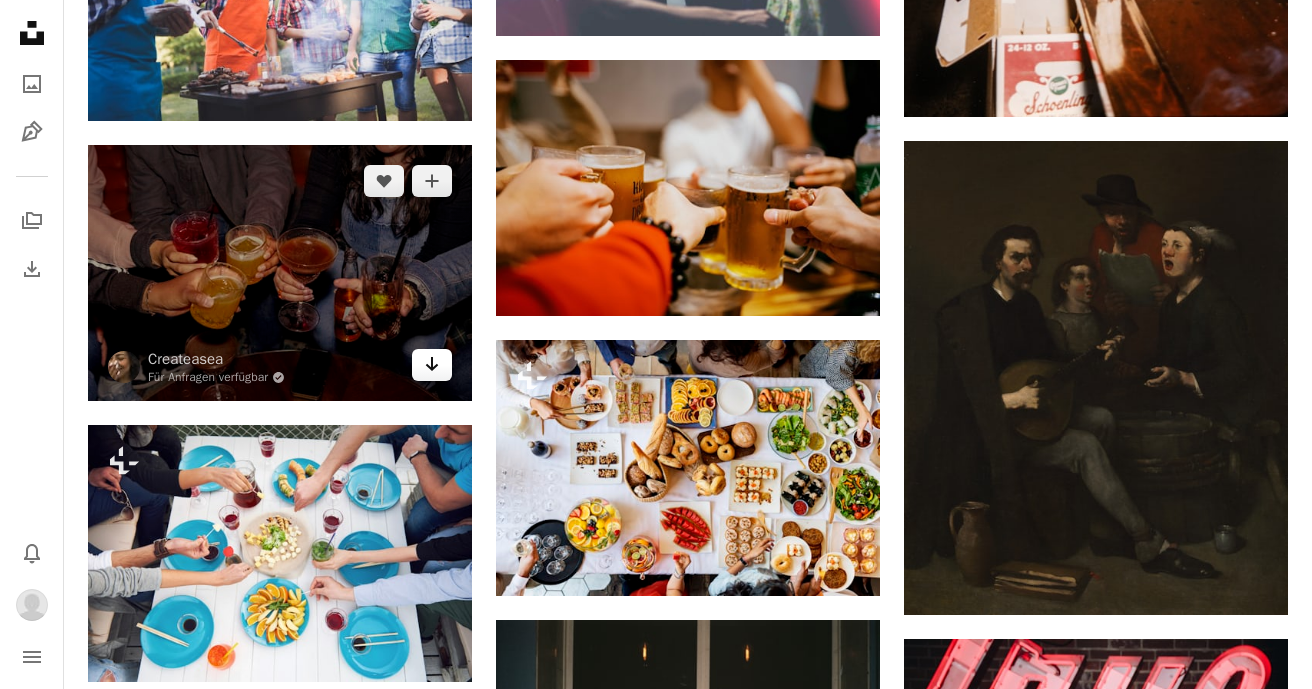 click 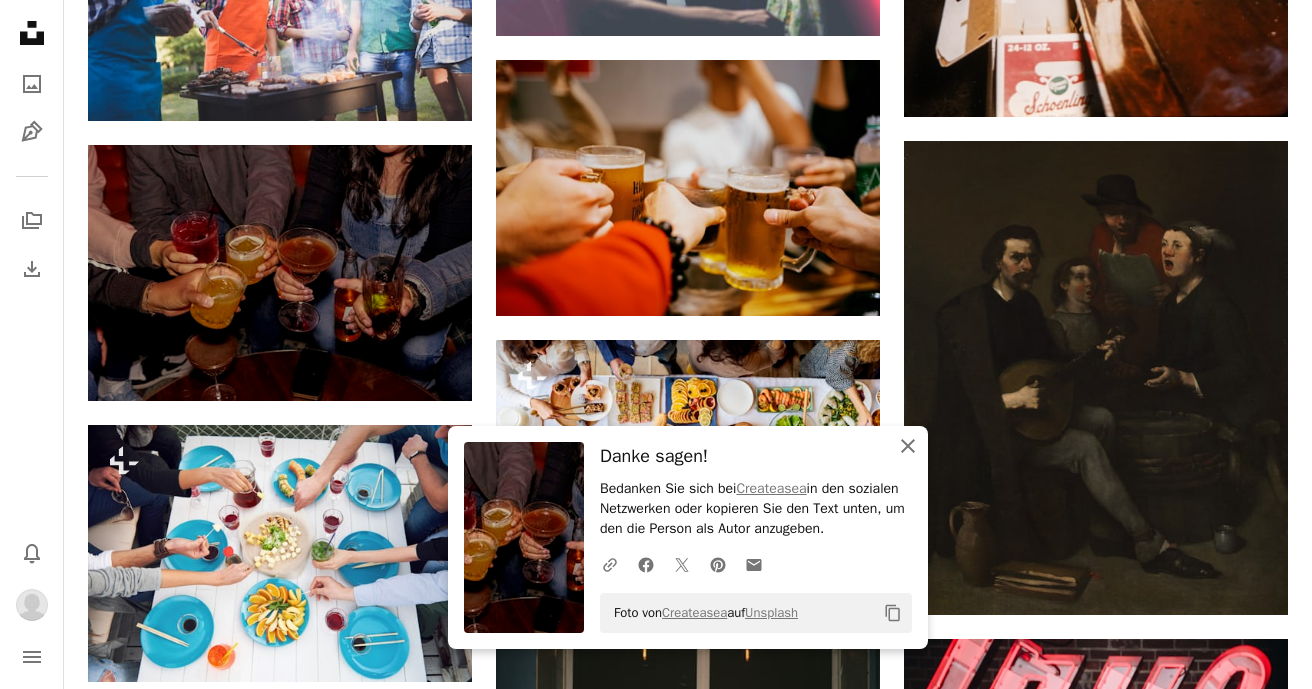 click on "An X shape" 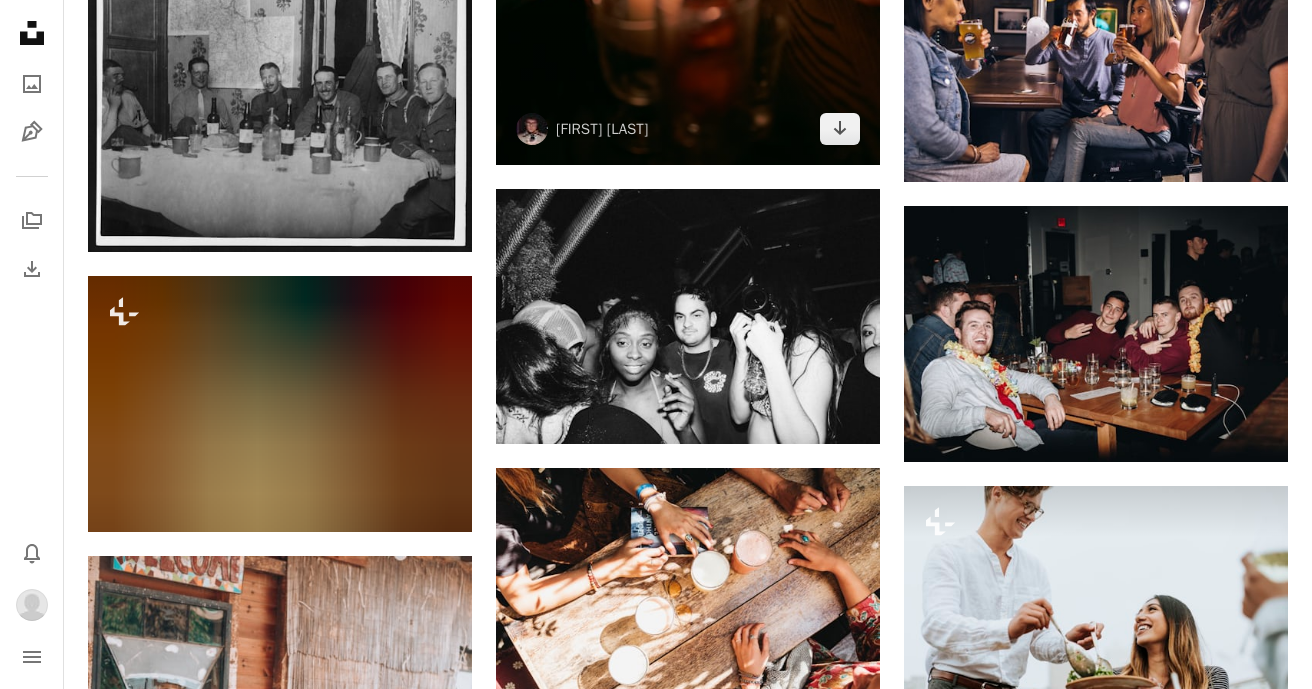 scroll, scrollTop: 11150, scrollLeft: 0, axis: vertical 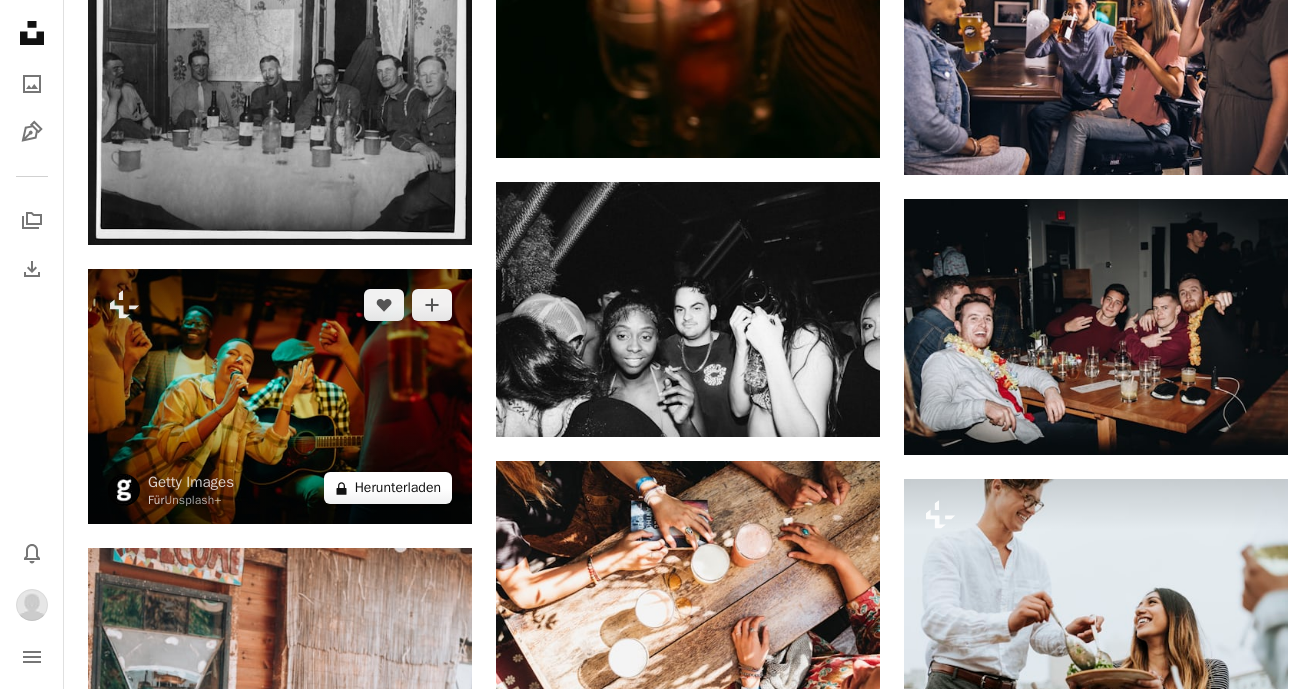 click on "A lock Herunterladen" at bounding box center (388, 488) 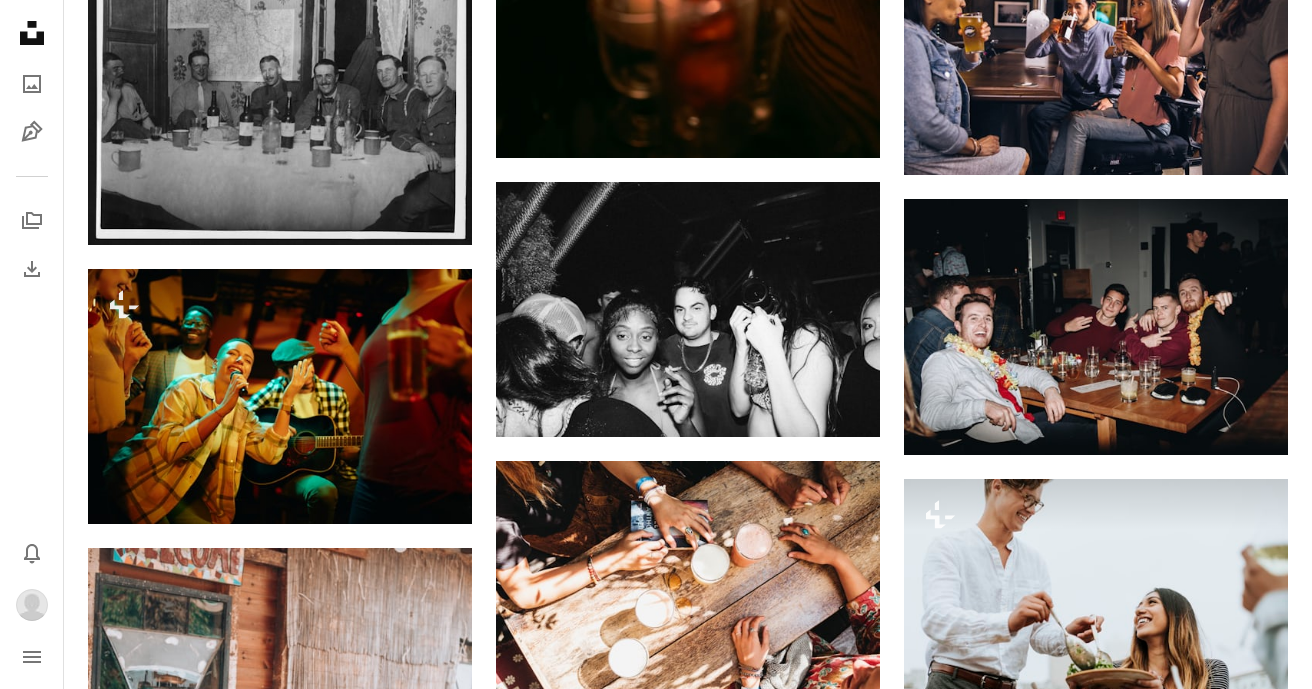 click on "An X shape Gebrauchsfertige Premium-Bilder. Profitieren Sie von unbegrenztem Zugang. A plus sign Monatlich neue Inhalte nur für Mitglieder A plus sign Beliebig viele lizenzfreie Downloads A plus sign Grafiken  Neu A plus sign Verbesserter Rechtsschutz jährlich 62 %  Rabatt monatlich 16 €   6 € EUR pro Monat * Unsplash+  sichern * Bei Zahlung pro Jahr, im Voraus in Rechnung gestellt  72 € Zuzüglich der jeweiligen MwSt. Automatische Erneuerung. Sie können jederzeit kündigen." at bounding box center [656, 3583] 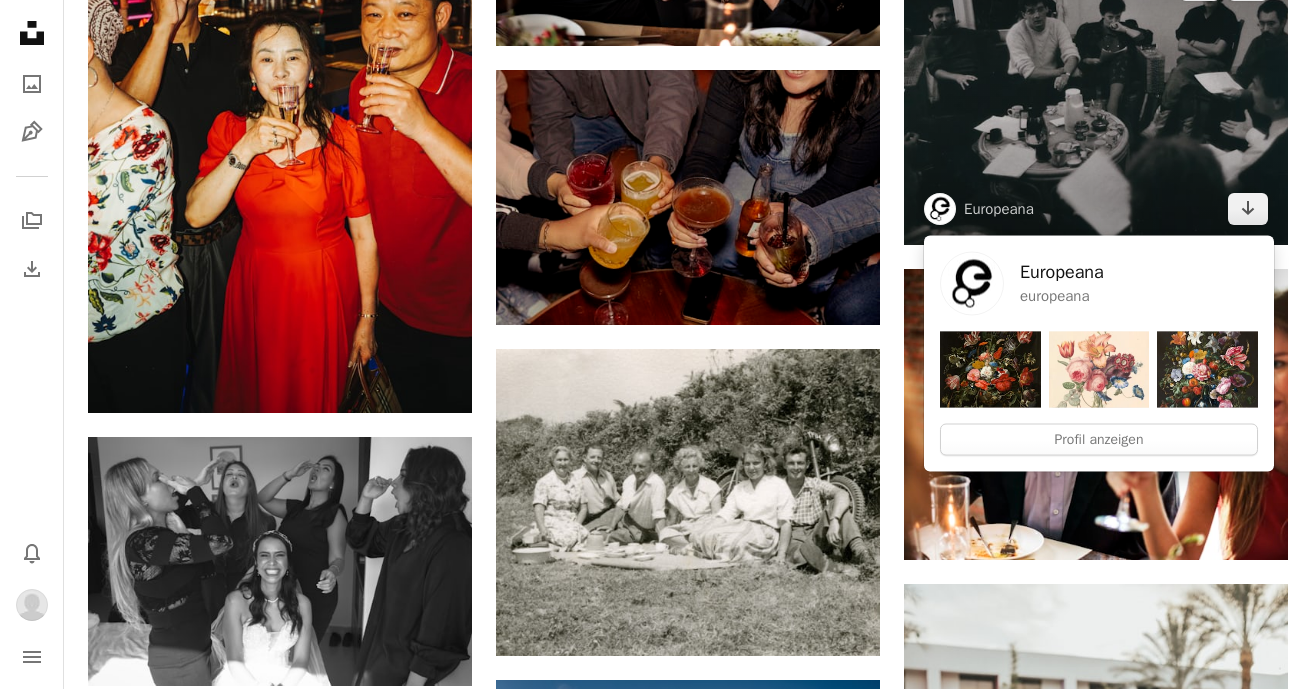 scroll, scrollTop: 14730, scrollLeft: 0, axis: vertical 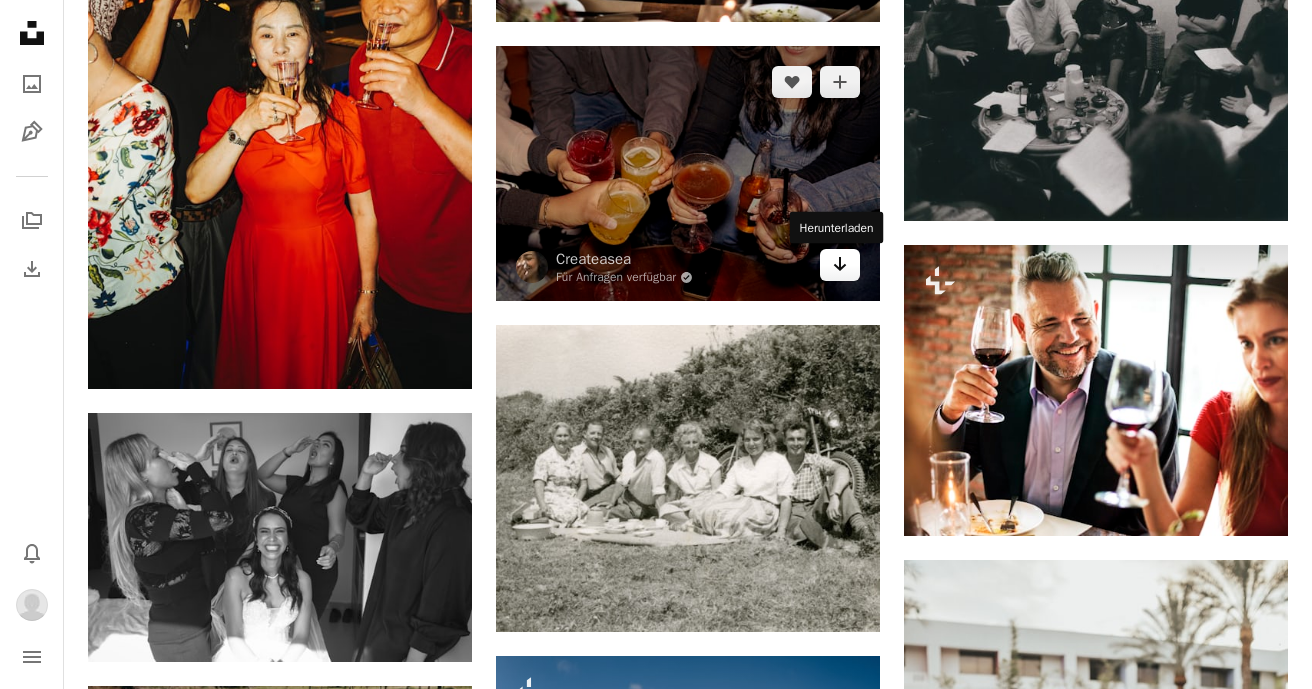 click on "Arrow pointing down" 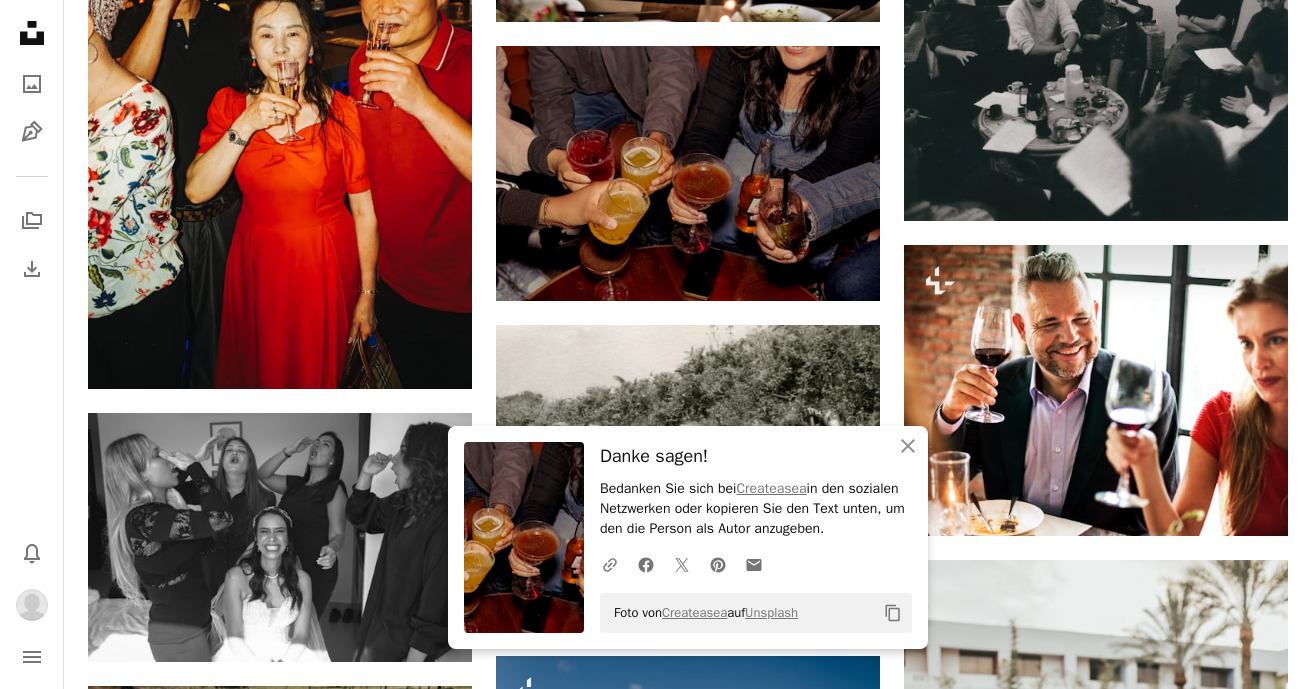 click on "Plus sign for Unsplash+ A heart A plus sign tabitha turner Für Unsplash+ A lock Herunterladen Plus sign for Unsplash+ A heart A plus sign Getty Images Für Unsplash+ A lock Herunterladen A heart A plus sign Elevate Arrow pointing down Plus sign for Unsplash+ A heart A plus sign Getty Images Für Unsplash+ A lock Herunterladen A heart A plus sign gaspar zaldo Für Anfragen verfügbar A checkmark inside of a circle Arrow pointing down A heart A plus sign Frankie Cordoba Für Anfragen verfügbar A checkmark inside of a circle Arrow pointing down Plus sign for Unsplash+ A heart A plus sign Getty Images Für Unsplash+ A lock Herunterladen A heart A plus sign Vitaly Gariev Arrow pointing down A heart A plus sign gaspar zaldo Für Anfragen verfügbar A checkmark inside of a circle Arrow pointing down A heart A plus sign melanie nobaru Für Anfragen verfügbar A checkmark inside of a circle Arrow pointing down On-brand and on budget images for your next campaign Learn More A heart A plus sign Brett Jordan Für" at bounding box center (688, -4981) 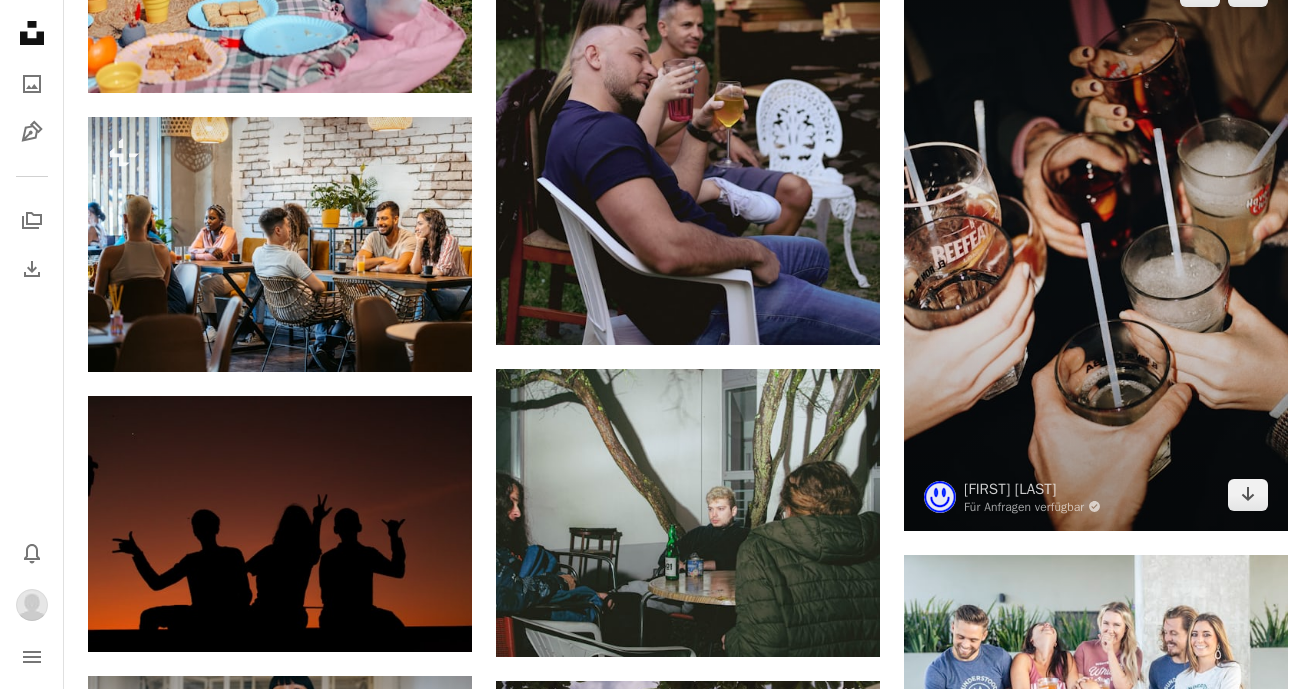 scroll, scrollTop: 16799, scrollLeft: 0, axis: vertical 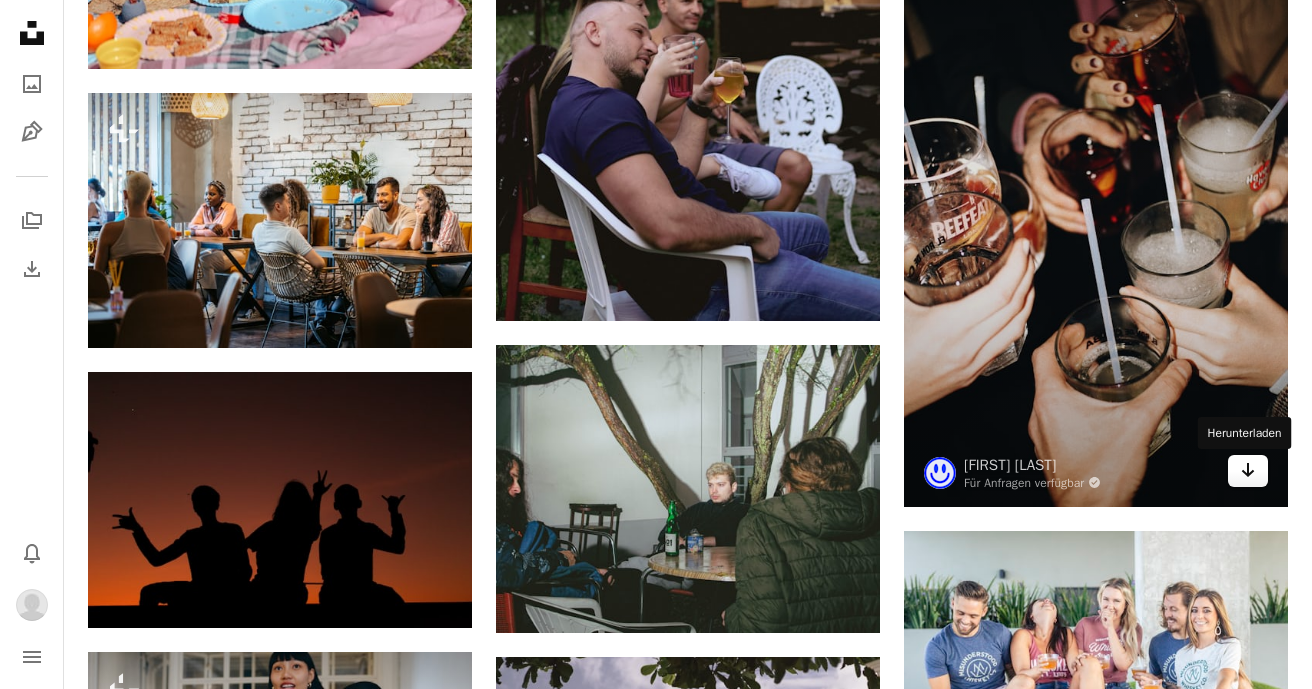click on "Arrow pointing down" 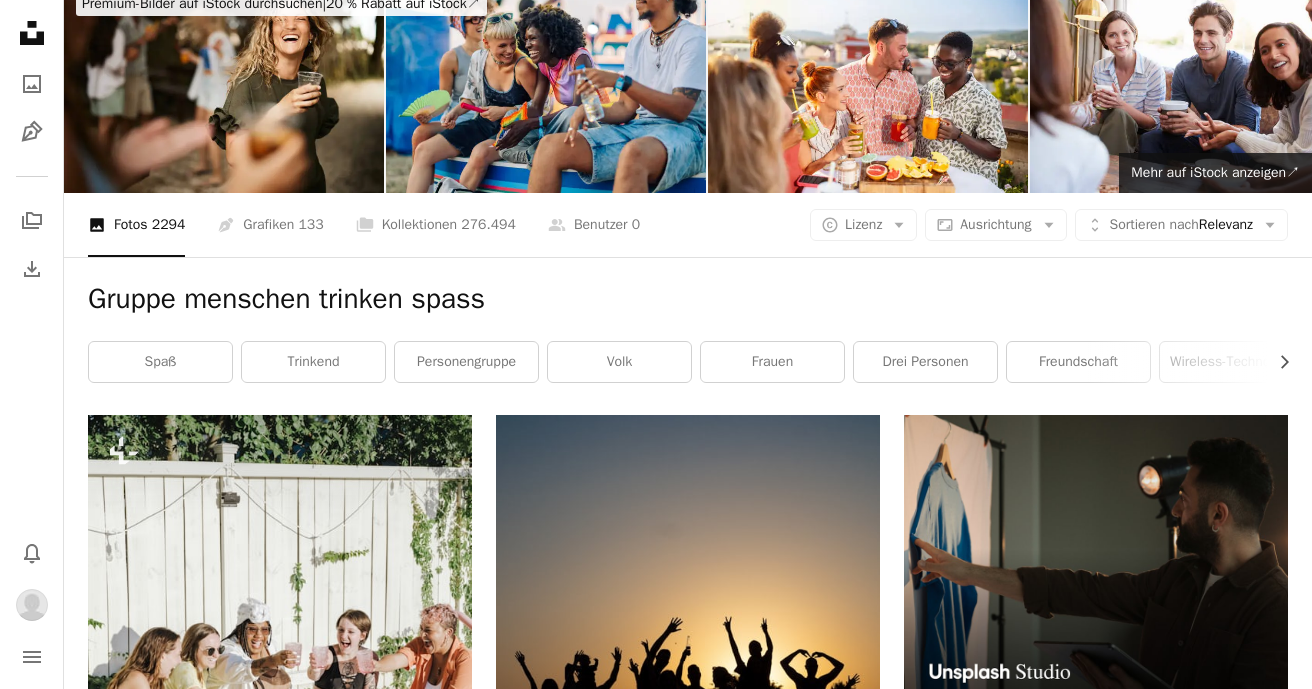 scroll, scrollTop: 0, scrollLeft: 0, axis: both 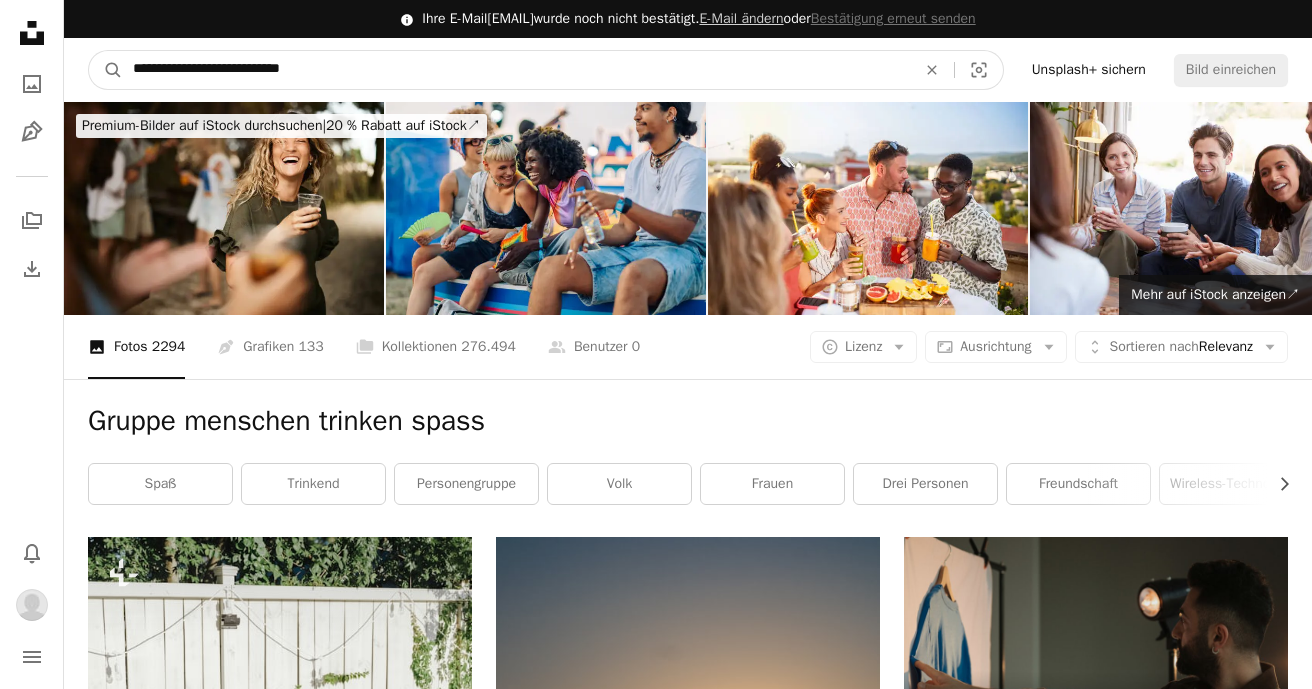 click on "**********" at bounding box center [516, 70] 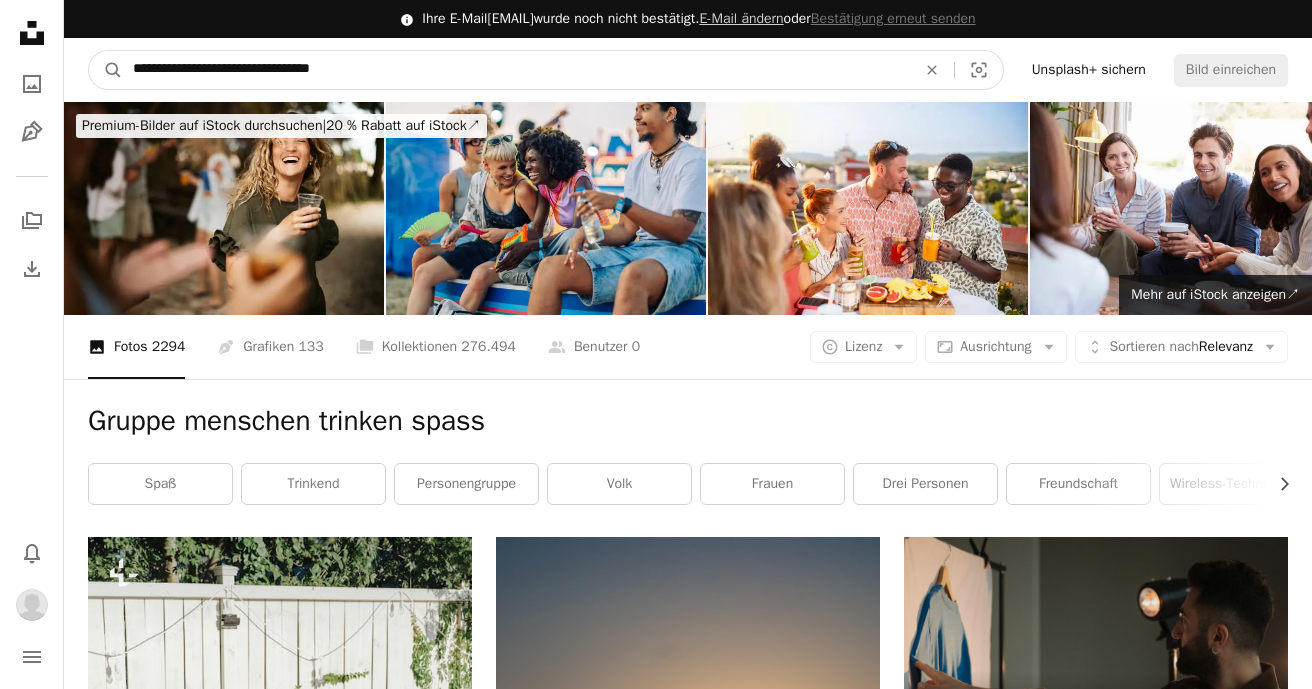 type on "**********" 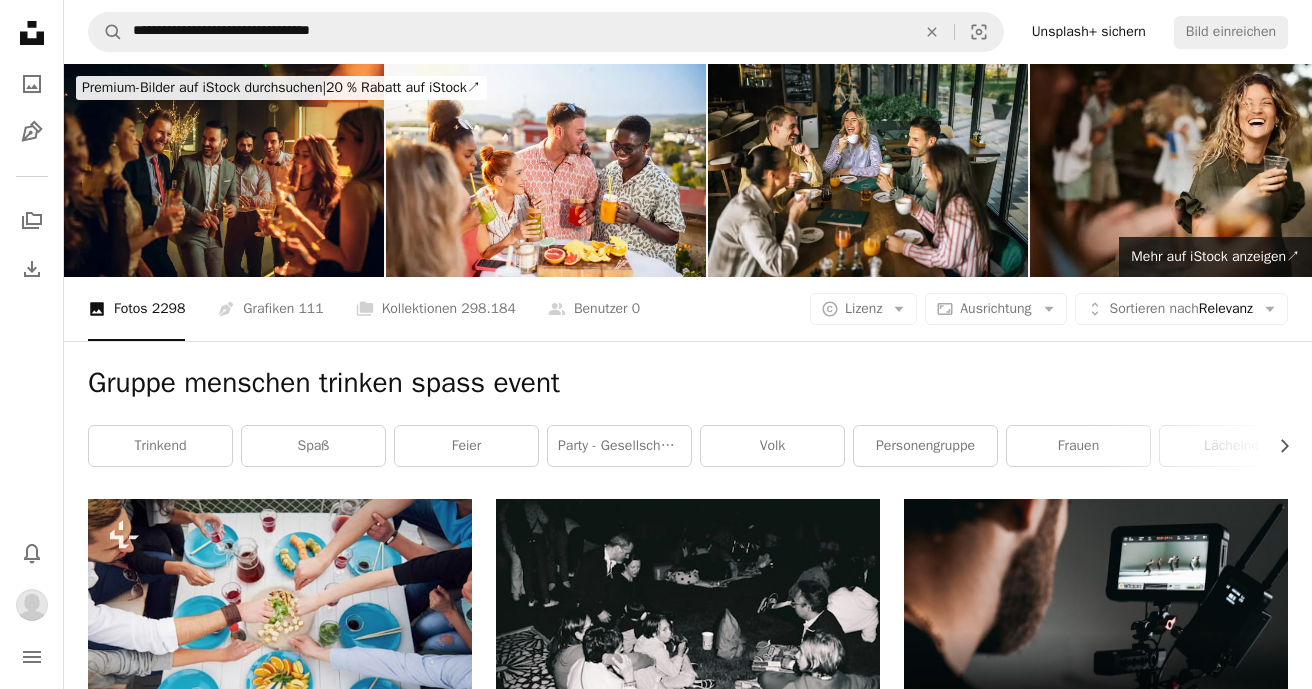 scroll, scrollTop: 0, scrollLeft: 0, axis: both 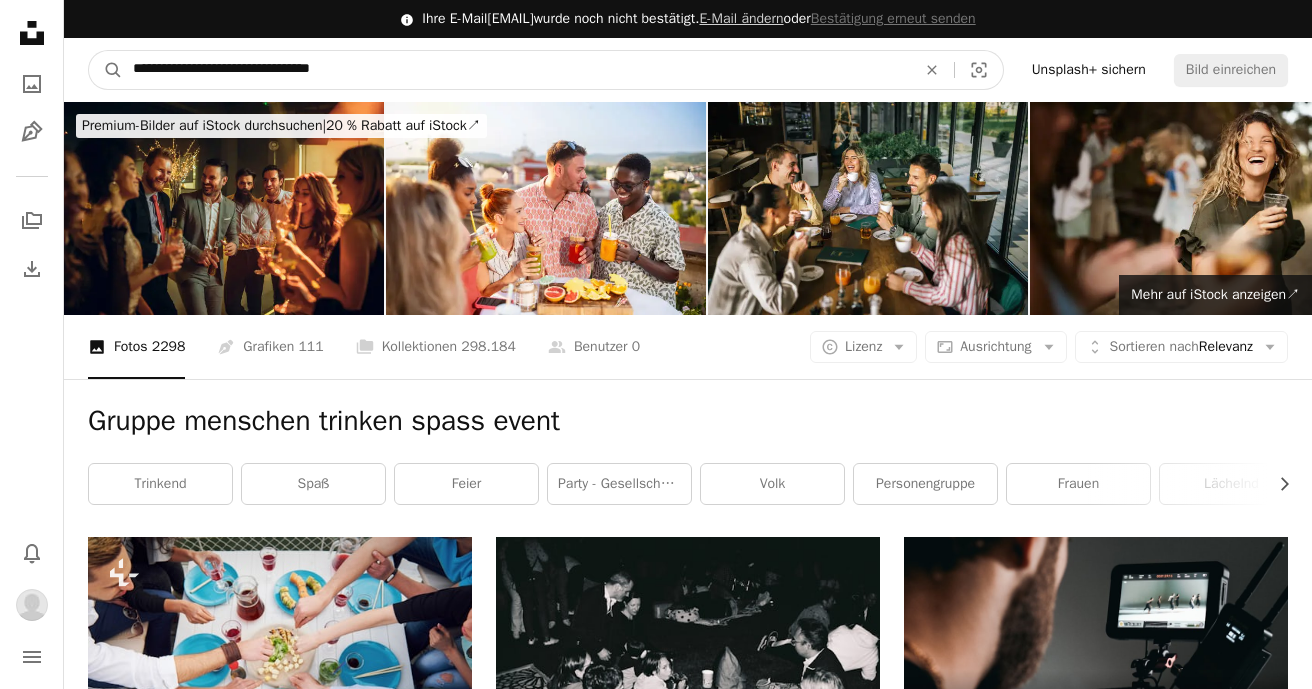 click on "**********" at bounding box center (516, 70) 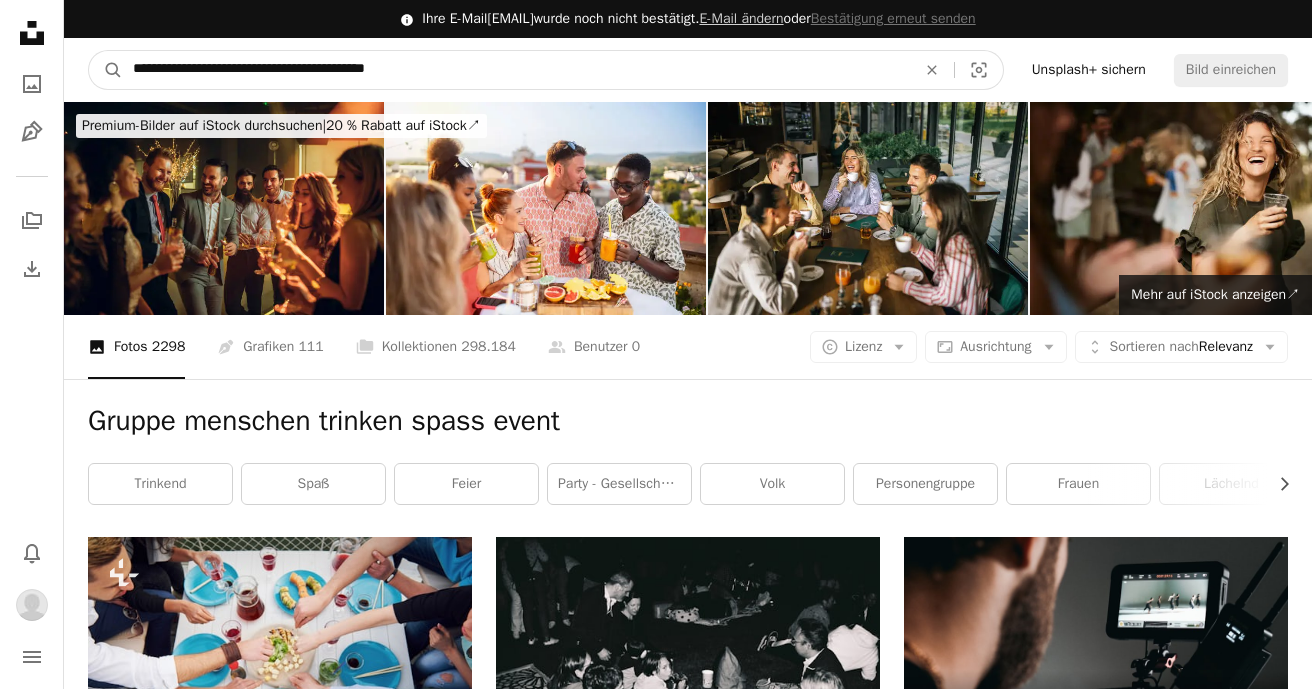 type on "**********" 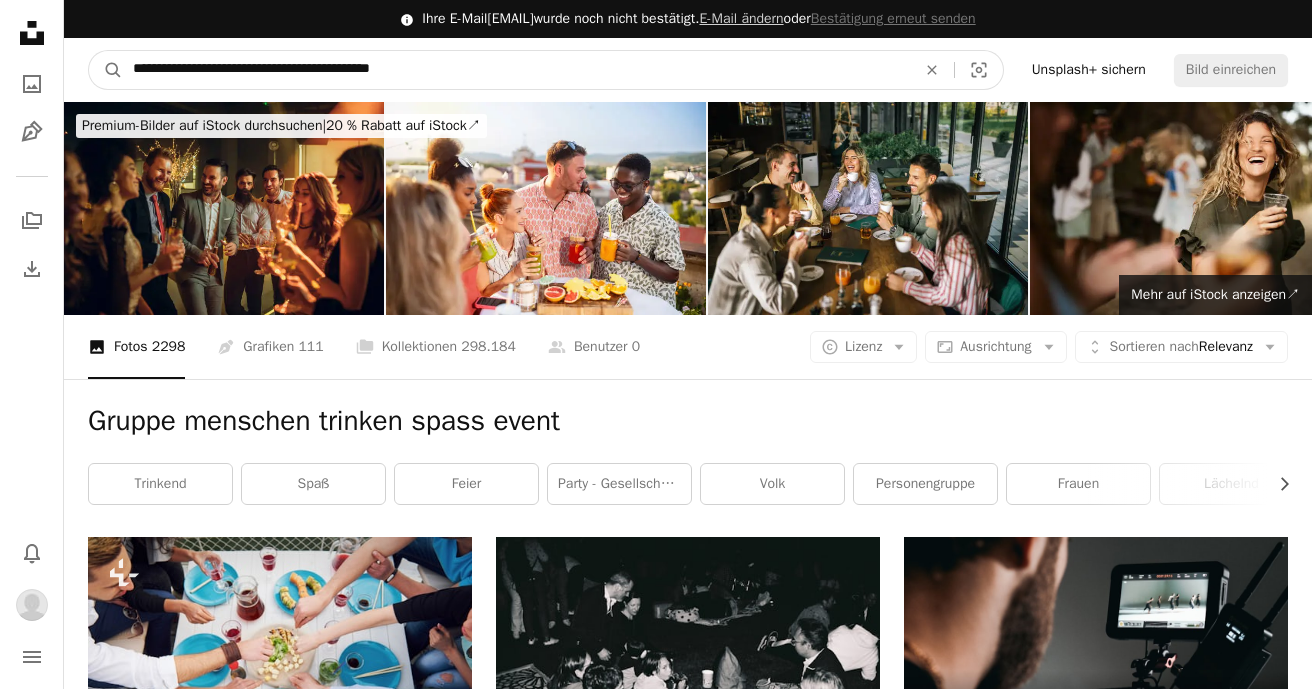 click on "A magnifying glass" at bounding box center (106, 70) 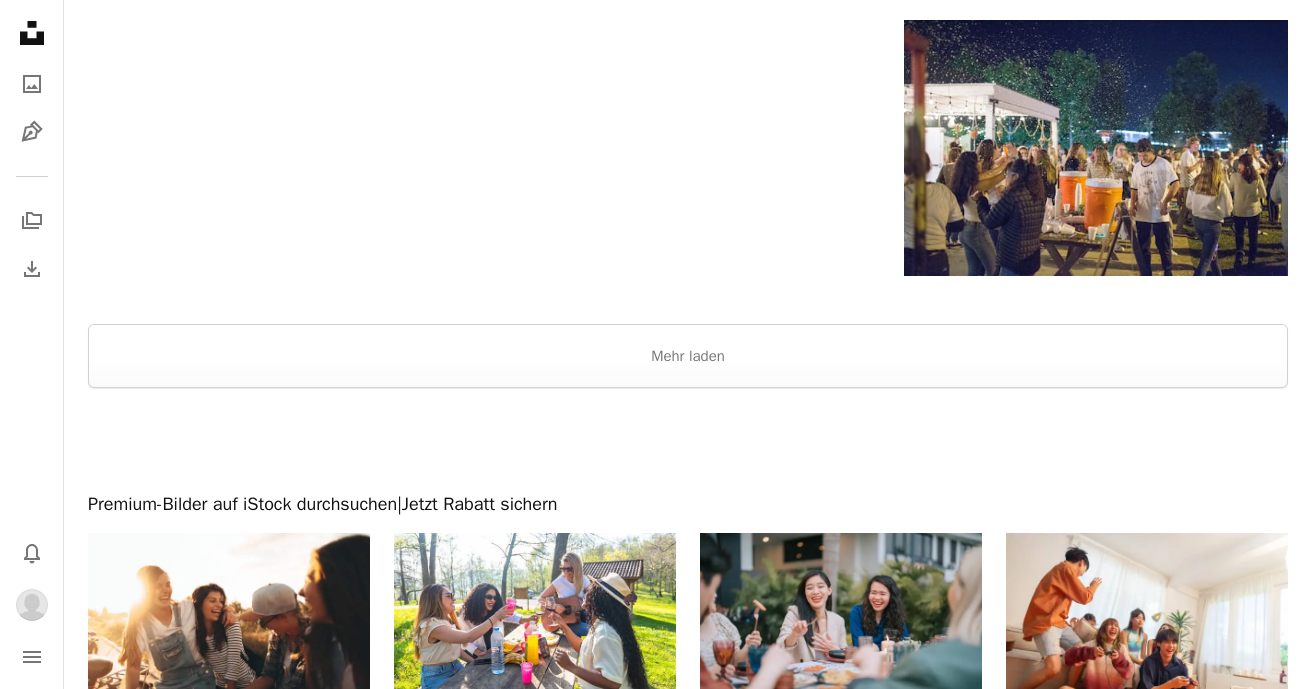 scroll, scrollTop: 2731, scrollLeft: 0, axis: vertical 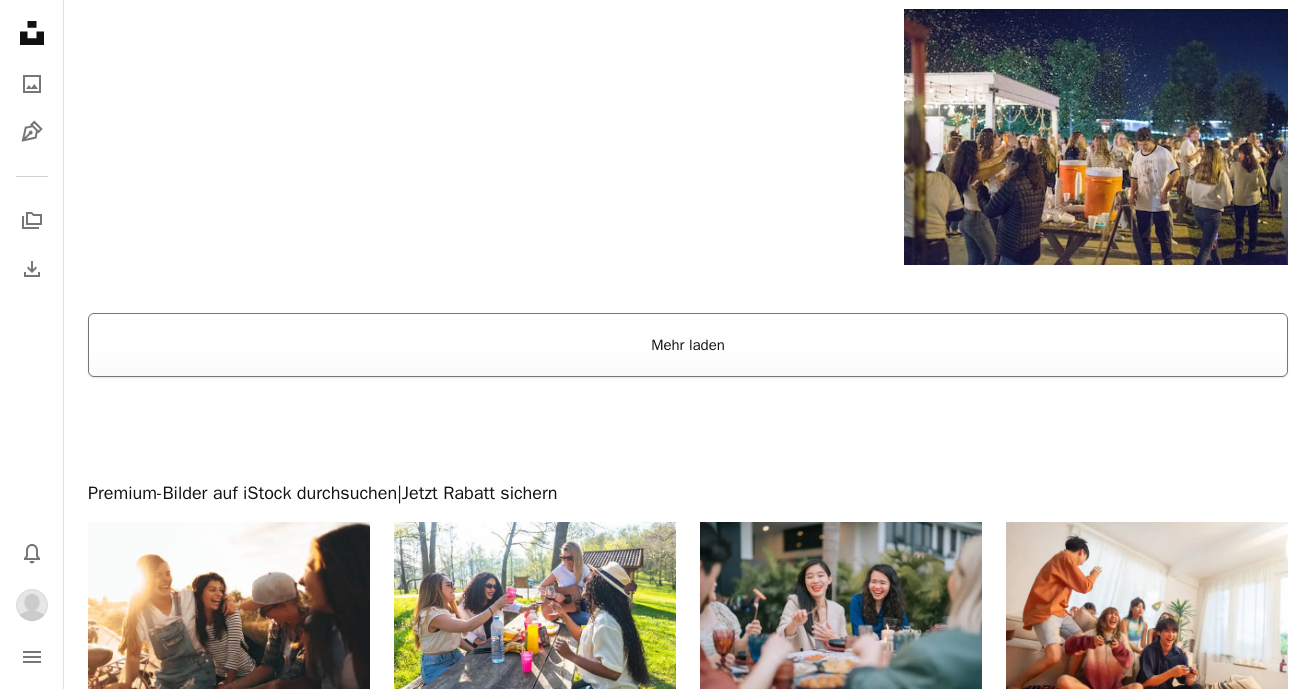 click on "Mehr laden" at bounding box center (688, 345) 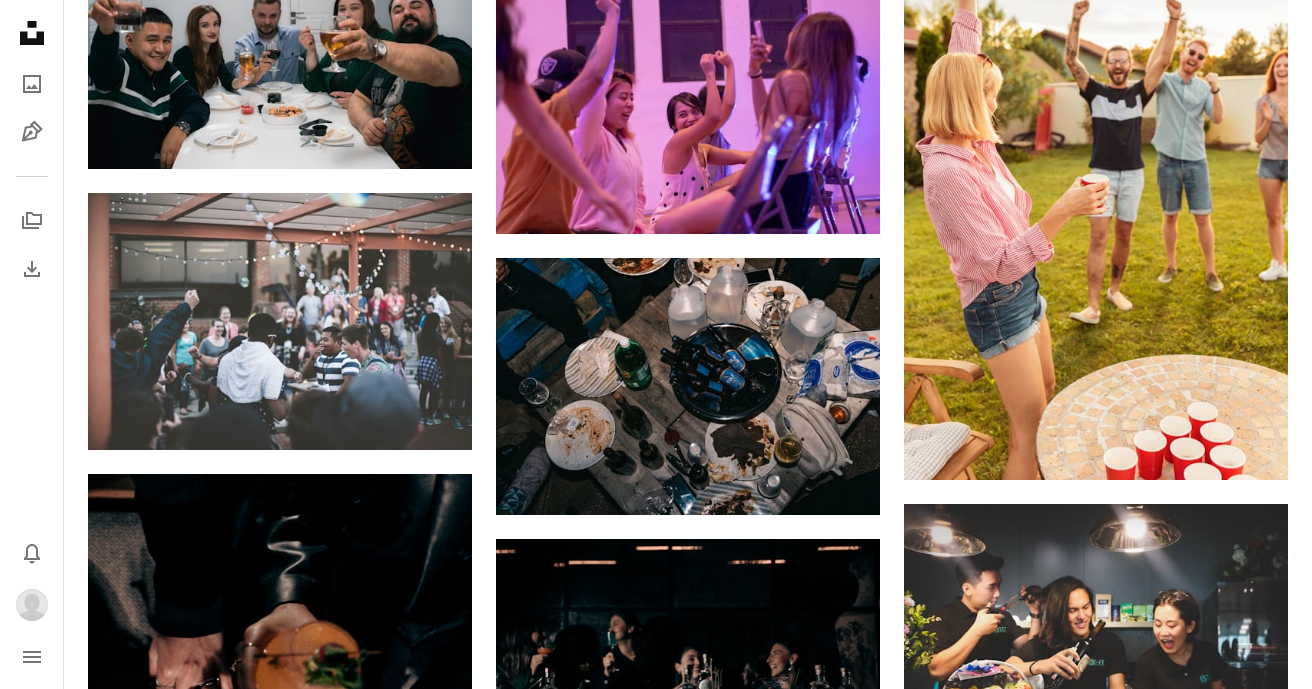 scroll, scrollTop: 5087, scrollLeft: 0, axis: vertical 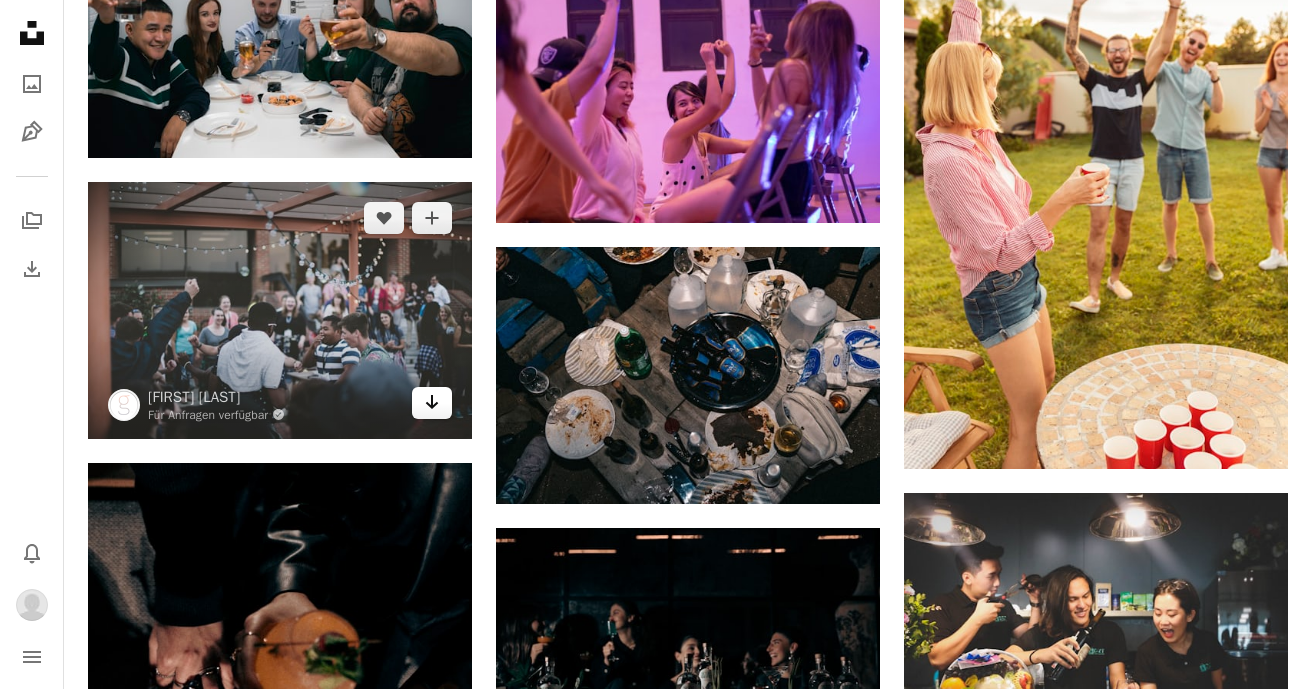 click on "Arrow pointing down" 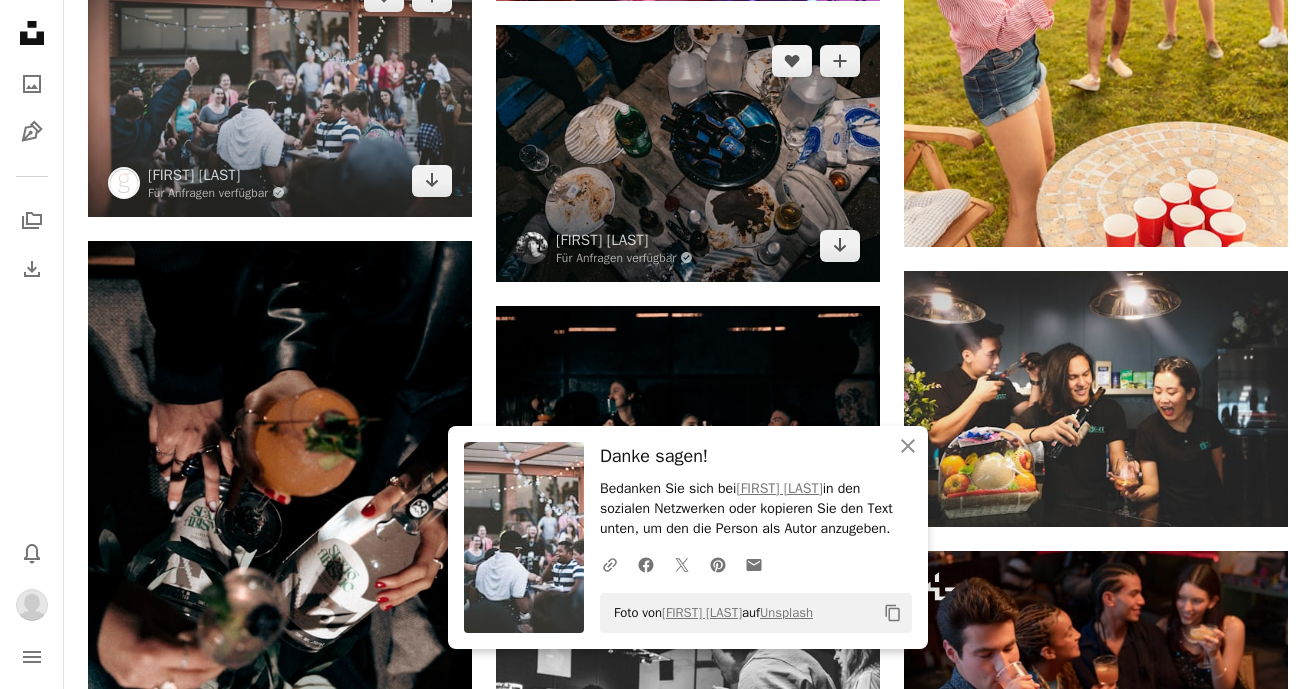 scroll, scrollTop: 5322, scrollLeft: 0, axis: vertical 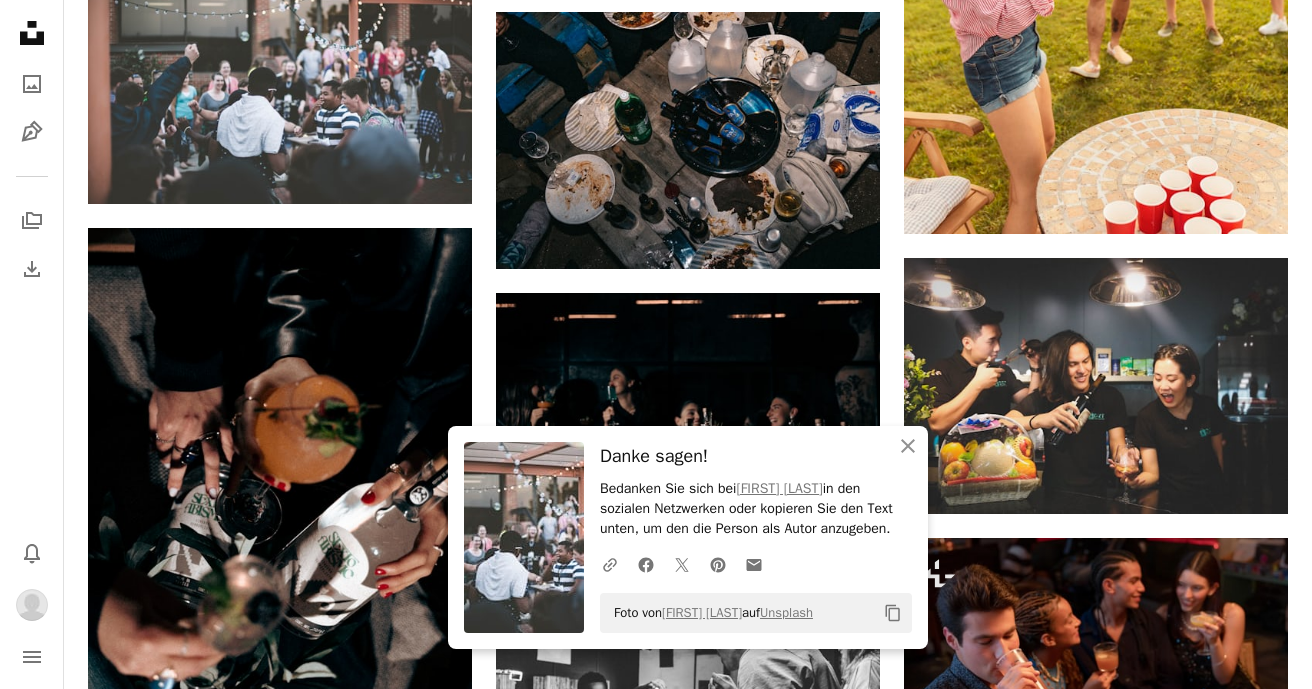 click on "Plus sign for Unsplash+ A heart A plus sign Getty Images Für Unsplash+ A lock Herunterladen A heart A plus sign [FIRST] [LAST] Für Anfragen verfügbar A checkmark inside of a circle Arrow pointing down A heart A plus sign [FIRST] [LAST] Arrow pointing down Plus sign for Unsplash+ A heart A plus sign [FIRST] Für Unsplash+ A lock Herunterladen A heart A plus sign [FIRST] [LAST] Arrow pointing down A heart A plus sign [FIRST] Für Anfragen verfügbar A checkmark inside of a circle Arrow pointing down Plus sign for Unsplash+ A heart A plus sign [FIRST] Für Unsplash+ A lock Herunterladen A heart A plus sign [FIRST] [LAST] Arrow pointing down –– ––– ––– –– ––– – ––– ––– –––– – – –– ––– – – ––– –– –– –––– –– Learn More A heart" at bounding box center [688, 108] 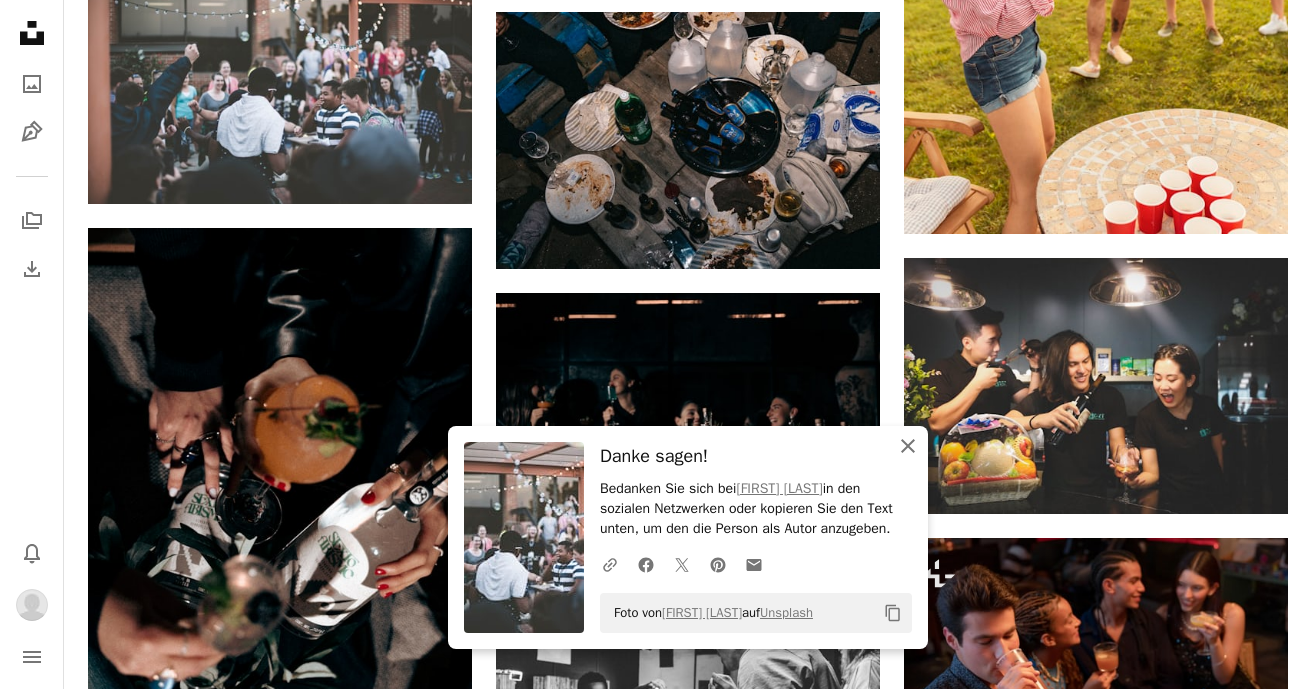 click on "An X shape" 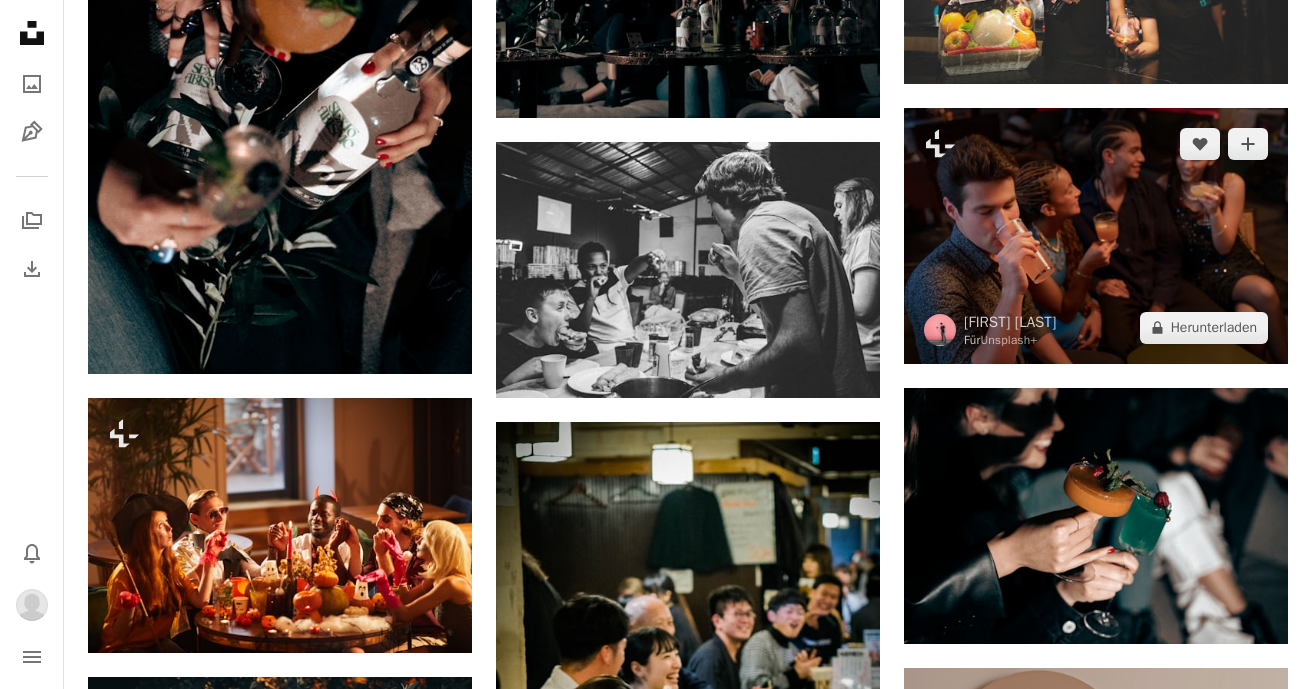 scroll, scrollTop: 5832, scrollLeft: 0, axis: vertical 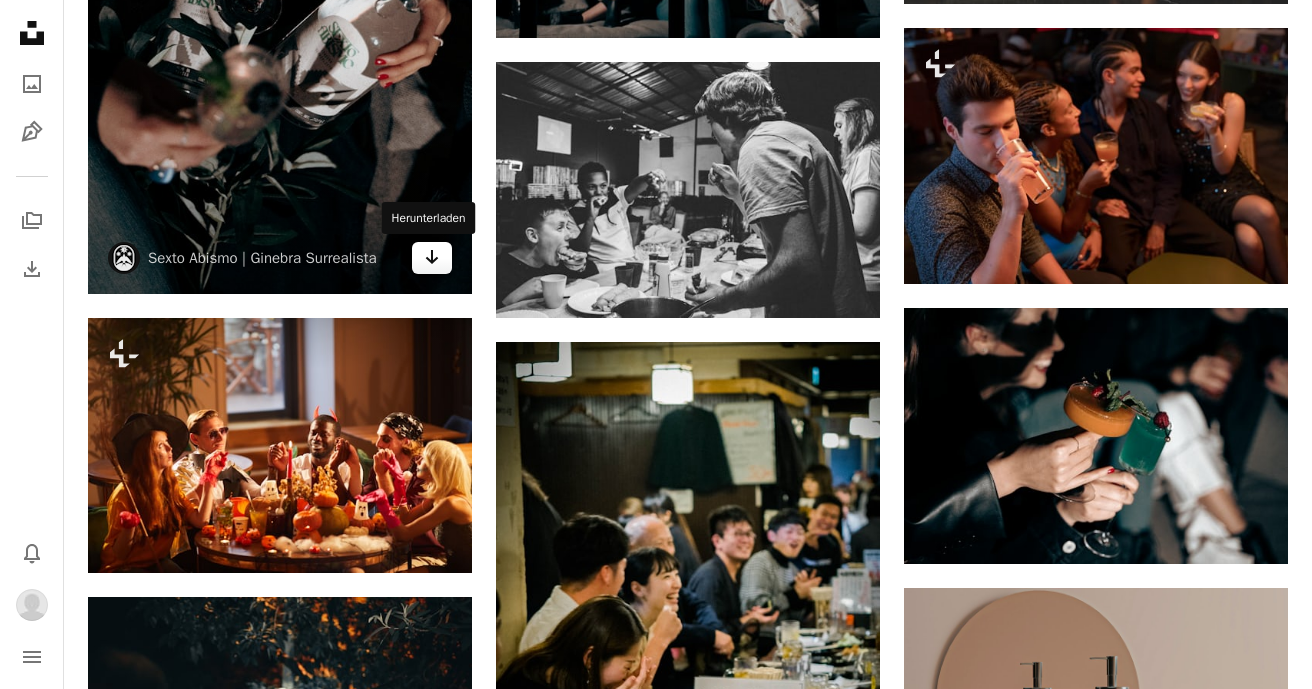 click on "Arrow pointing down" 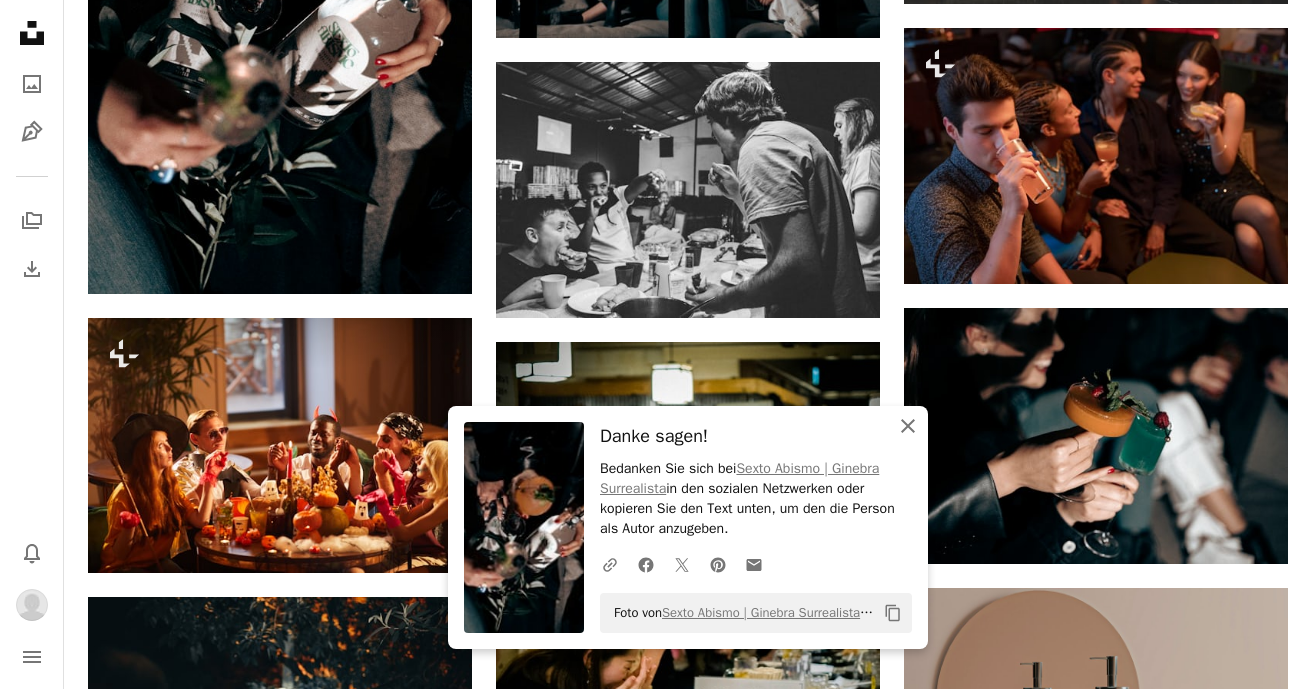 click on "An X shape" 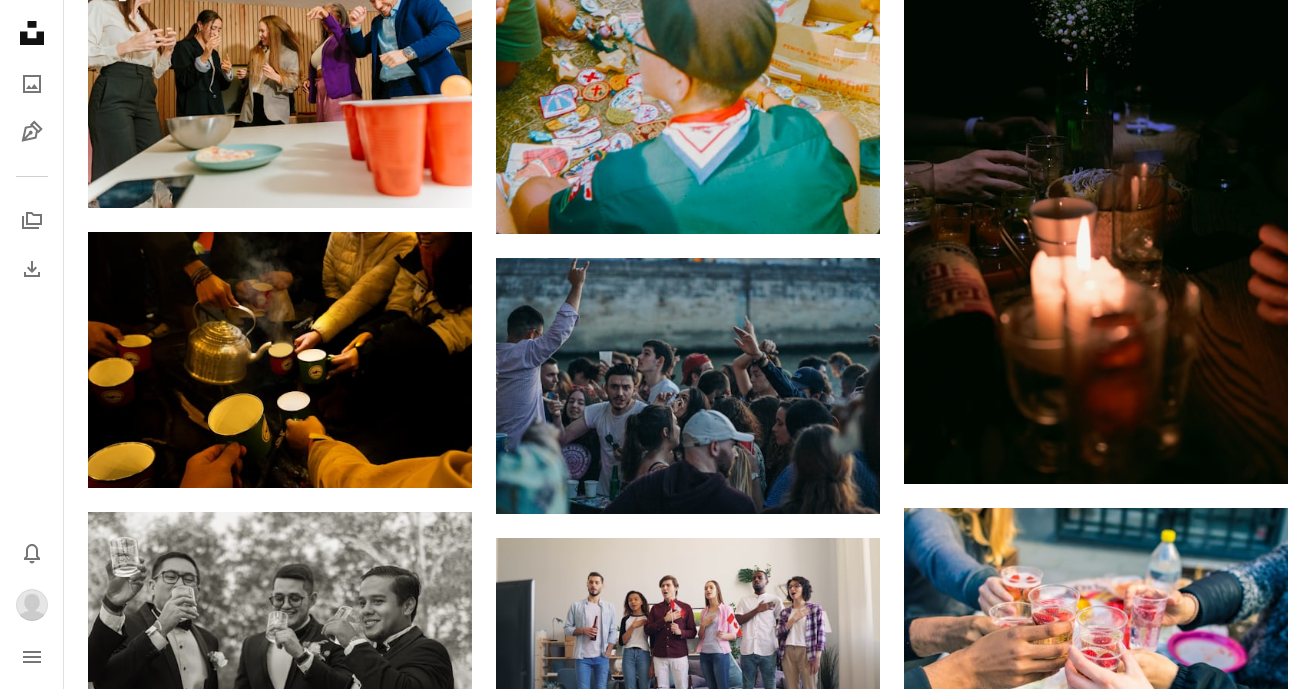 scroll, scrollTop: 8493, scrollLeft: 0, axis: vertical 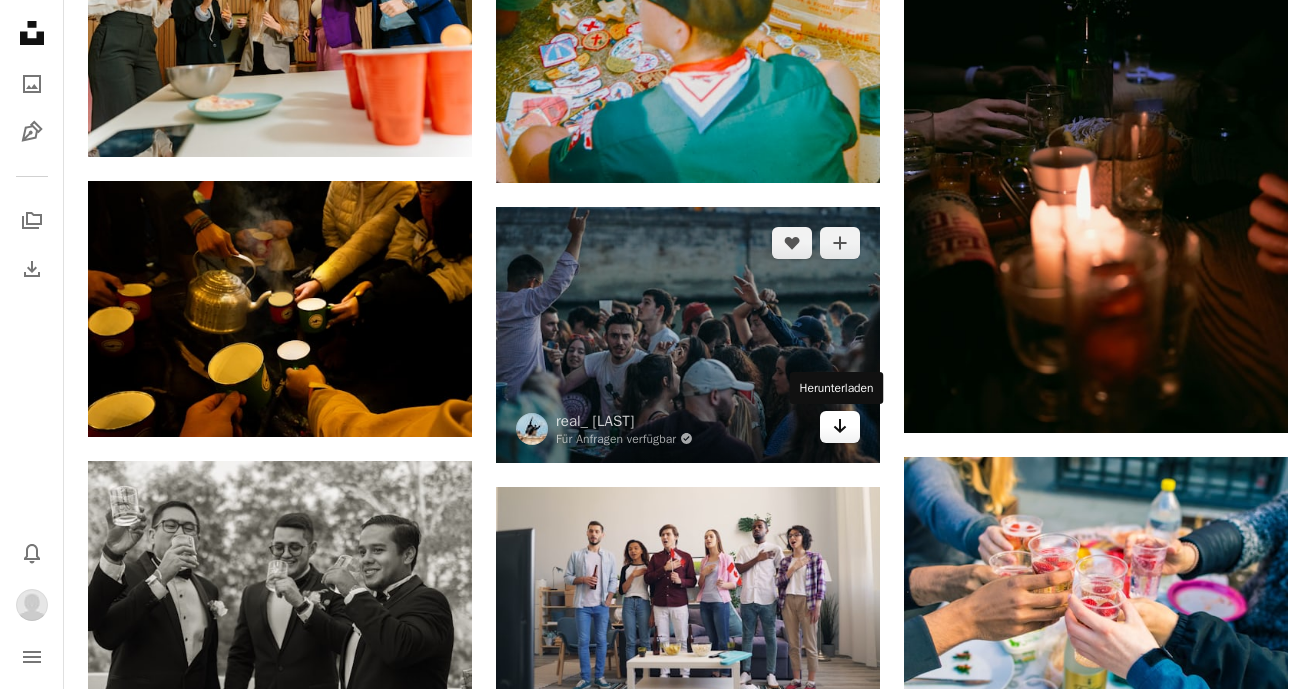 click on "Arrow pointing down" 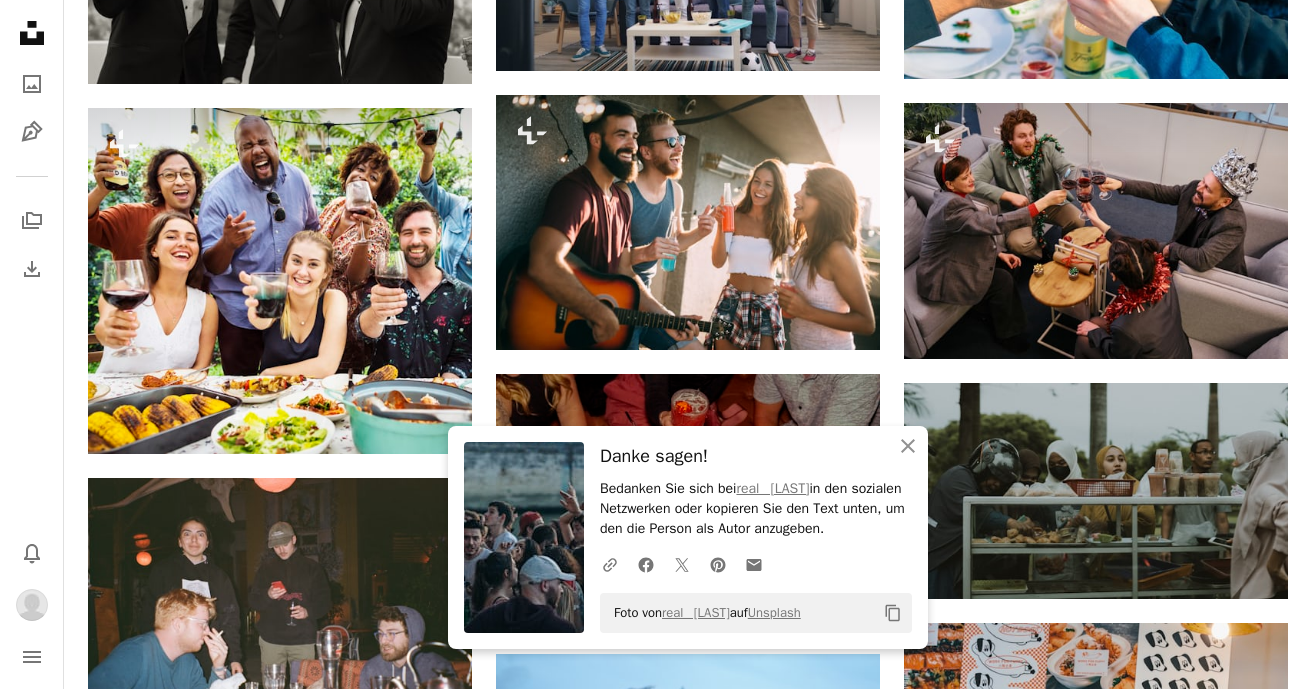 scroll, scrollTop: 9144, scrollLeft: 0, axis: vertical 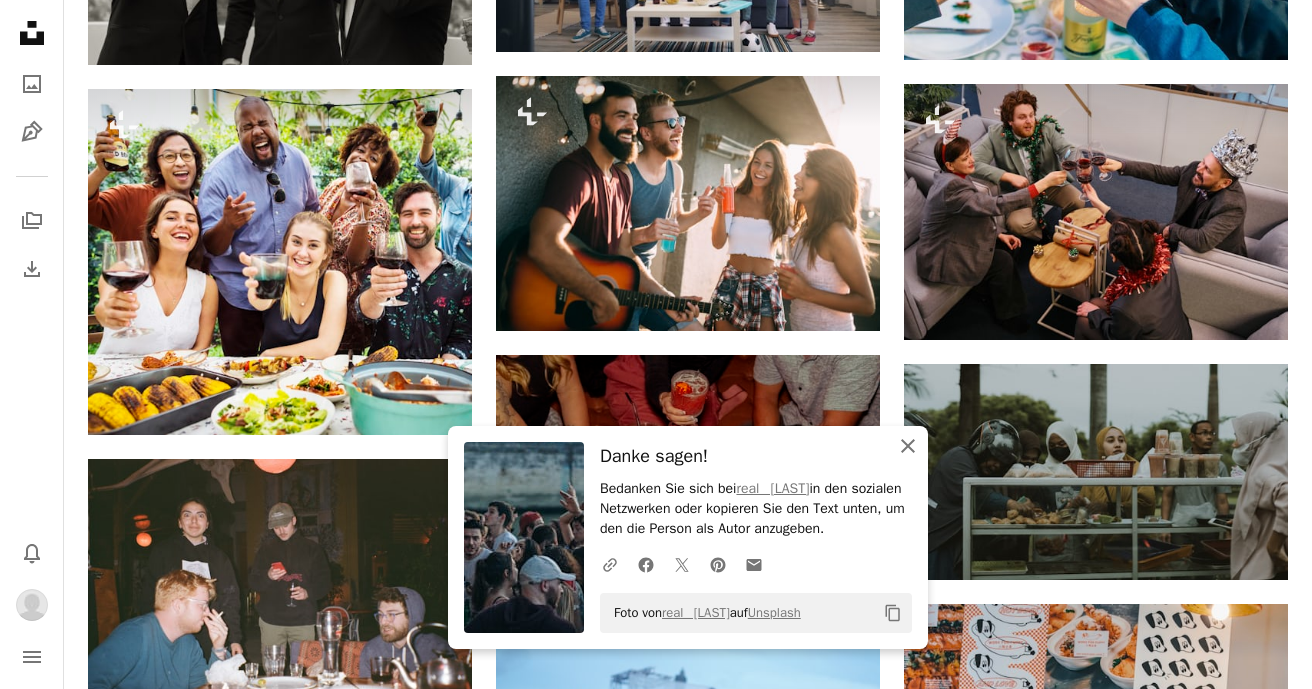 click on "An X shape" 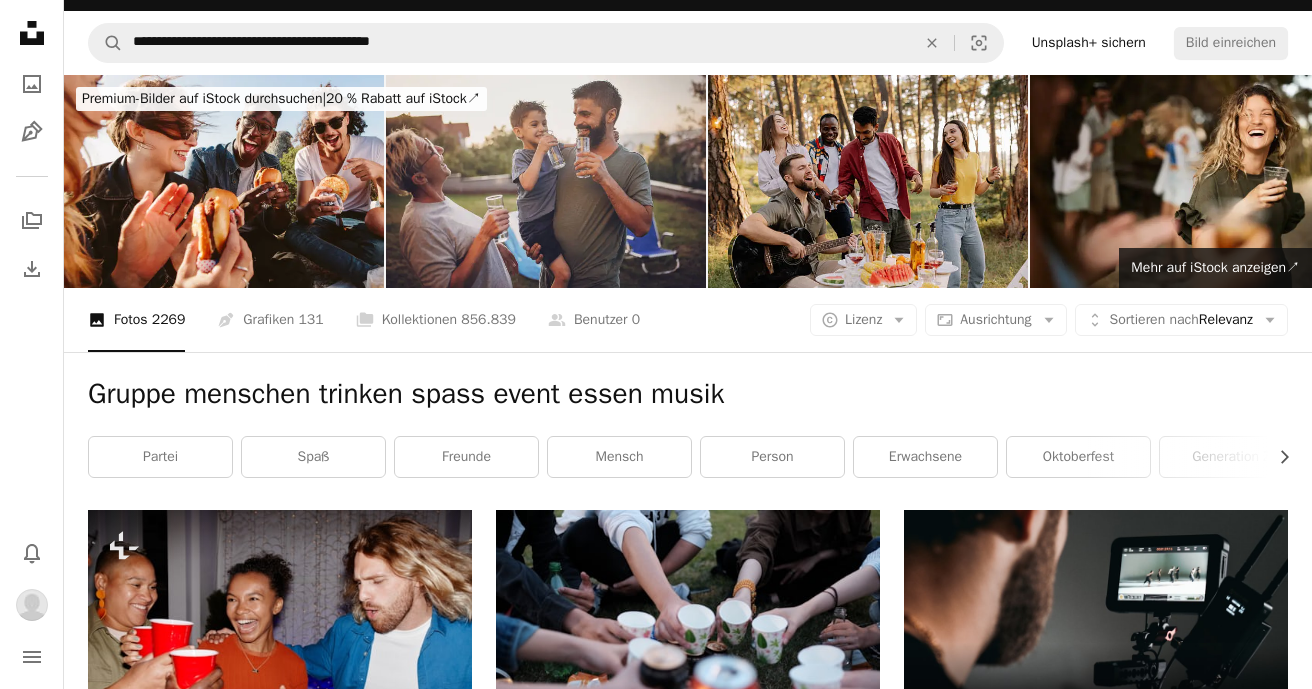 scroll, scrollTop: 0, scrollLeft: 0, axis: both 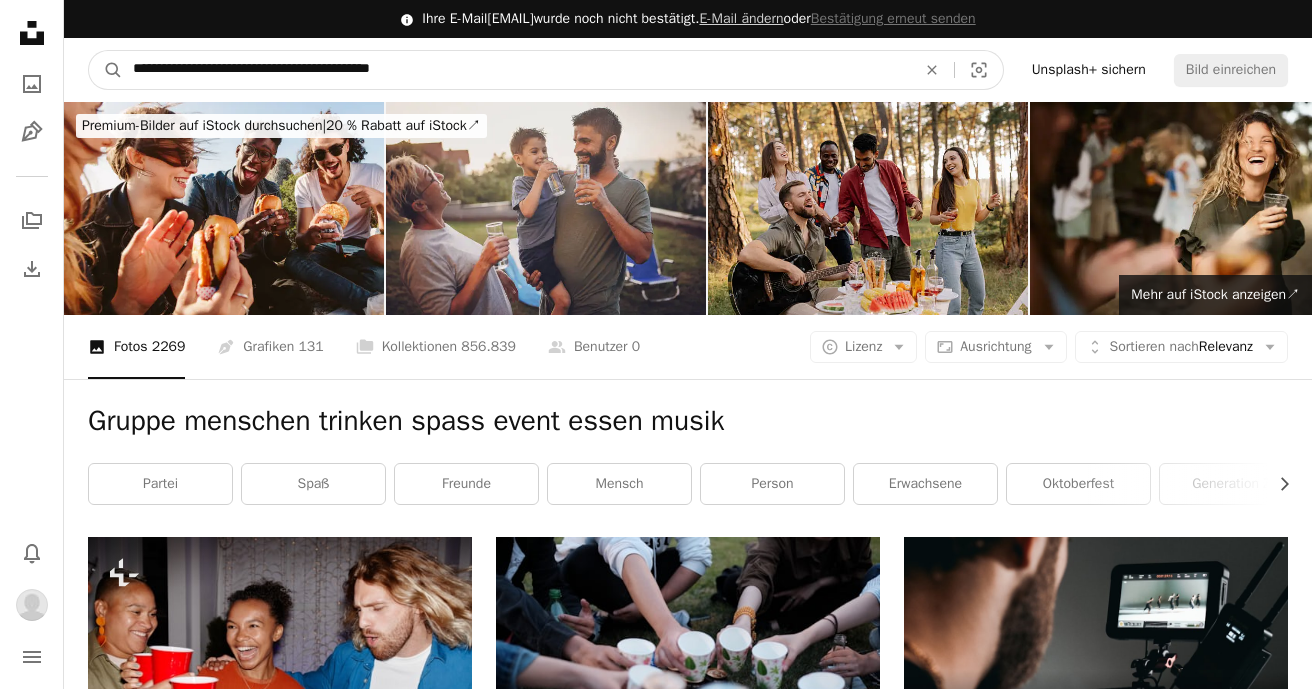 click on "**********" at bounding box center [516, 70] 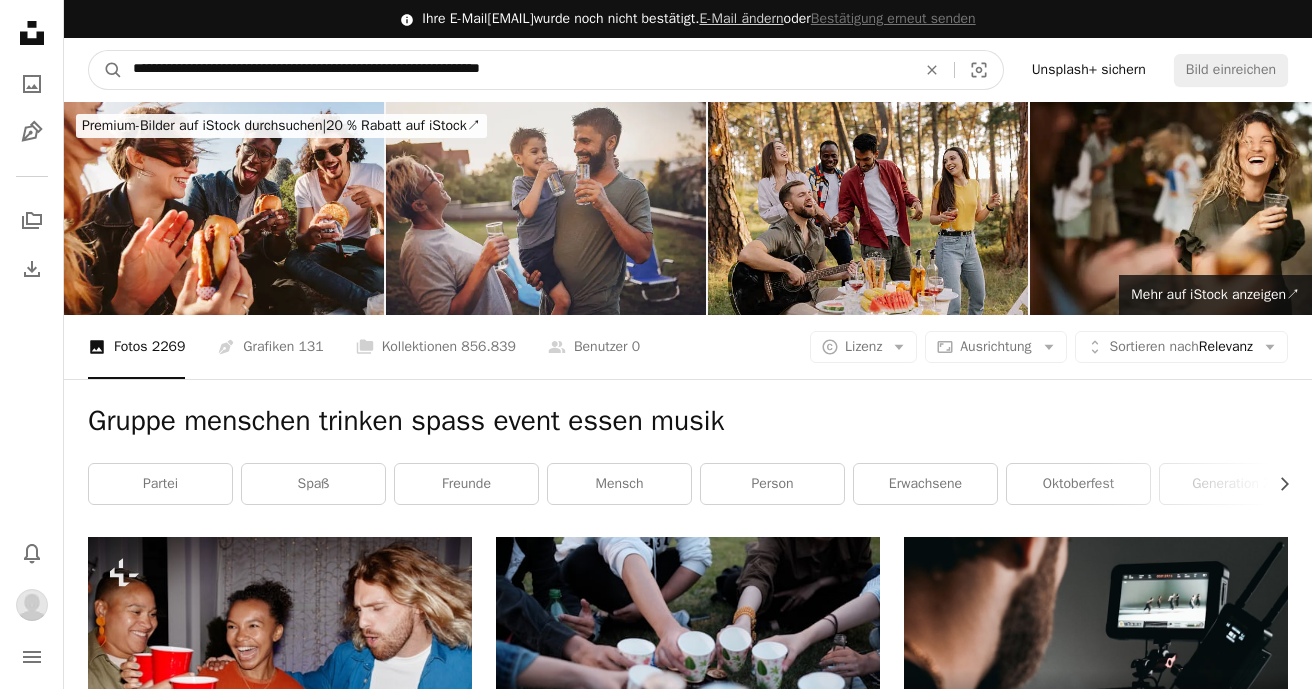 type on "**********" 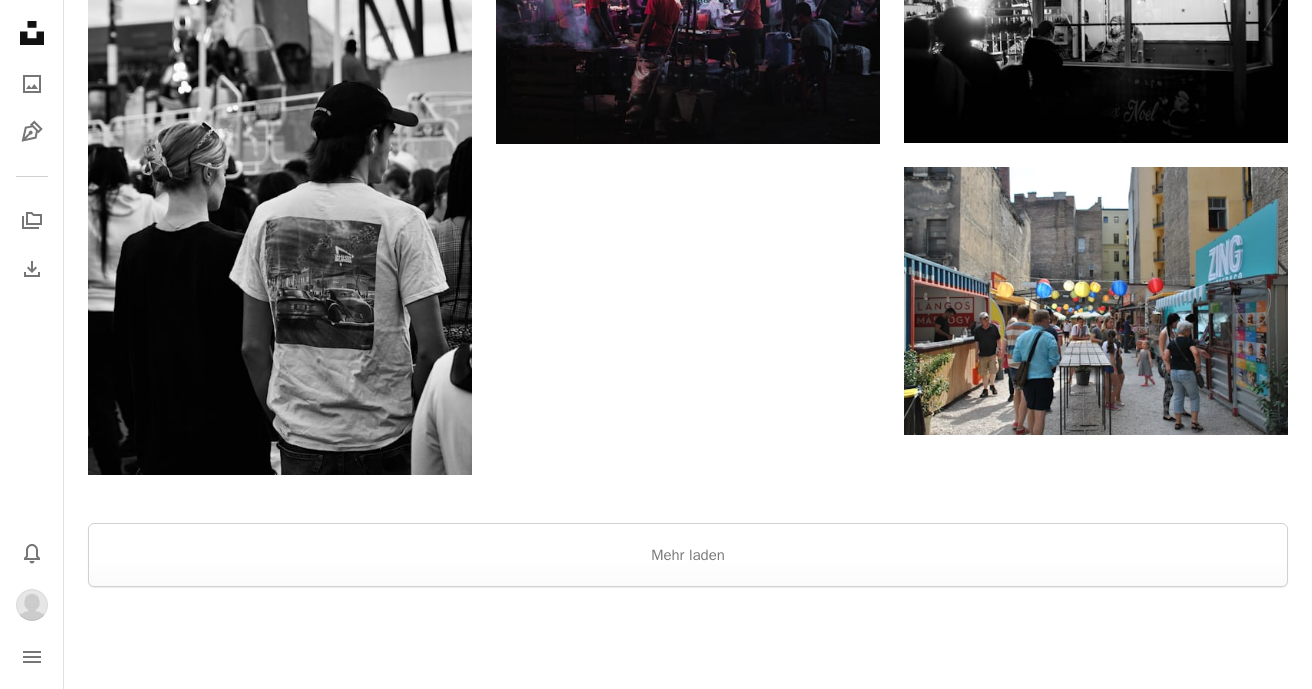 scroll, scrollTop: 2584, scrollLeft: 0, axis: vertical 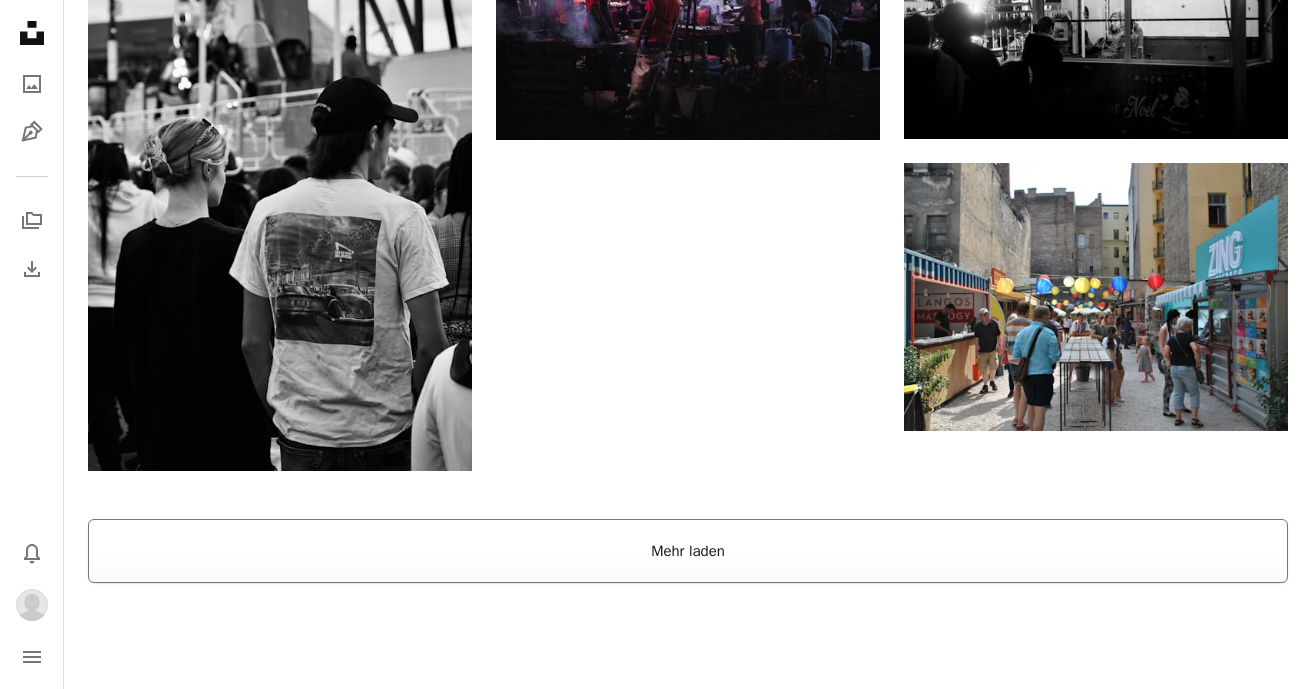 click on "Mehr laden" at bounding box center (688, 551) 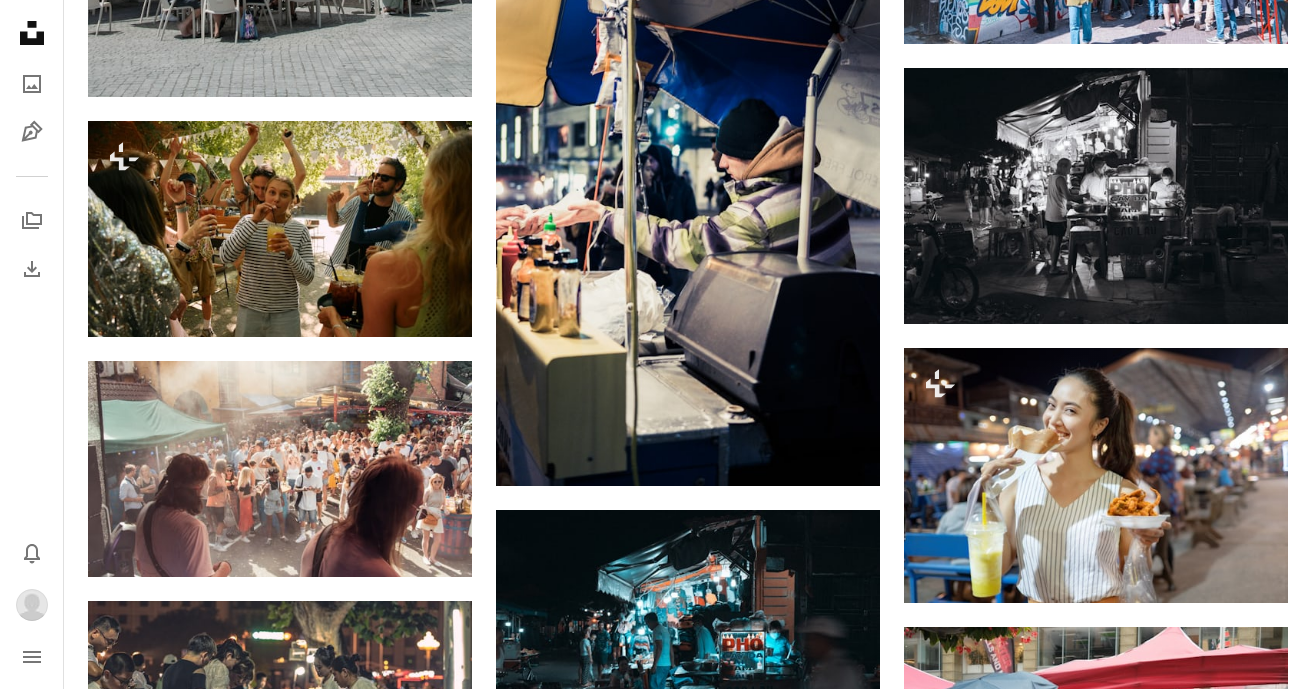 scroll, scrollTop: 13454, scrollLeft: 0, axis: vertical 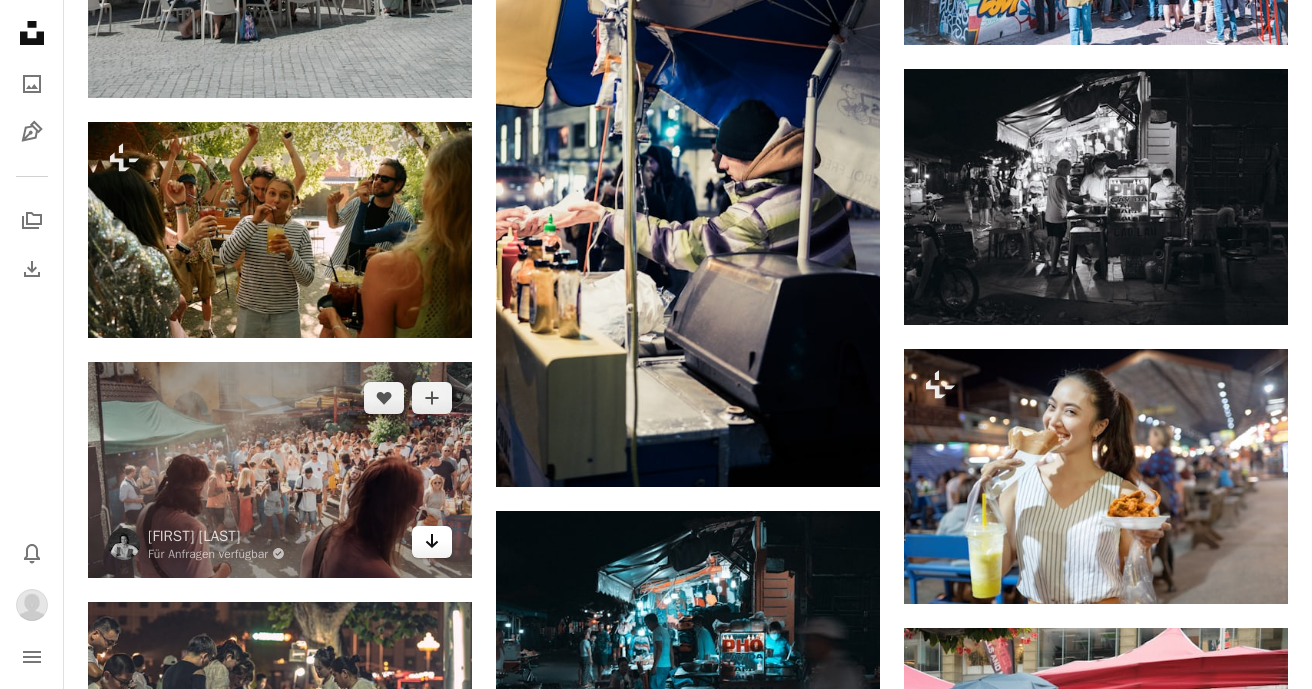 click on "Arrow pointing down" 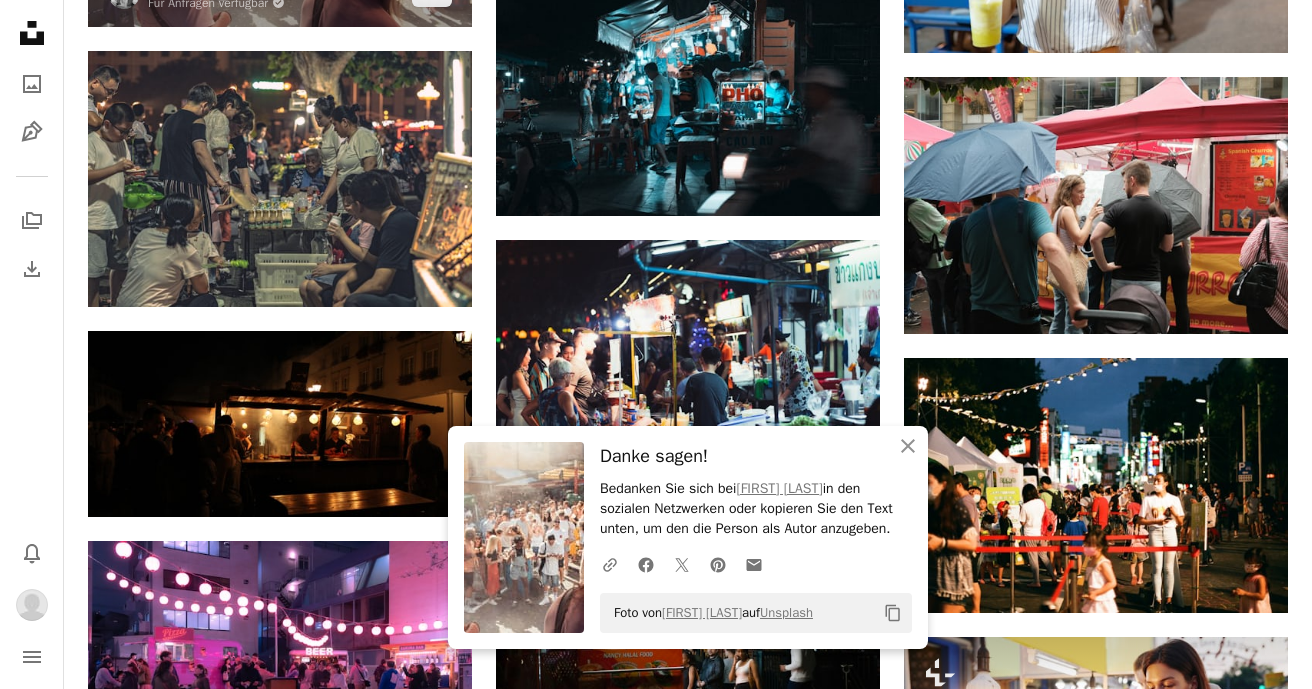scroll, scrollTop: 14040, scrollLeft: 0, axis: vertical 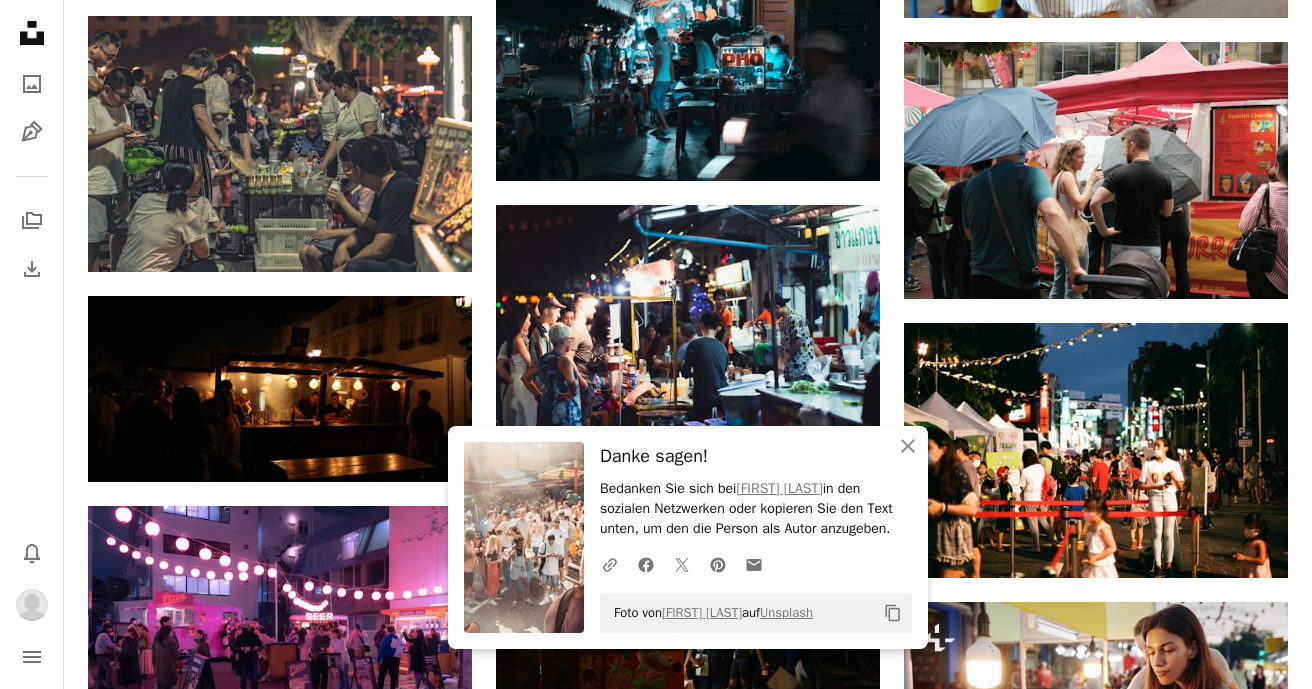 click on "[FIRST] [LAST] Für Anfragen verfügbar A checkmark inside of a circle Arrow pointing down Plus sign for Unsplash+ A heart A plus sign Getty Images Für Unsplash+ A lock Herunterladen A heart A plus sign Dan Rooney Für Anfragen verfügbar A checkmark inside of a circle Arrow pointing down A heart A plus sign Mr [LAST] Arrow pointing down A heart A plus sign Stanislav Rabunski Für Anfragen verfügbar A checkmark inside of a circle Arrow pointing down Plus sign for Unsplash+ A heart A plus sign Yunus Tuğ Für Unsplash+ A lock Herunterladen A heart A plus sign Anh Vy" at bounding box center (1096, -4808) 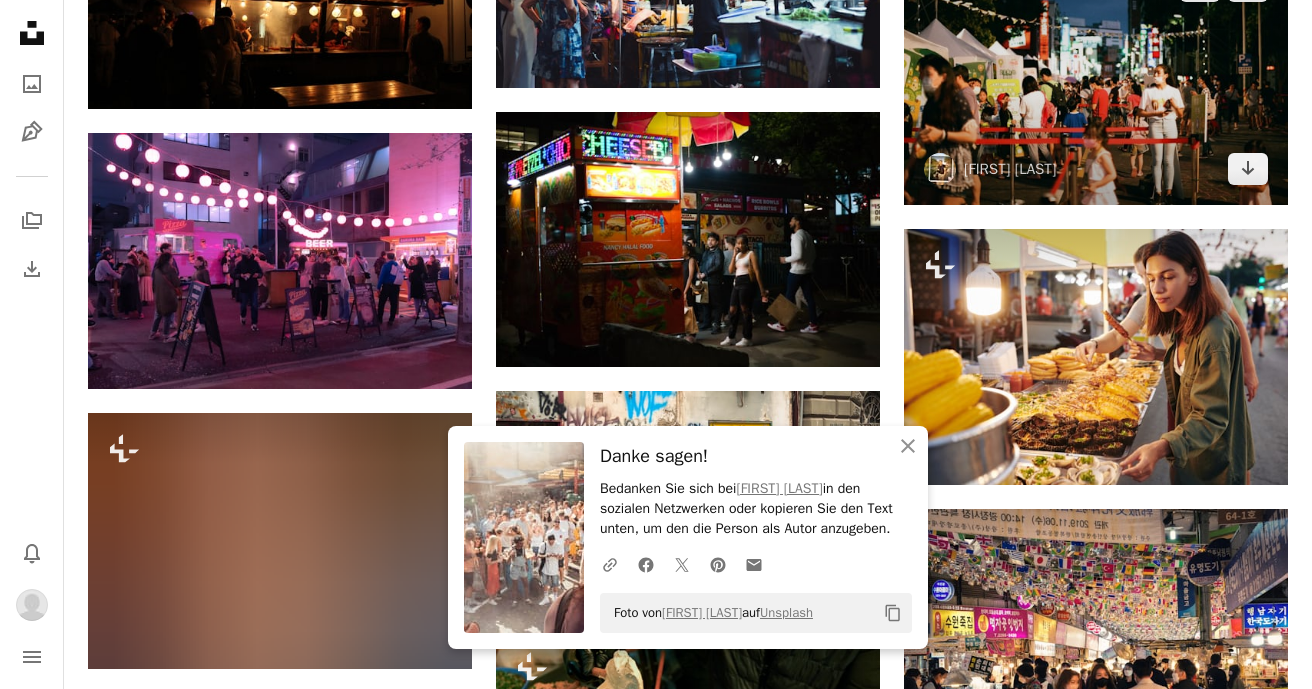 scroll, scrollTop: 14453, scrollLeft: 0, axis: vertical 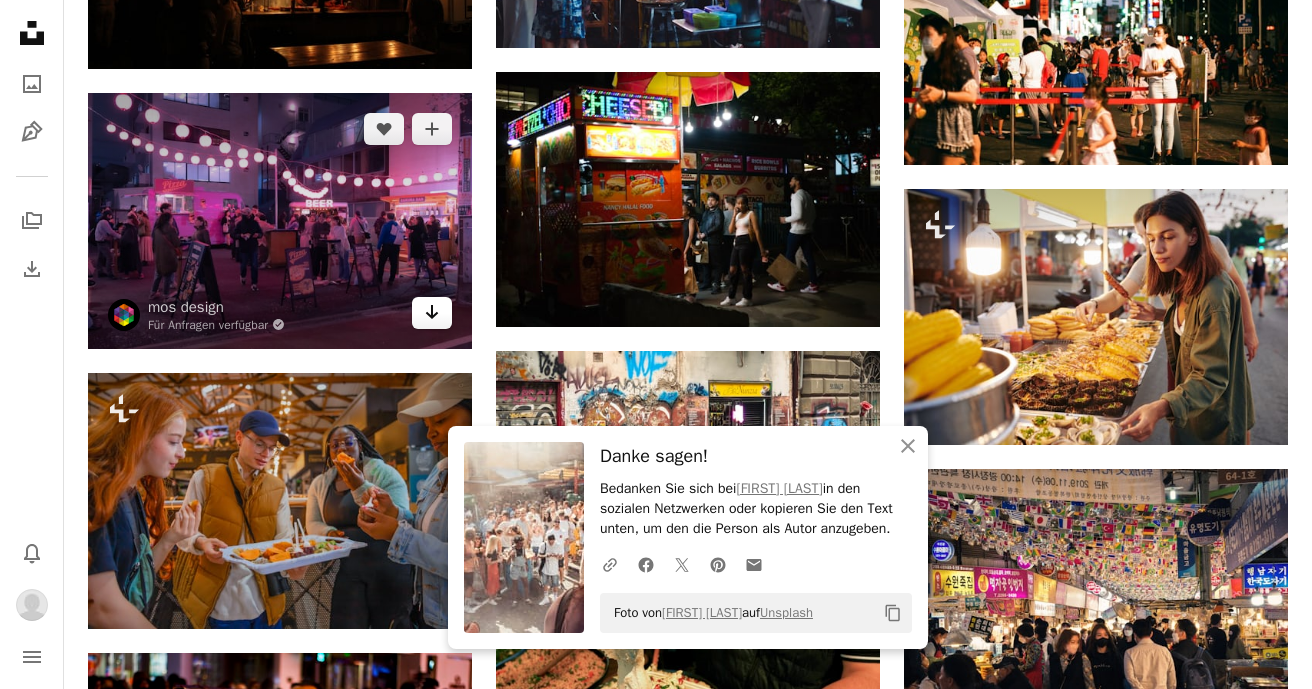 click on "Arrow pointing down" 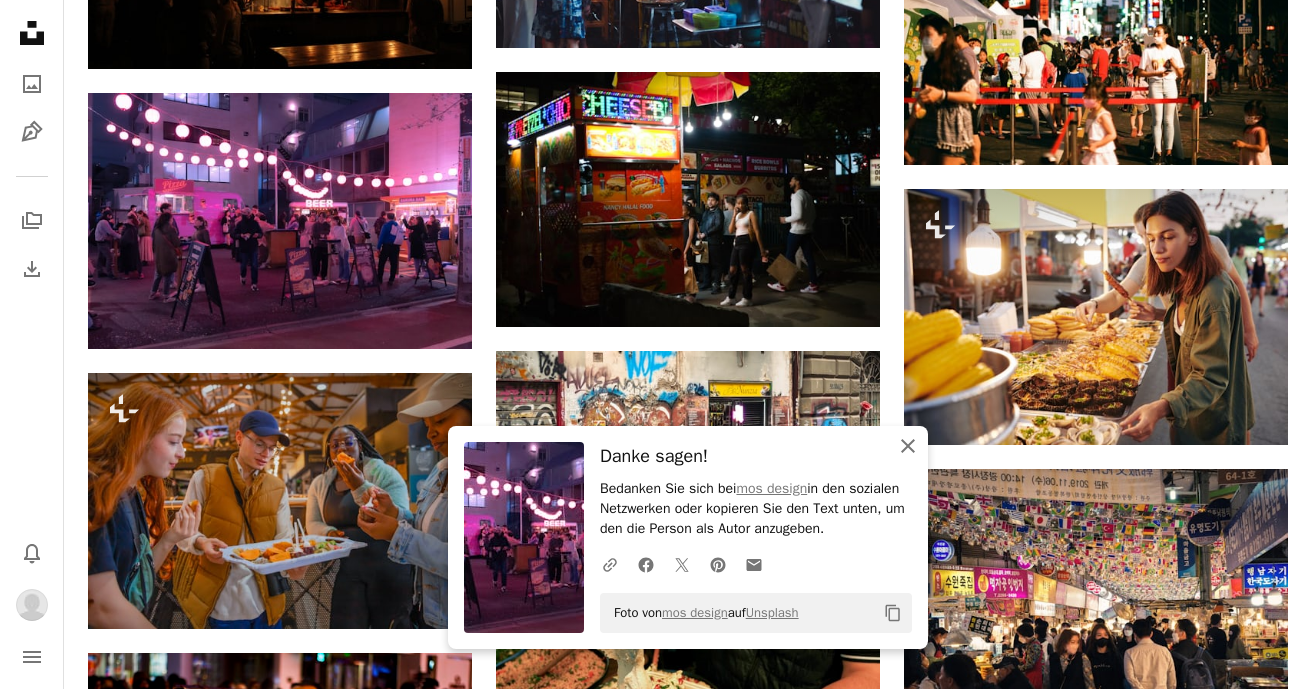 click on "An X shape" 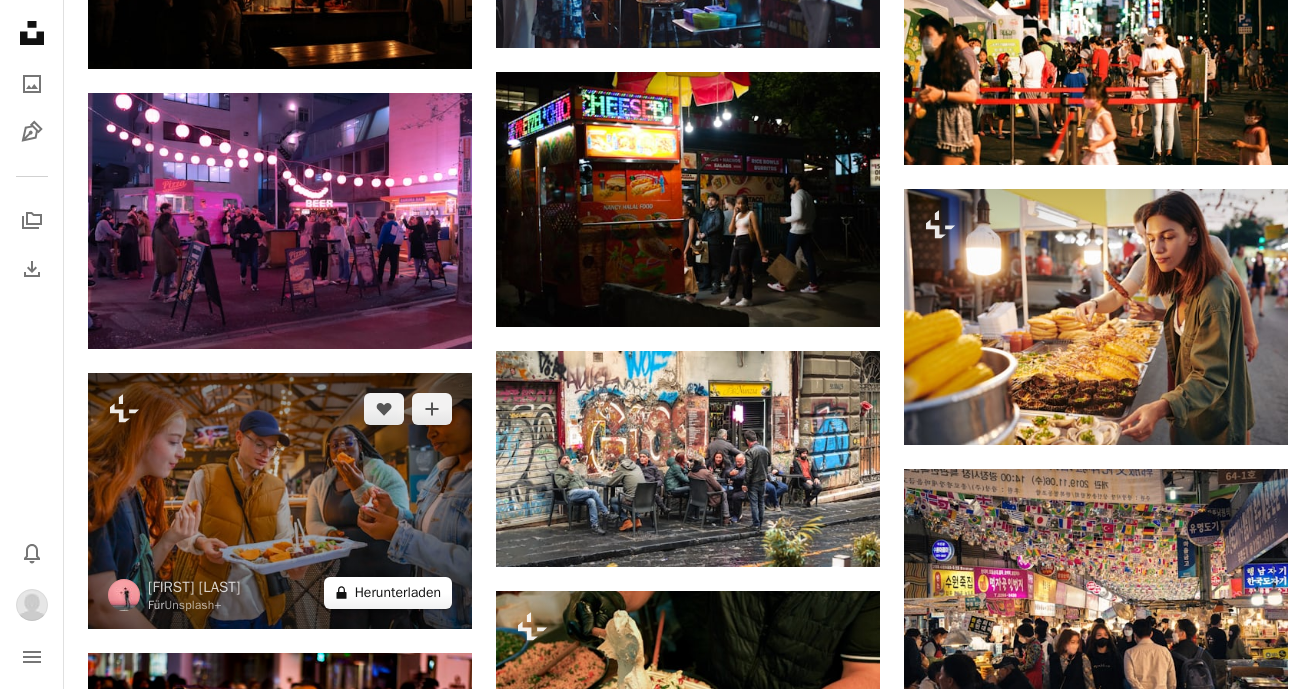 click on "A lock Herunterladen" at bounding box center [388, 593] 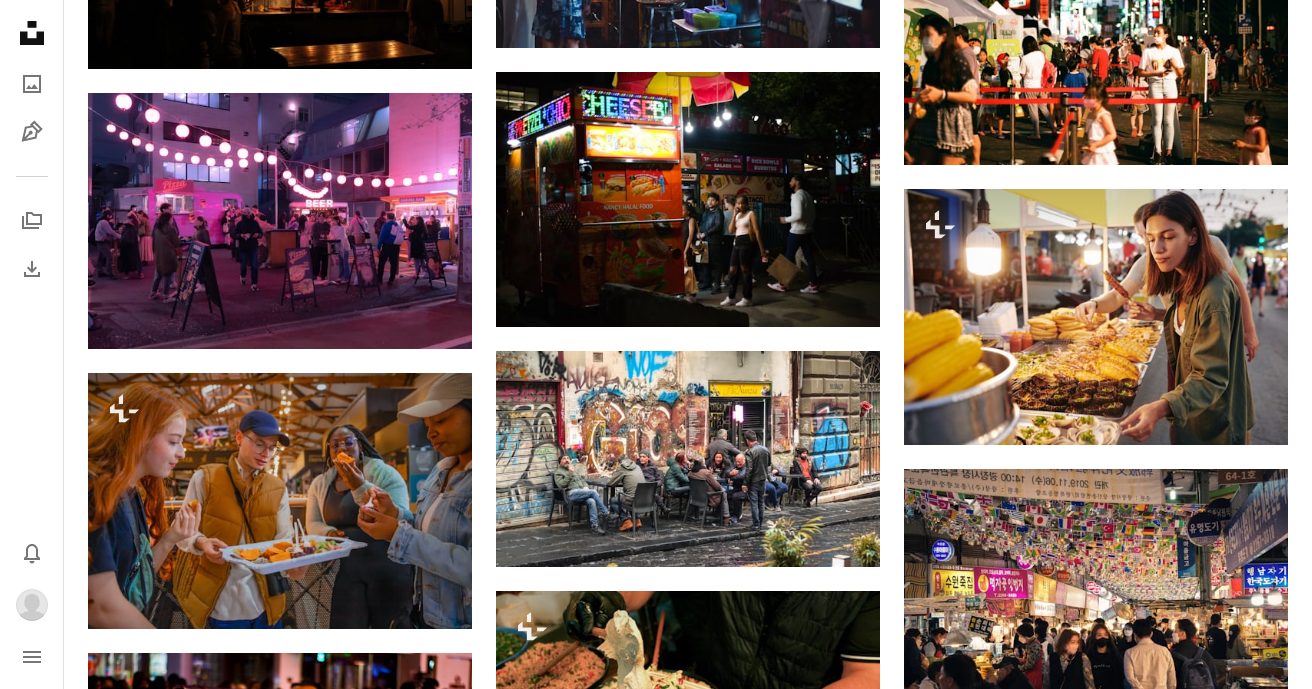 click on "An X shape Gebrauchsfertige Premium-Bilder. Profitieren Sie von unbegrenztem Zugang. A plus sign Monatlich neue Inhalte nur für Mitglieder A plus sign Beliebig viele lizenzfreie Downloads A plus sign Grafiken  Neu A plus sign Verbesserter Rechtsschutz jährlich 62 %  Rabatt monatlich 16 €   6 € EUR pro Monat * Unsplash+  sichern * Bei Zahlung pro Jahr, im Voraus in Rechnung gestellt  72 € Zuzüglich der jeweiligen MwSt. Automatische Erneuerung. Sie können jederzeit kündigen." at bounding box center [656, 3818] 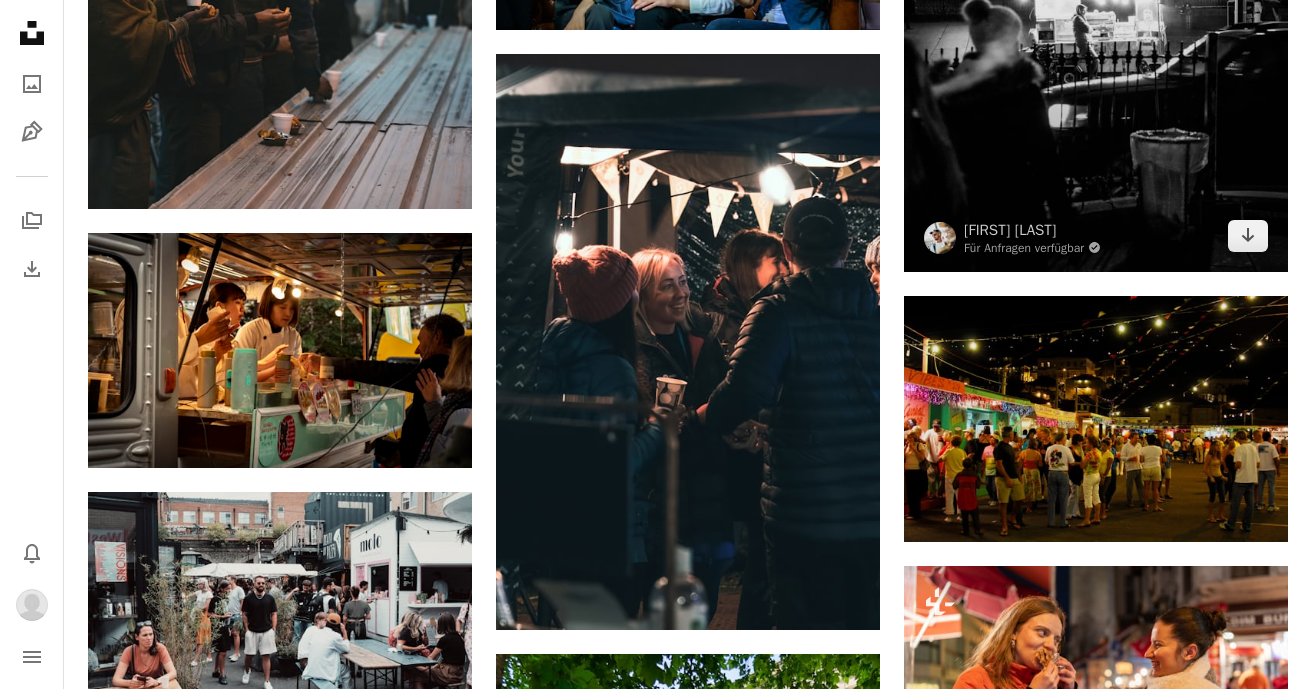 scroll, scrollTop: 17657, scrollLeft: 0, axis: vertical 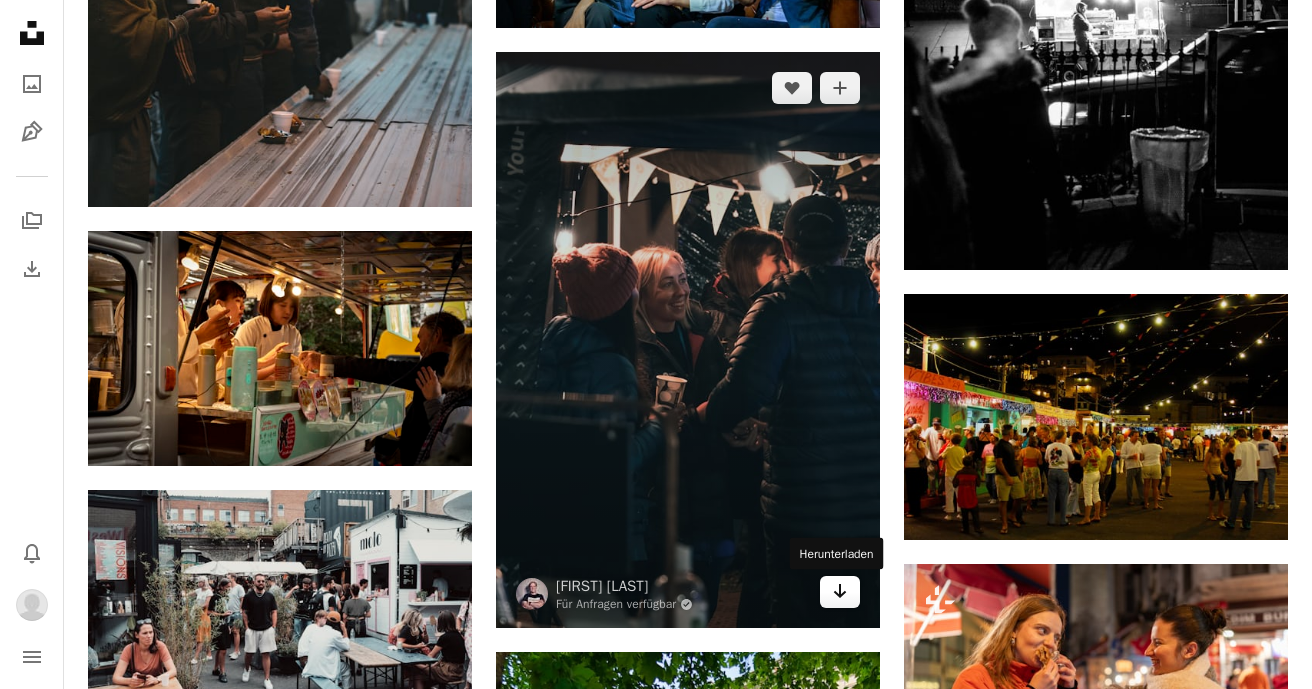 click on "Arrow pointing down" 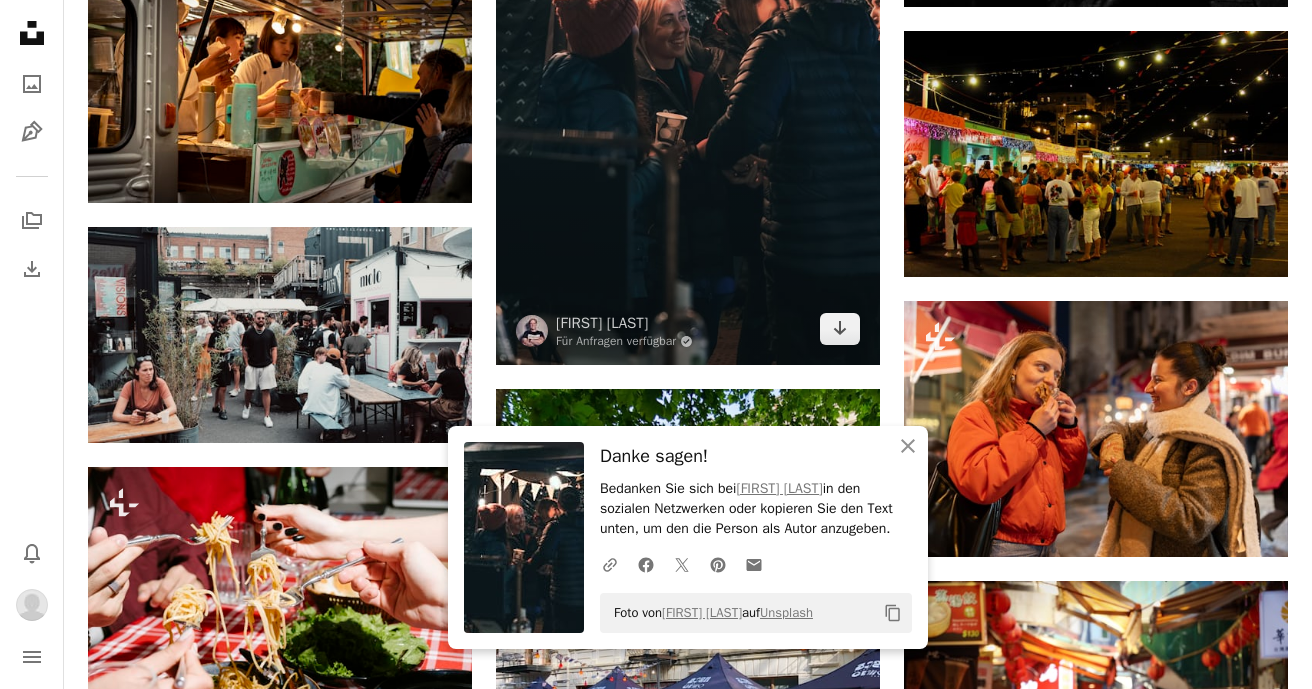 scroll, scrollTop: 17930, scrollLeft: 0, axis: vertical 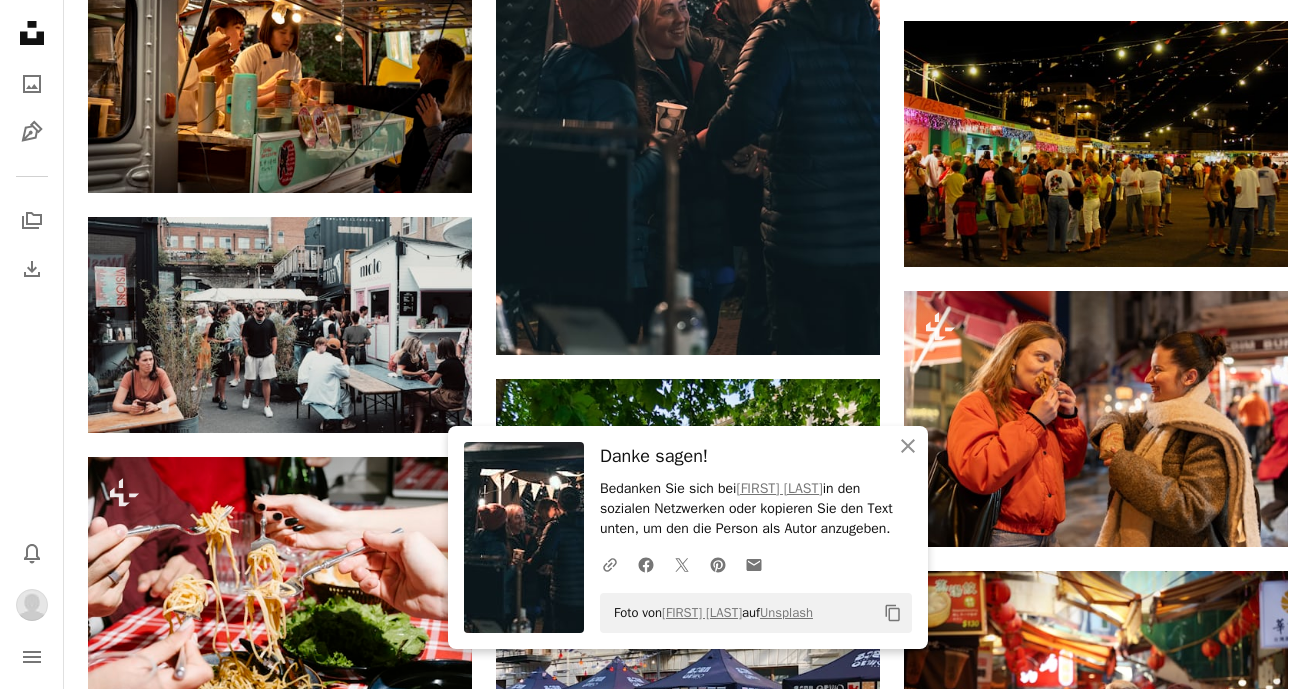 click on "[FIRST] [LAST] Für Anfragen verfügbar A checkmark inside of a circle Arrow pointing down Plus sign for Unsplash+ A heart A plus sign Getty Images Für Unsplash+ A lock Herunterladen A heart A plus sign Dan Rooney Für Anfragen verfügbar A checkmark inside of a circle Arrow pointing down A heart A plus sign Mr [LAST] Arrow pointing down A heart A plus sign Stanislav Rabunski Für Anfragen verfügbar A checkmark inside of a circle Arrow pointing down Plus sign for Unsplash+ A heart A plus sign Yunus Tuğ Für Unsplash+ A lock Herunterladen A heart A plus sign Anh Vy" at bounding box center [1096, -6423] 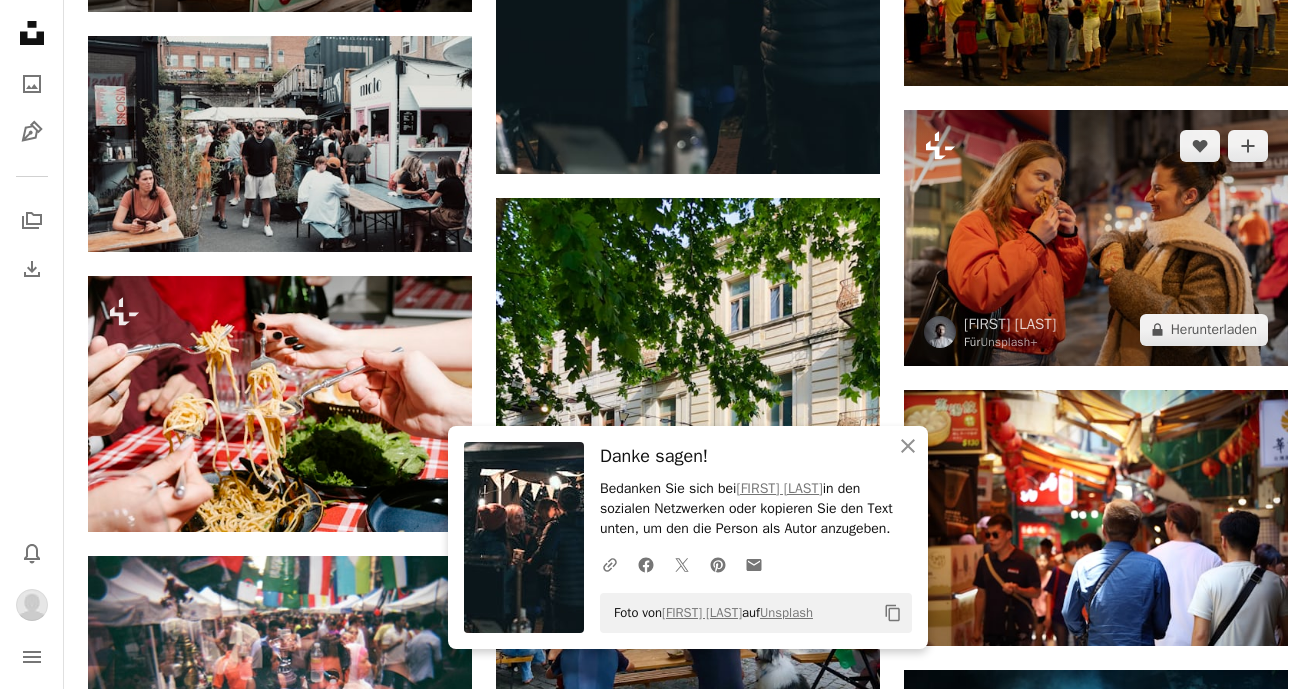 scroll, scrollTop: 18131, scrollLeft: 0, axis: vertical 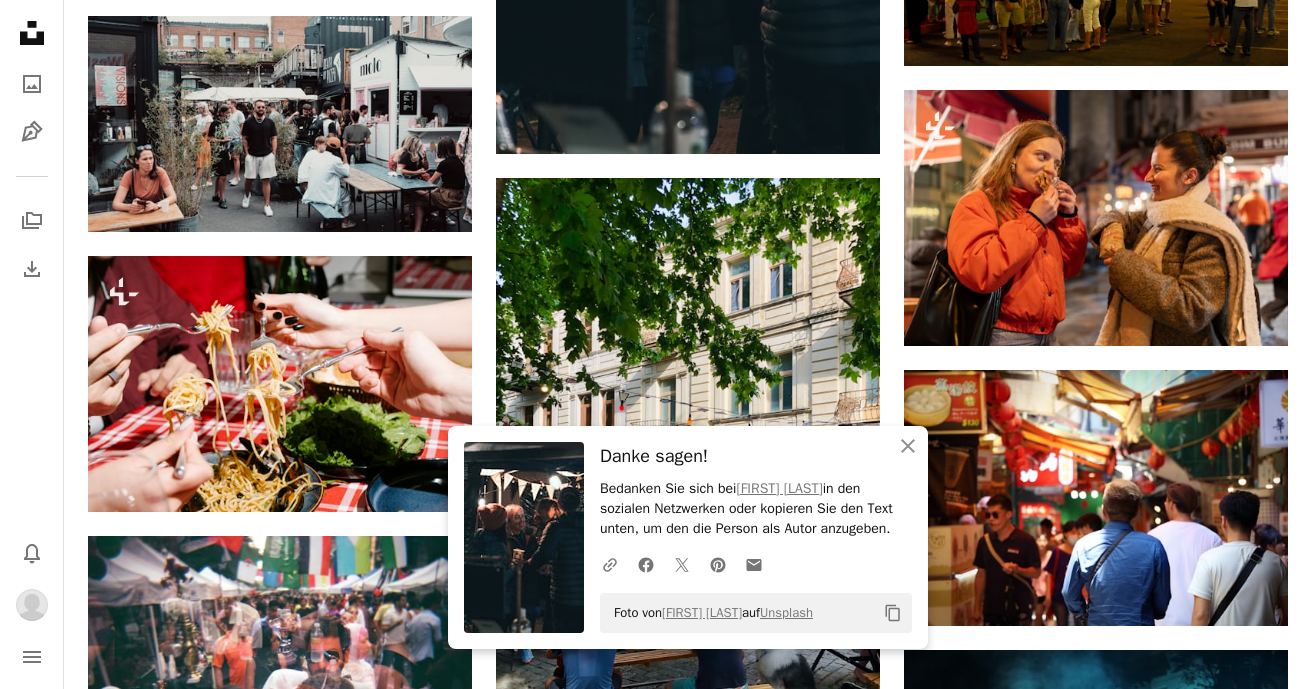 click on "Plus sign for Unsplash+ A heart A plus sign Getty Images Für Unsplash+ A lock Herunterladen A heart A plus sign [FIRST] [LAST] Für Anfragen verfügbar A checkmark inside of a circle Arrow pointing down A heart A plus sign [FIRST] [LAST] Arrow pointing down Plus sign for Unsplash+ A heart A plus sign [FIRST] Für Unsplash+ A lock Herunterladen A heart A plus sign [FIRST] [LAST] Arrow pointing down A heart A plus sign [FIRST] Für Anfragen verfügbar A checkmark inside of a circle Arrow pointing down Plus sign for Unsplash+ A heart A plus sign [FIRST] Für Unsplash+ A lock Herunterladen A heart A plus sign [FIRST] [LAST] Arrow pointing down –– ––– ––– –– ––– – ––– ––– –––– – – –– ––– – – ––– –– –– –––– –– A heart" at bounding box center [280, -7023] 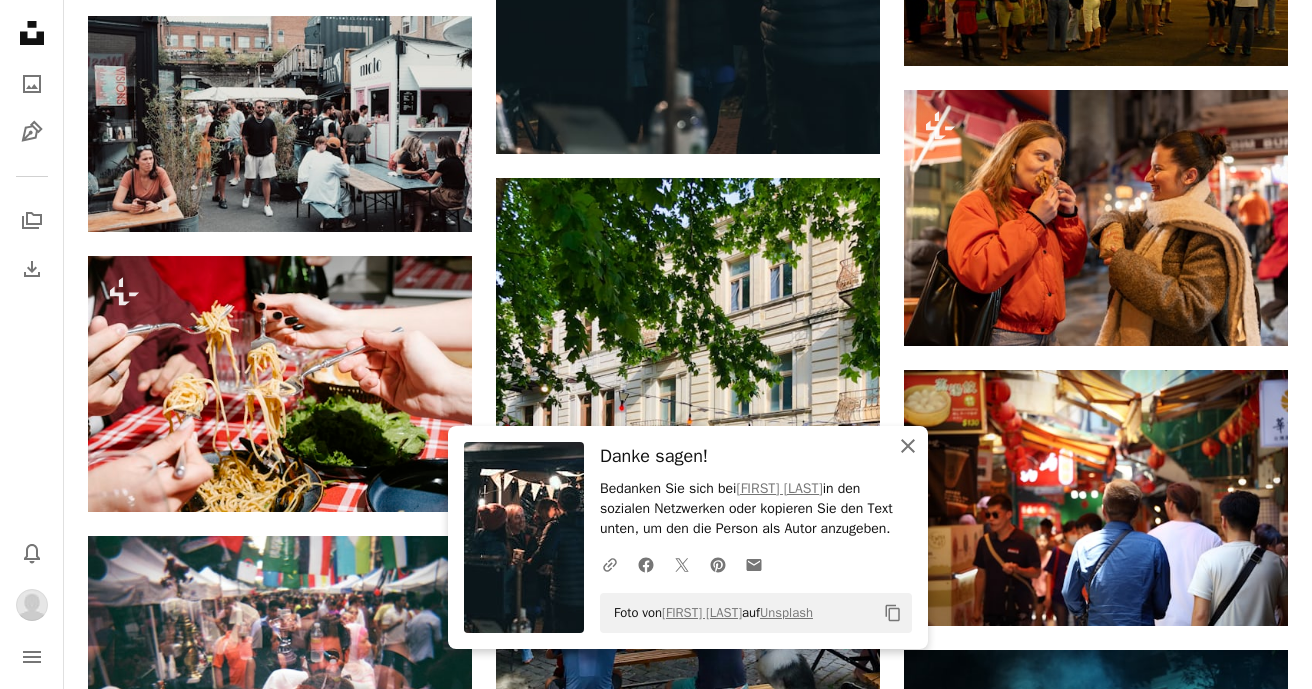 click 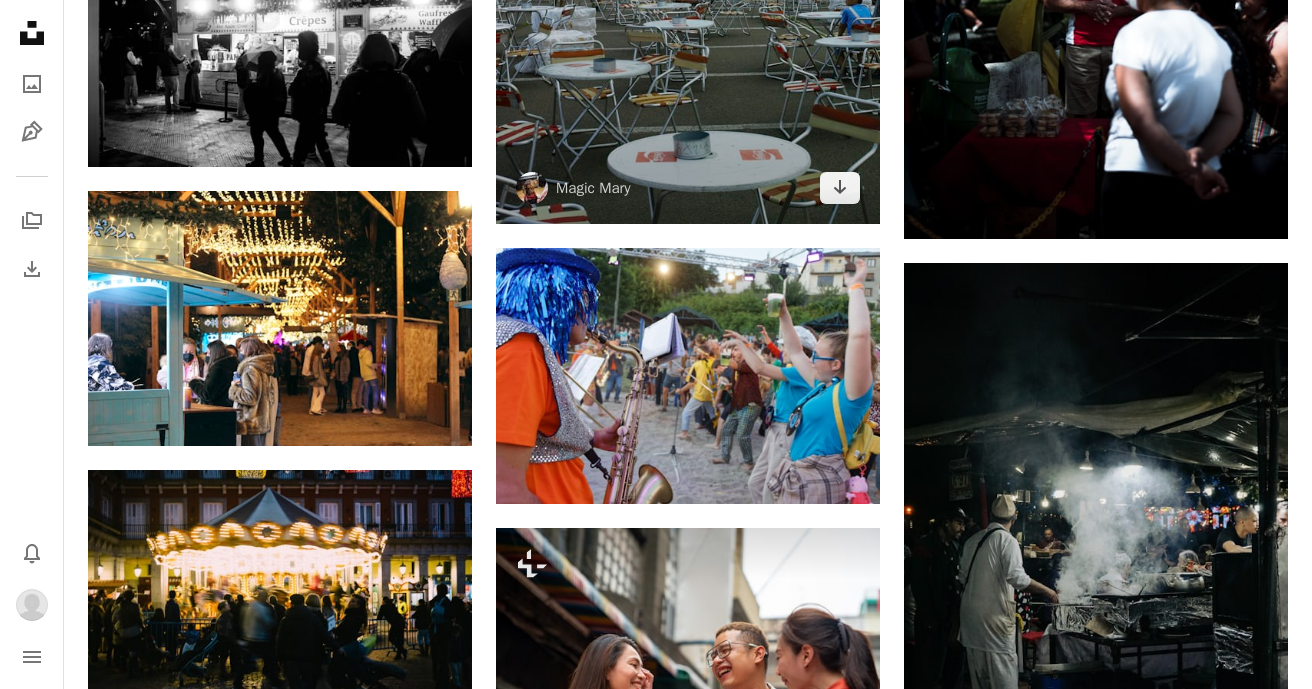 scroll, scrollTop: 41358, scrollLeft: 0, axis: vertical 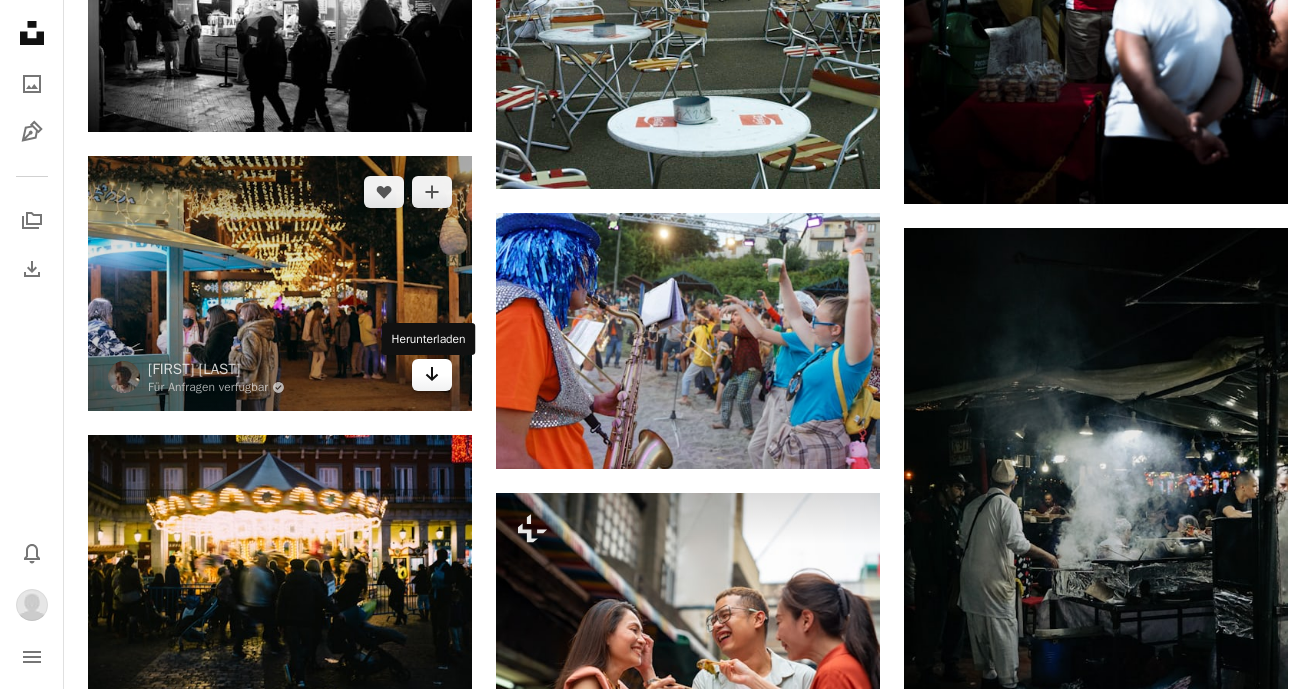 click on "Arrow pointing down" 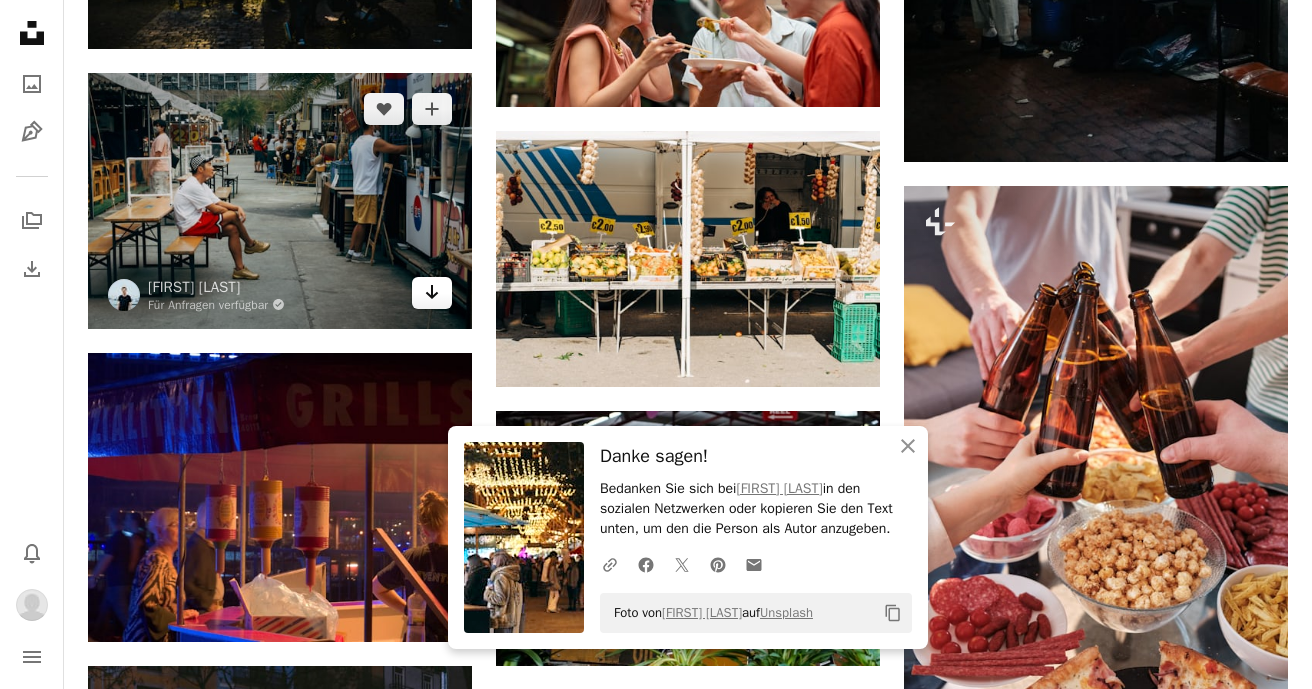 scroll, scrollTop: 42032, scrollLeft: 0, axis: vertical 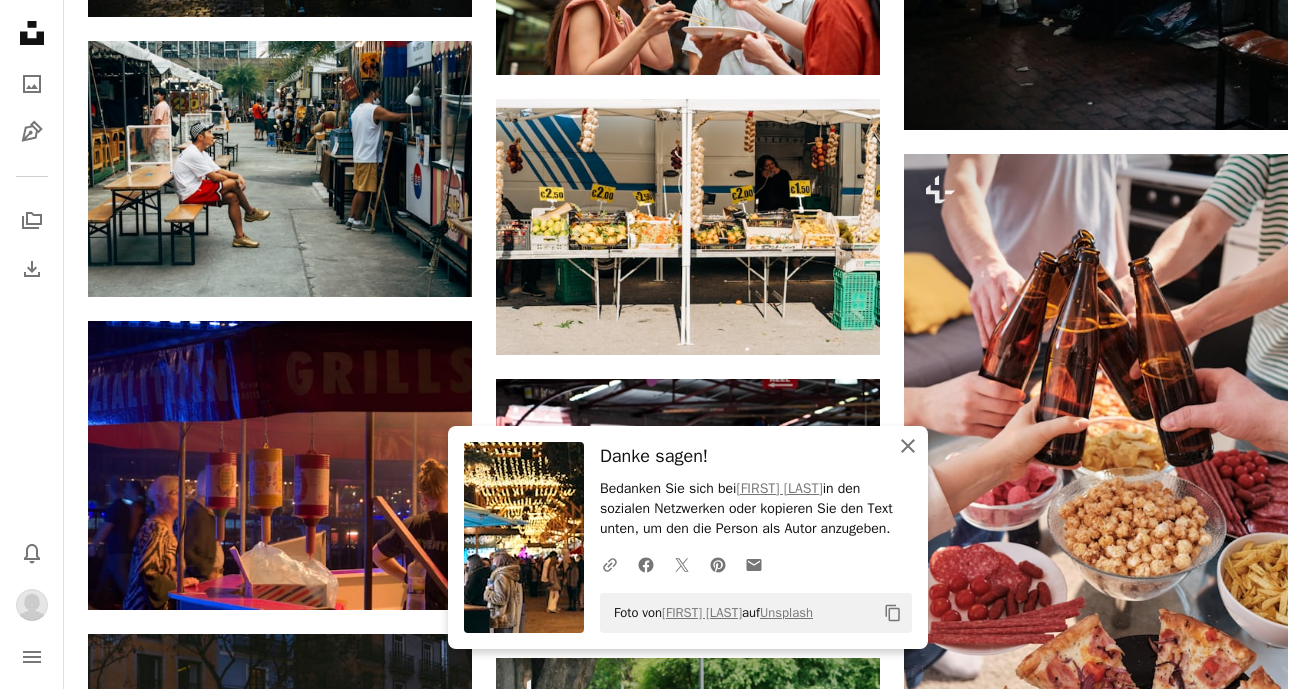 click 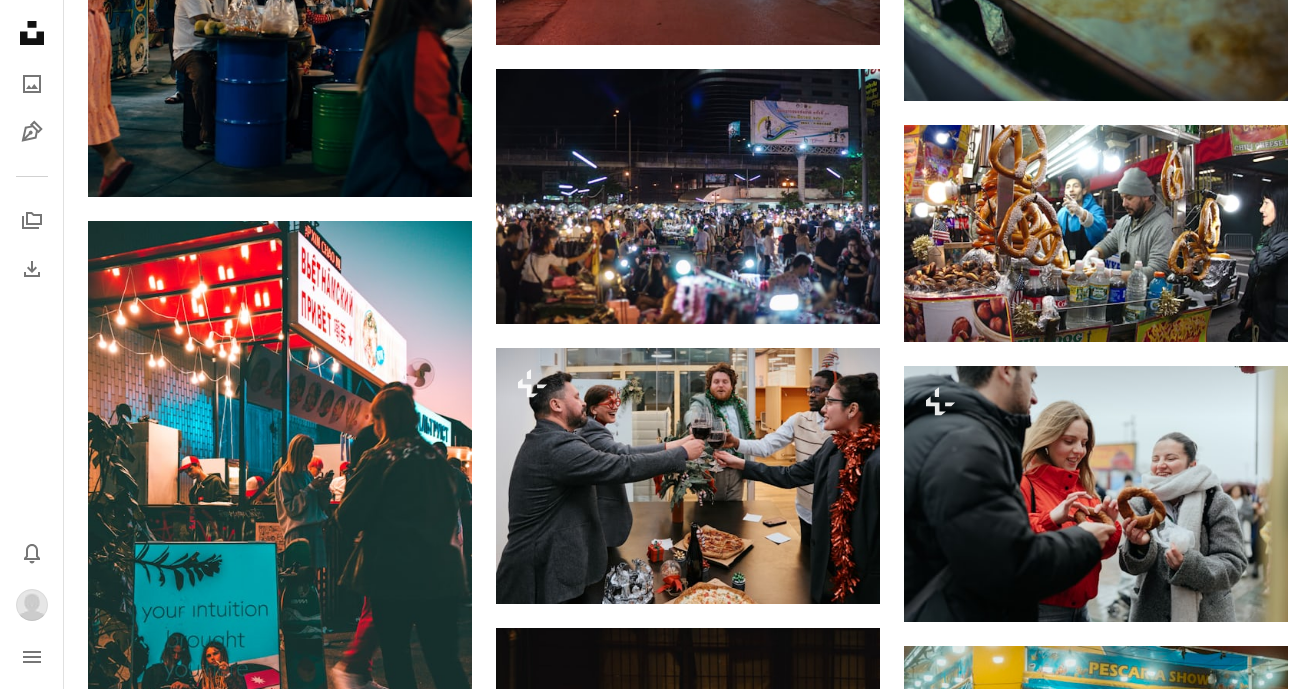 scroll, scrollTop: 60962, scrollLeft: 0, axis: vertical 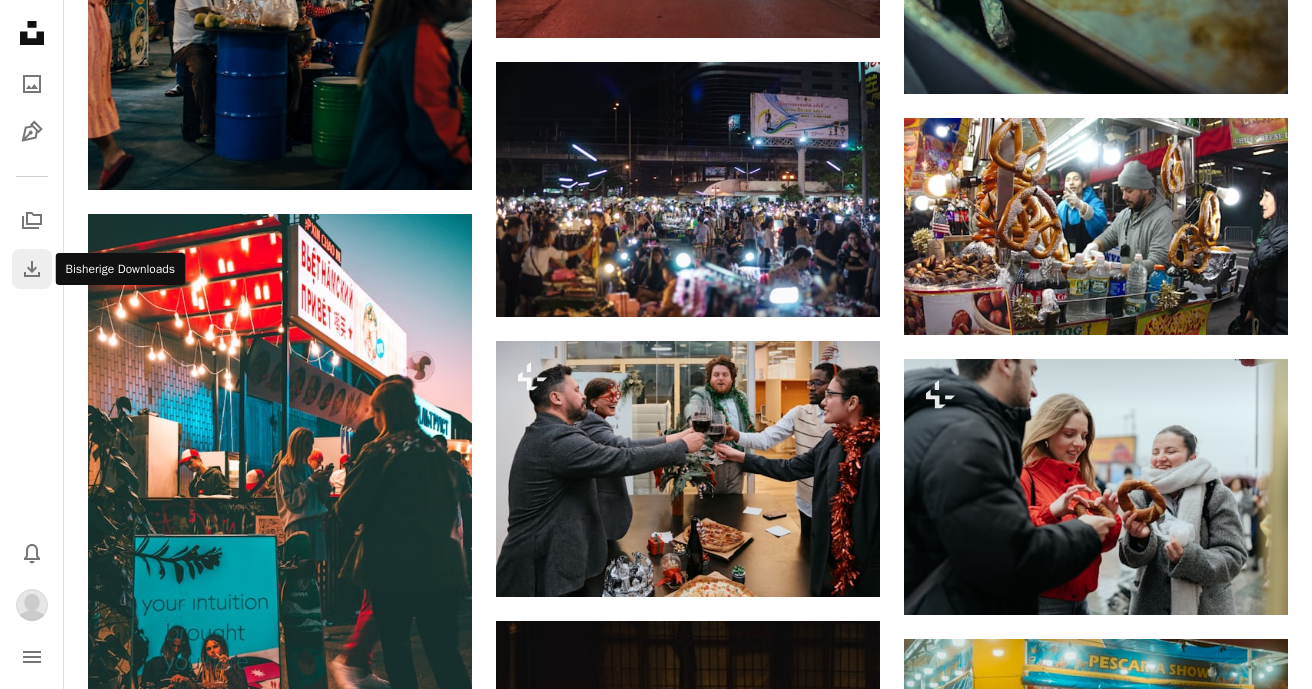 click 